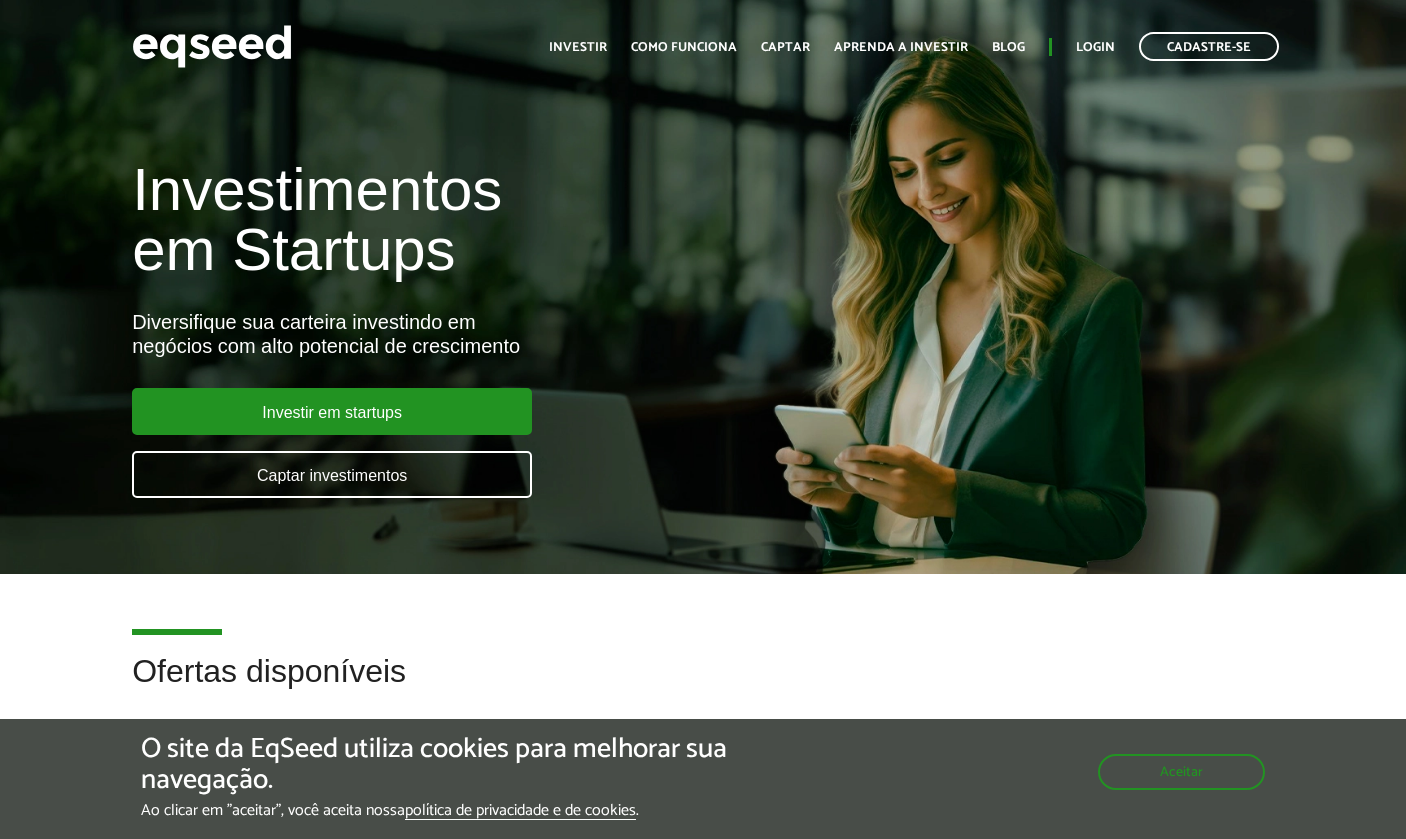 scroll, scrollTop: 0, scrollLeft: 0, axis: both 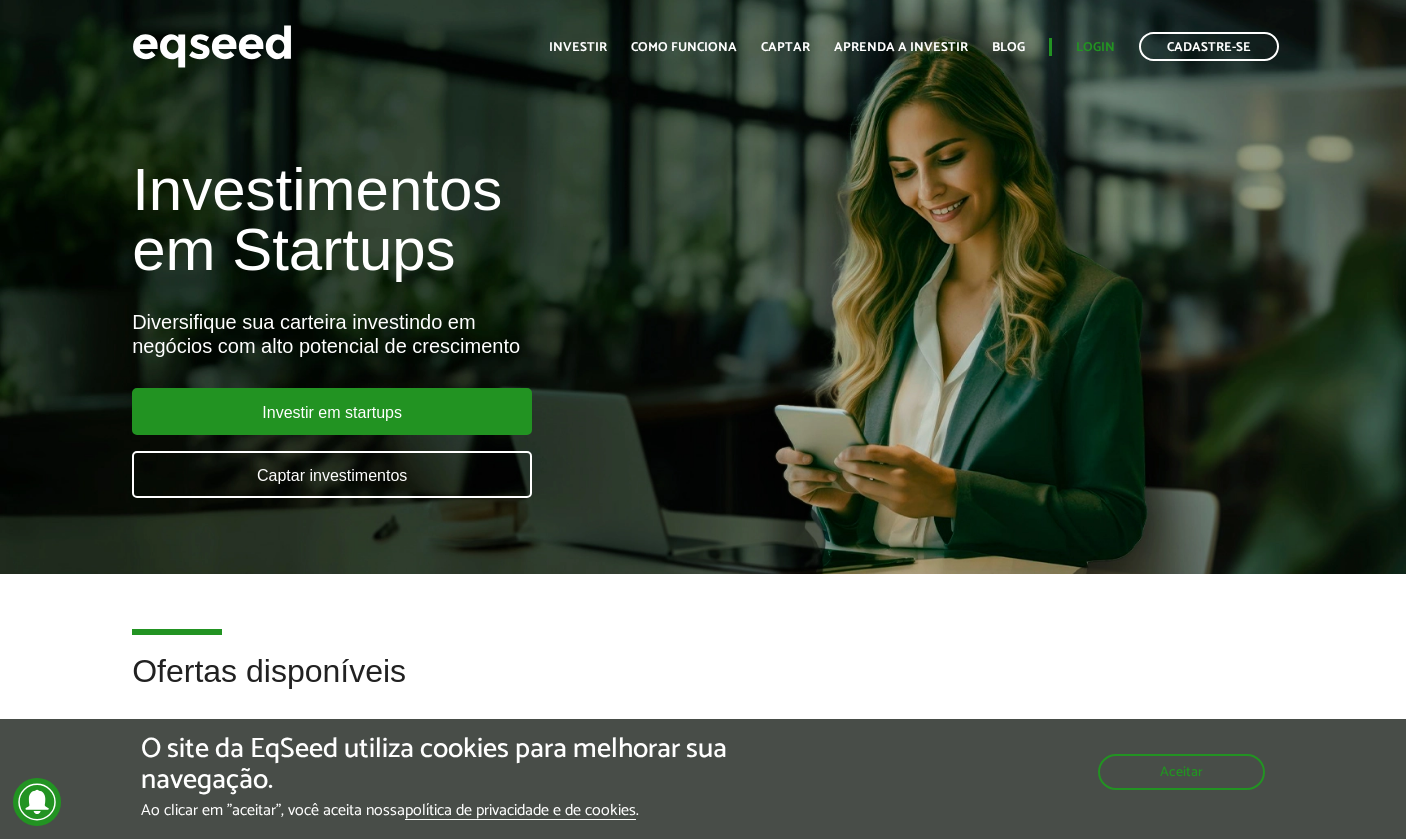 click on "Login" at bounding box center [1095, 47] 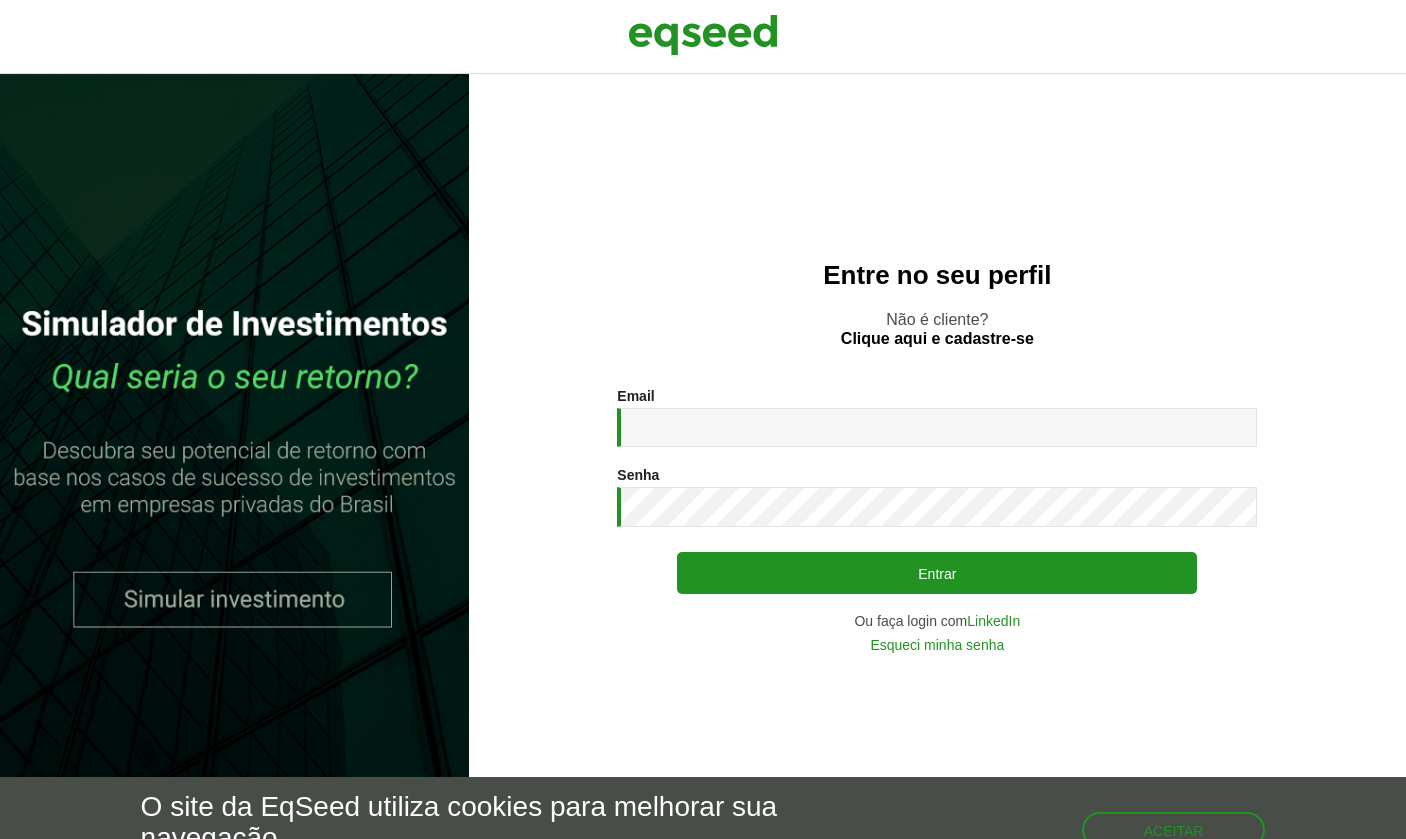 scroll, scrollTop: 0, scrollLeft: 0, axis: both 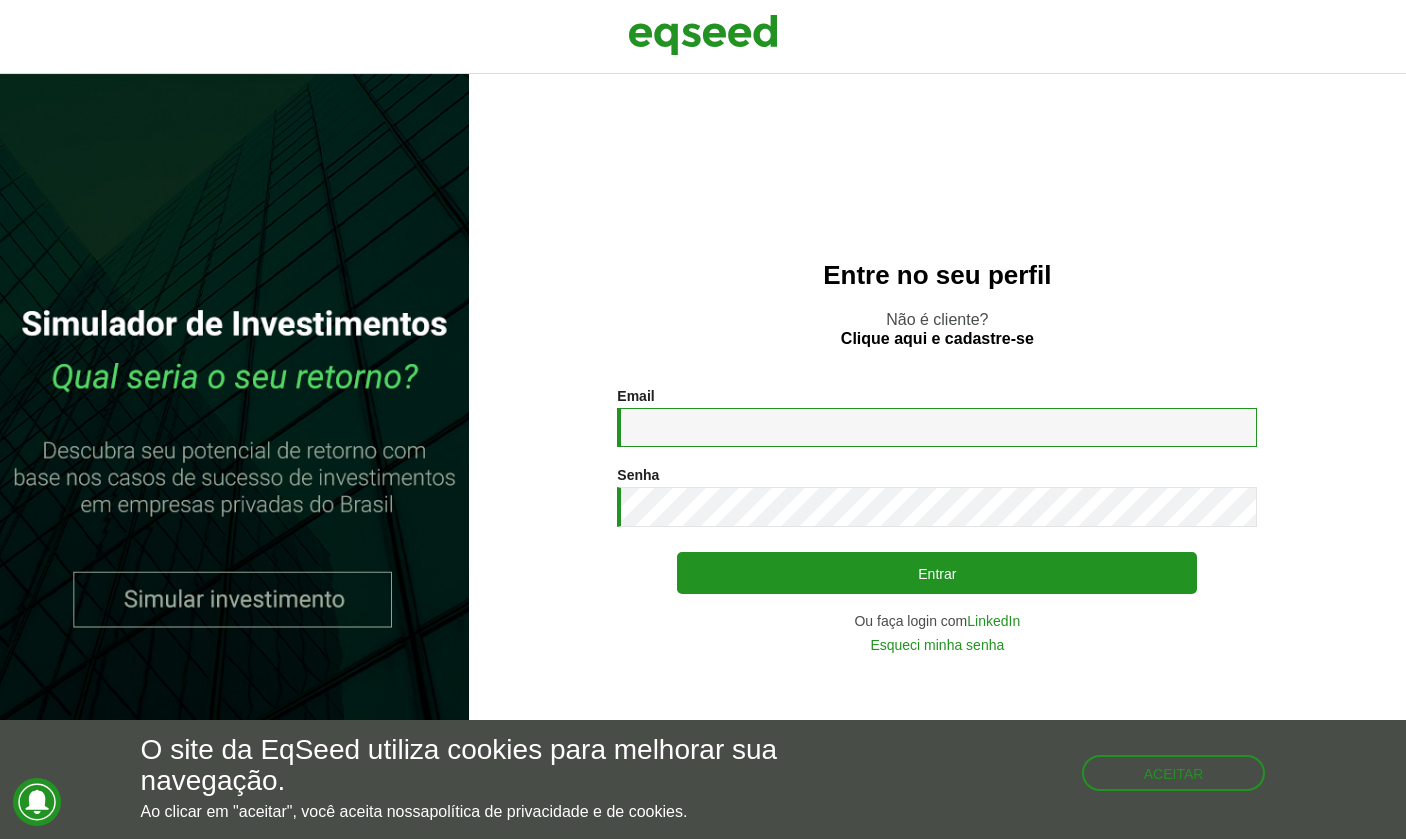 type on "**********" 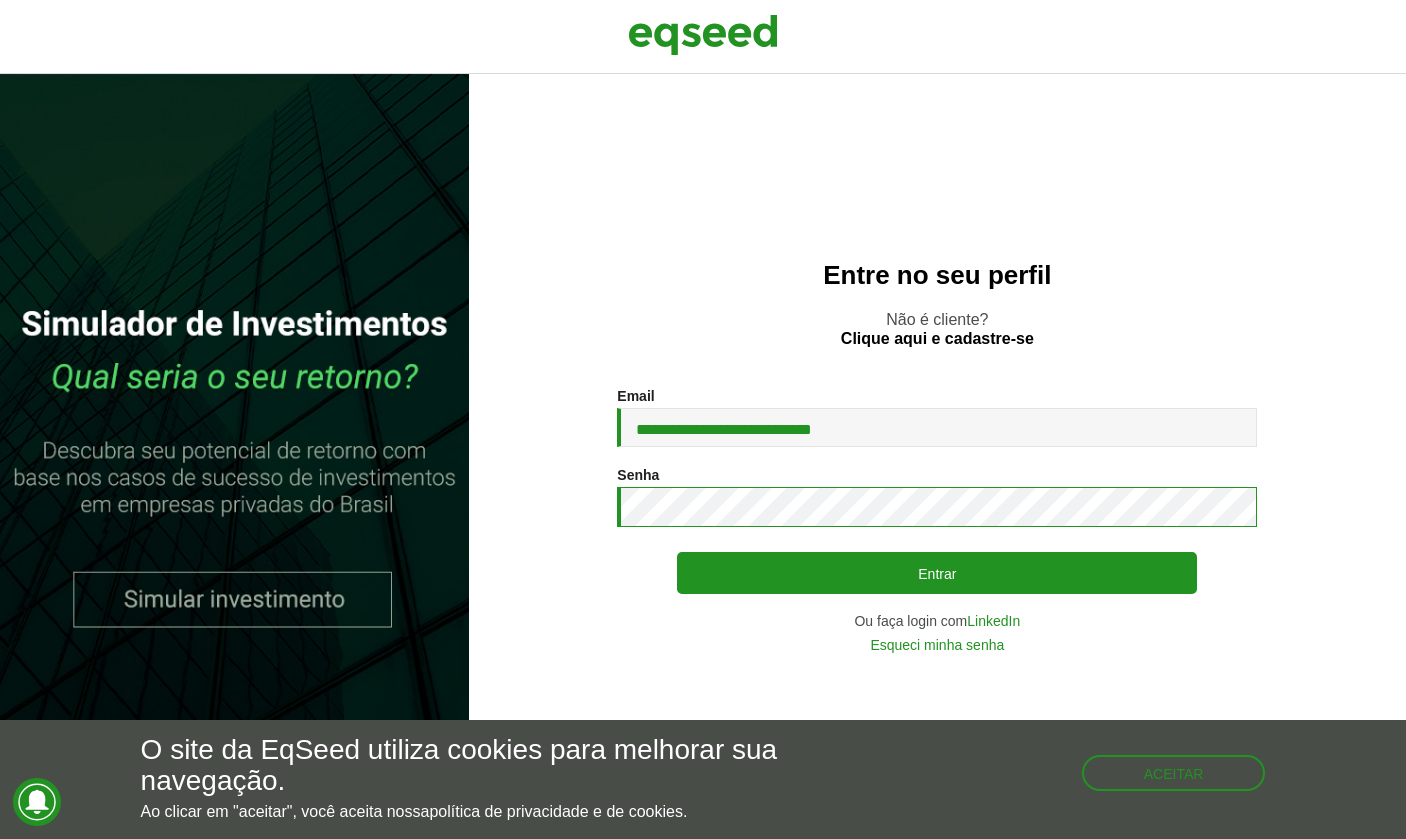 click on "Entrar" at bounding box center [937, 573] 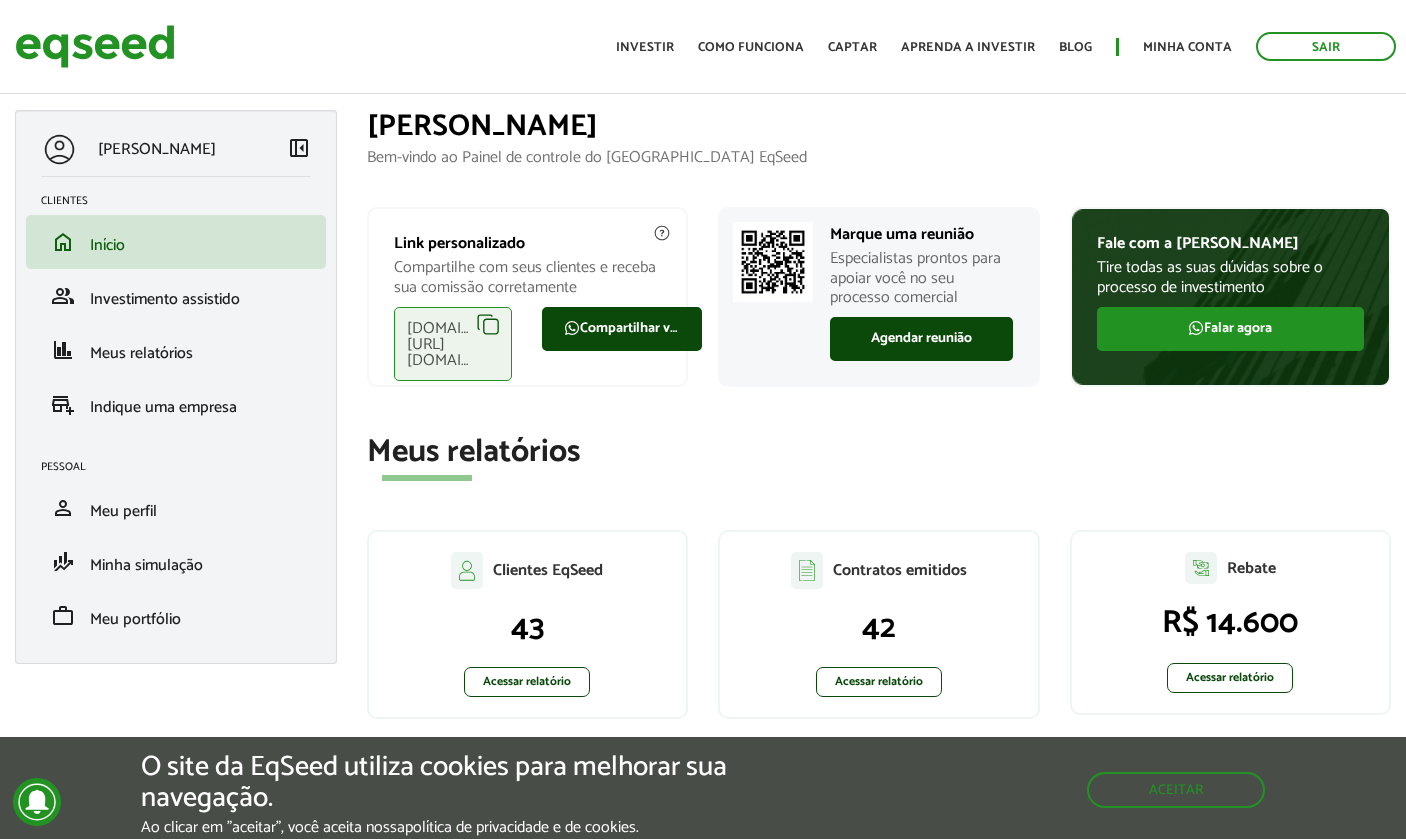 scroll, scrollTop: 0, scrollLeft: 0, axis: both 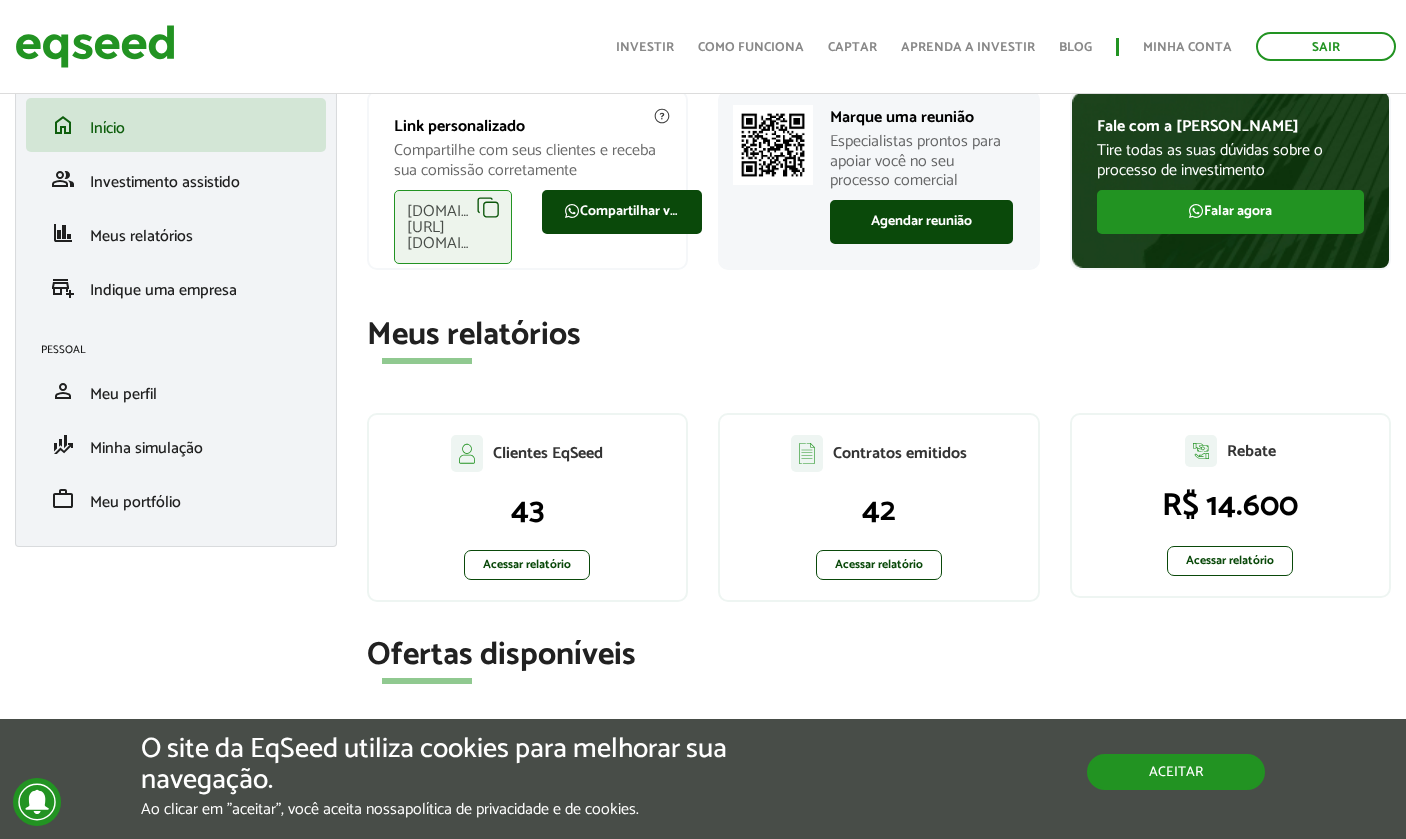 click on "Aceitar" at bounding box center [1176, 772] 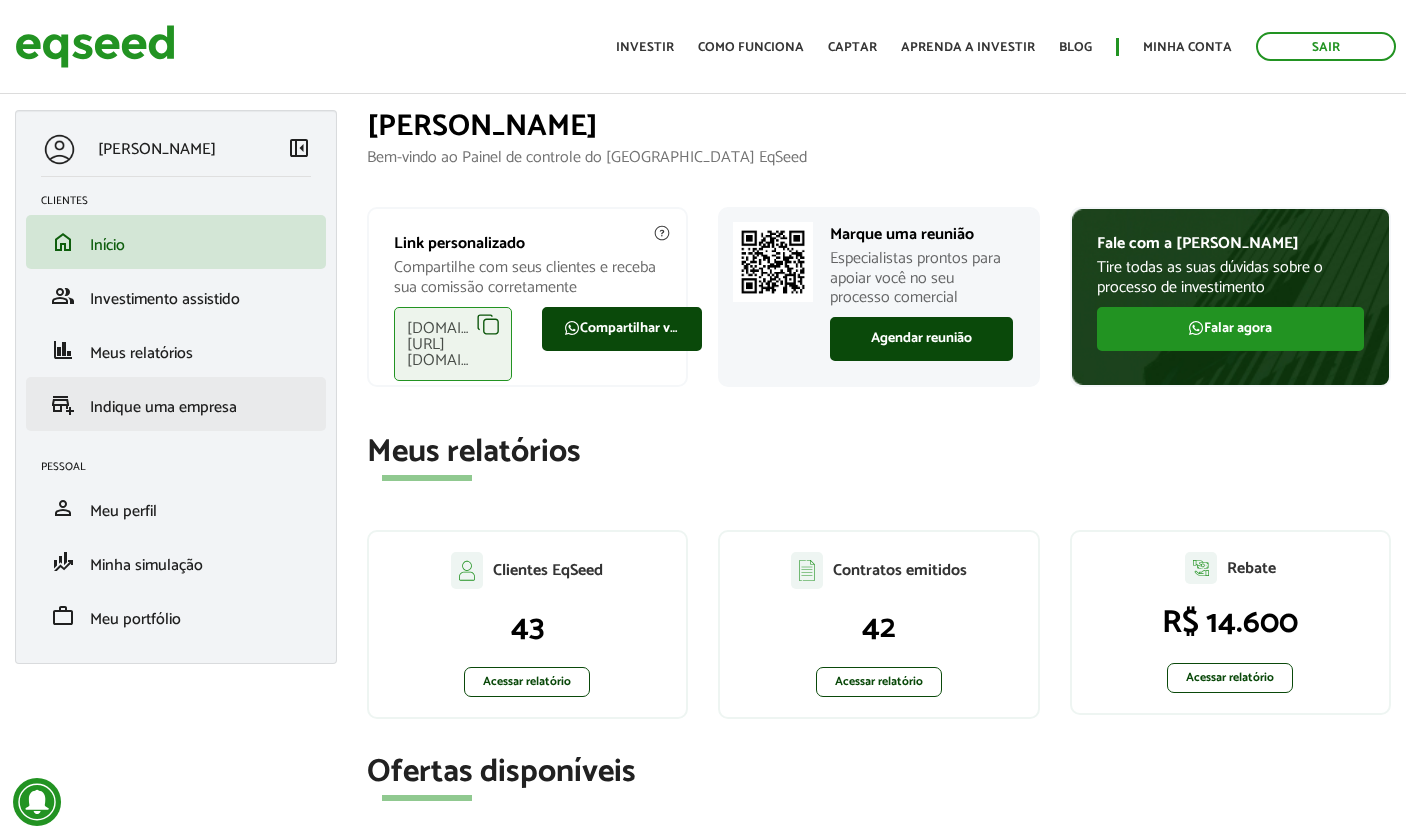 scroll, scrollTop: 0, scrollLeft: 0, axis: both 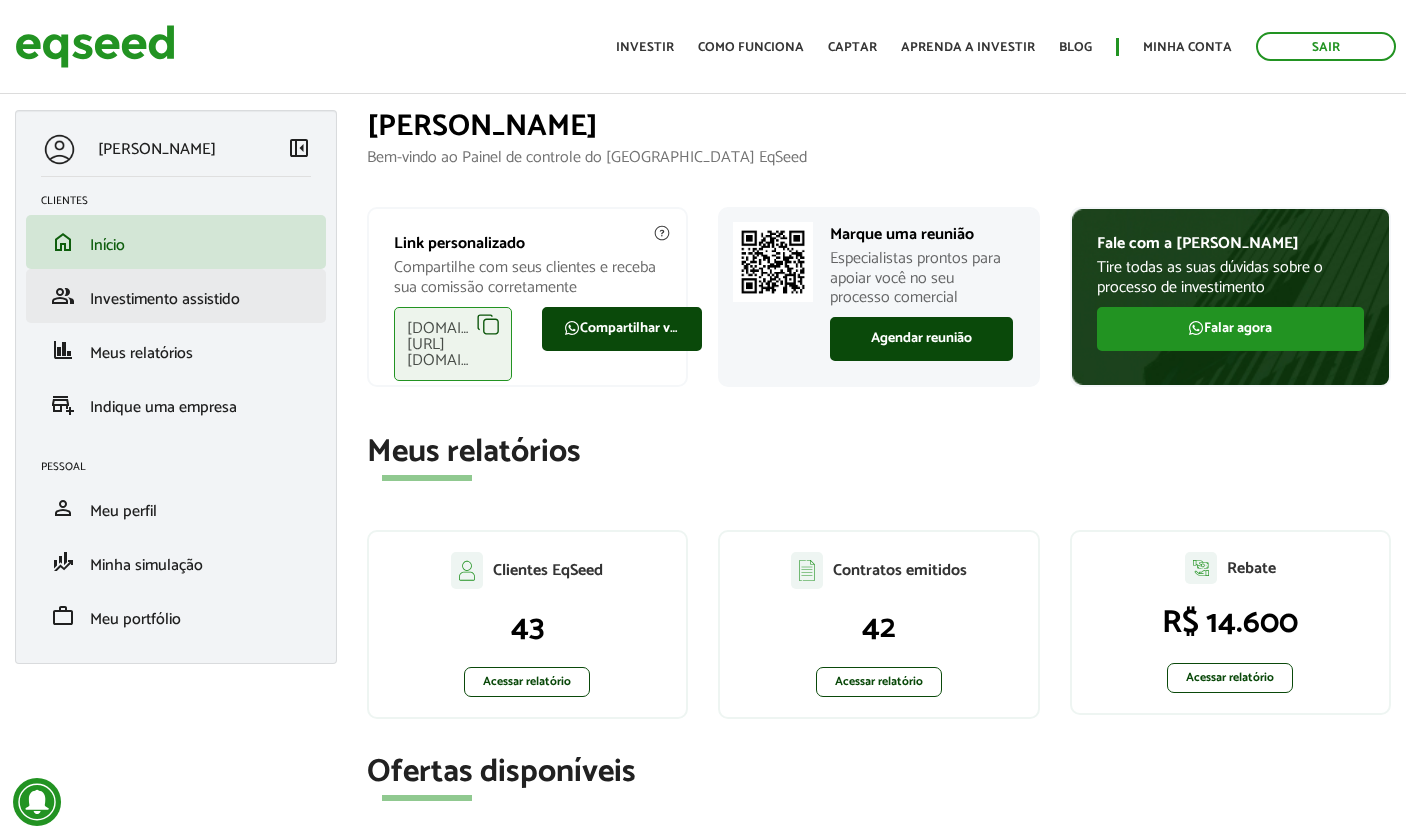 click on "Investimento assistido" at bounding box center [165, 299] 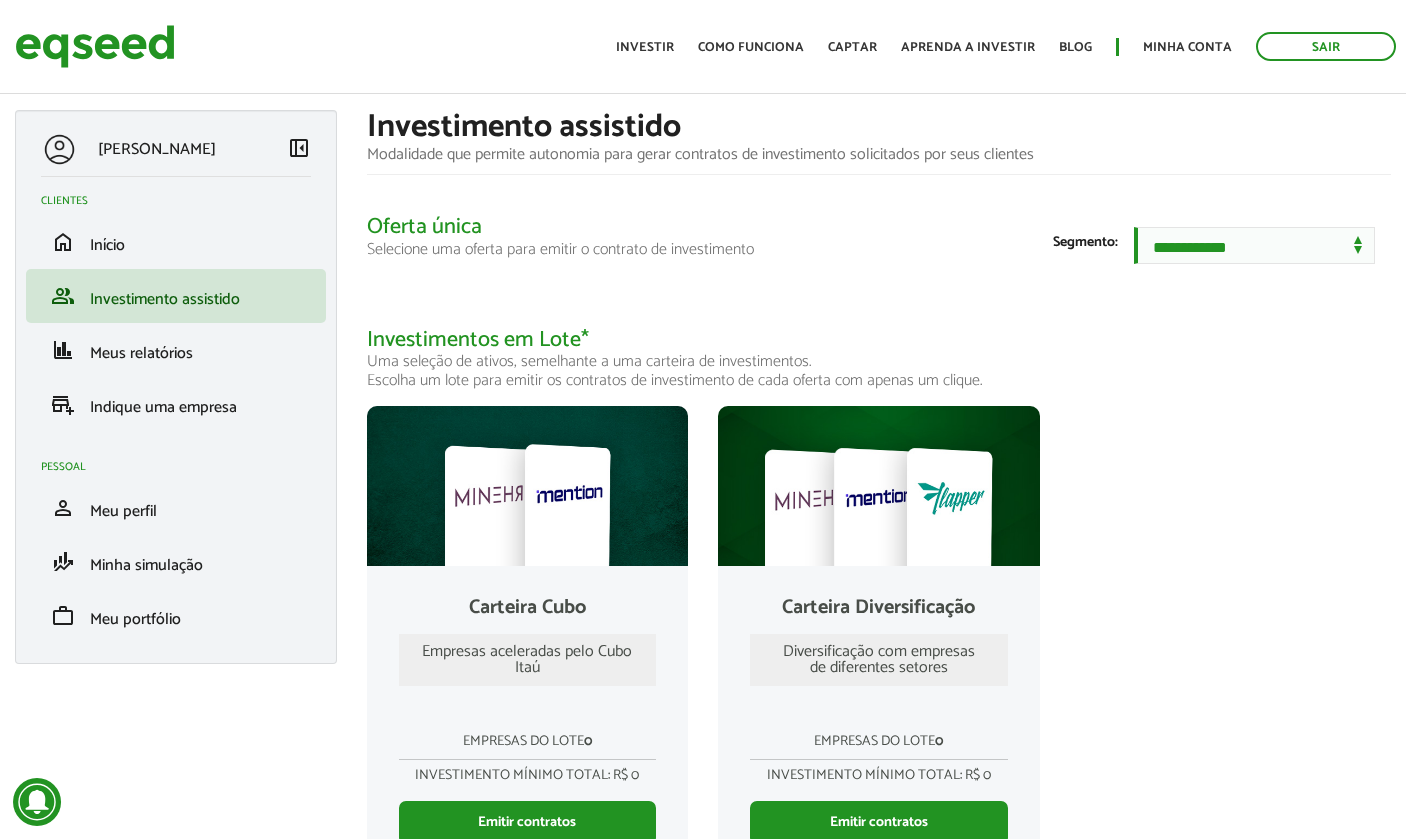 scroll, scrollTop: 0, scrollLeft: 0, axis: both 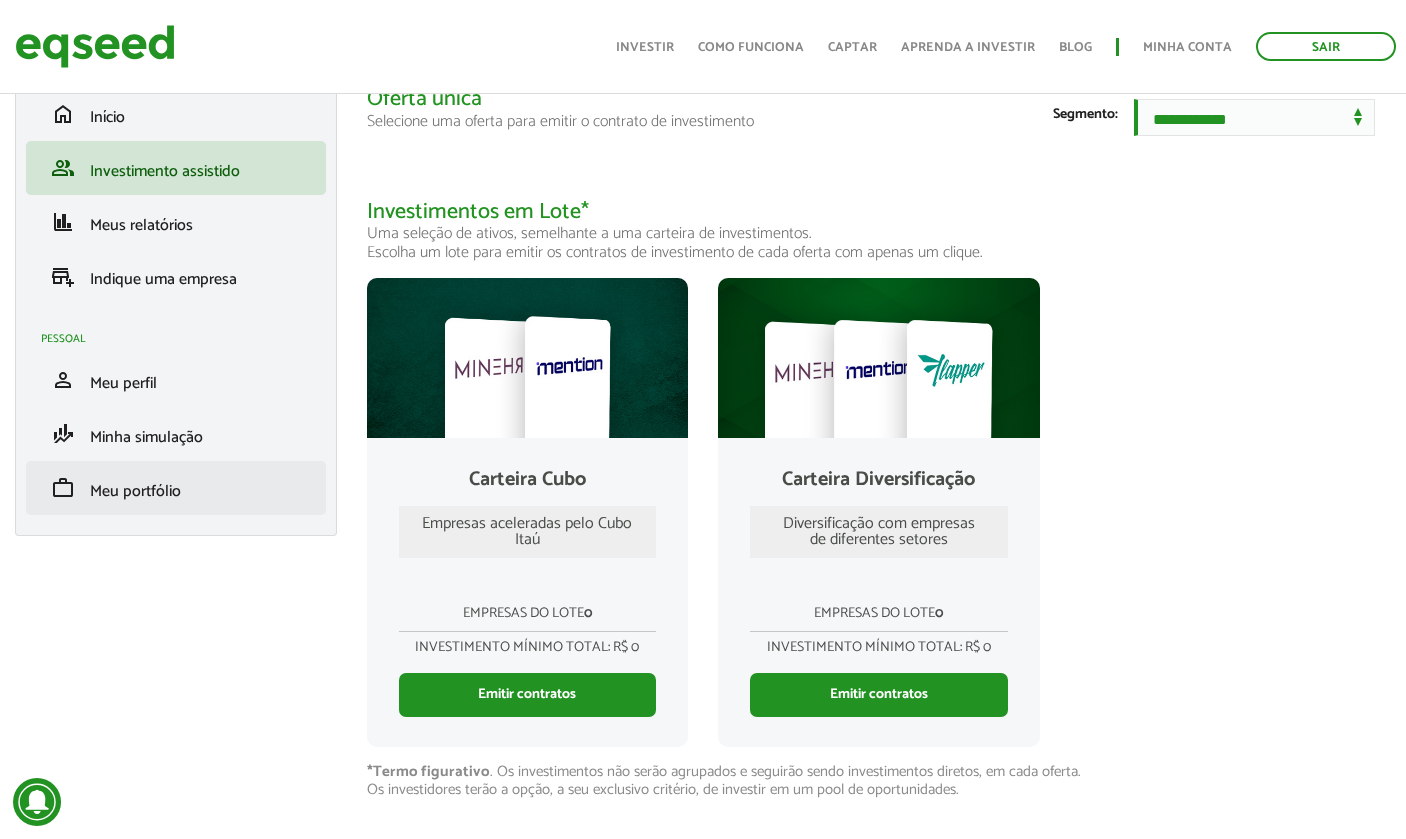 click on "Meu portfólio" at bounding box center [135, 491] 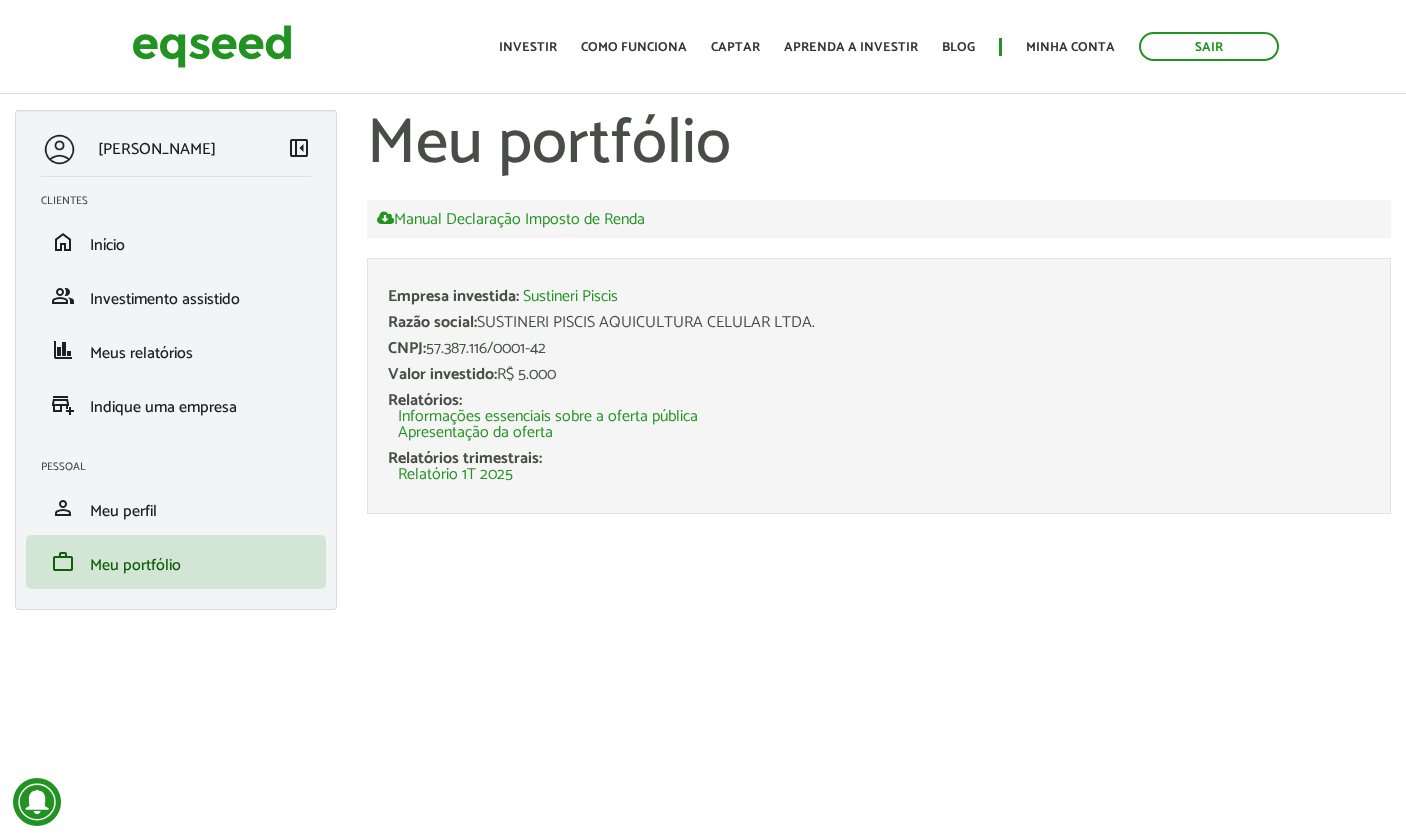 scroll, scrollTop: 0, scrollLeft: 0, axis: both 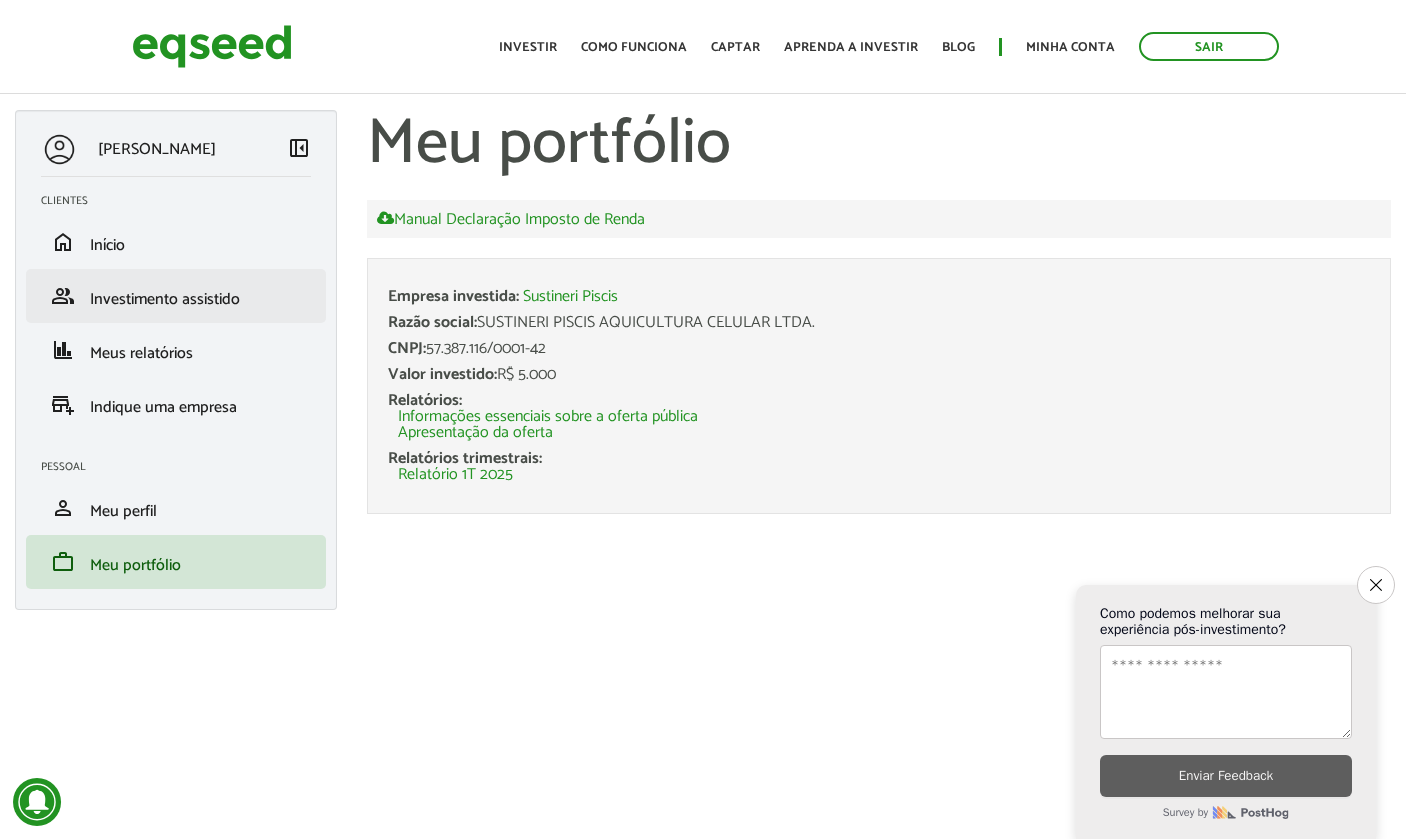 click on "Investimento assistido" at bounding box center (165, 299) 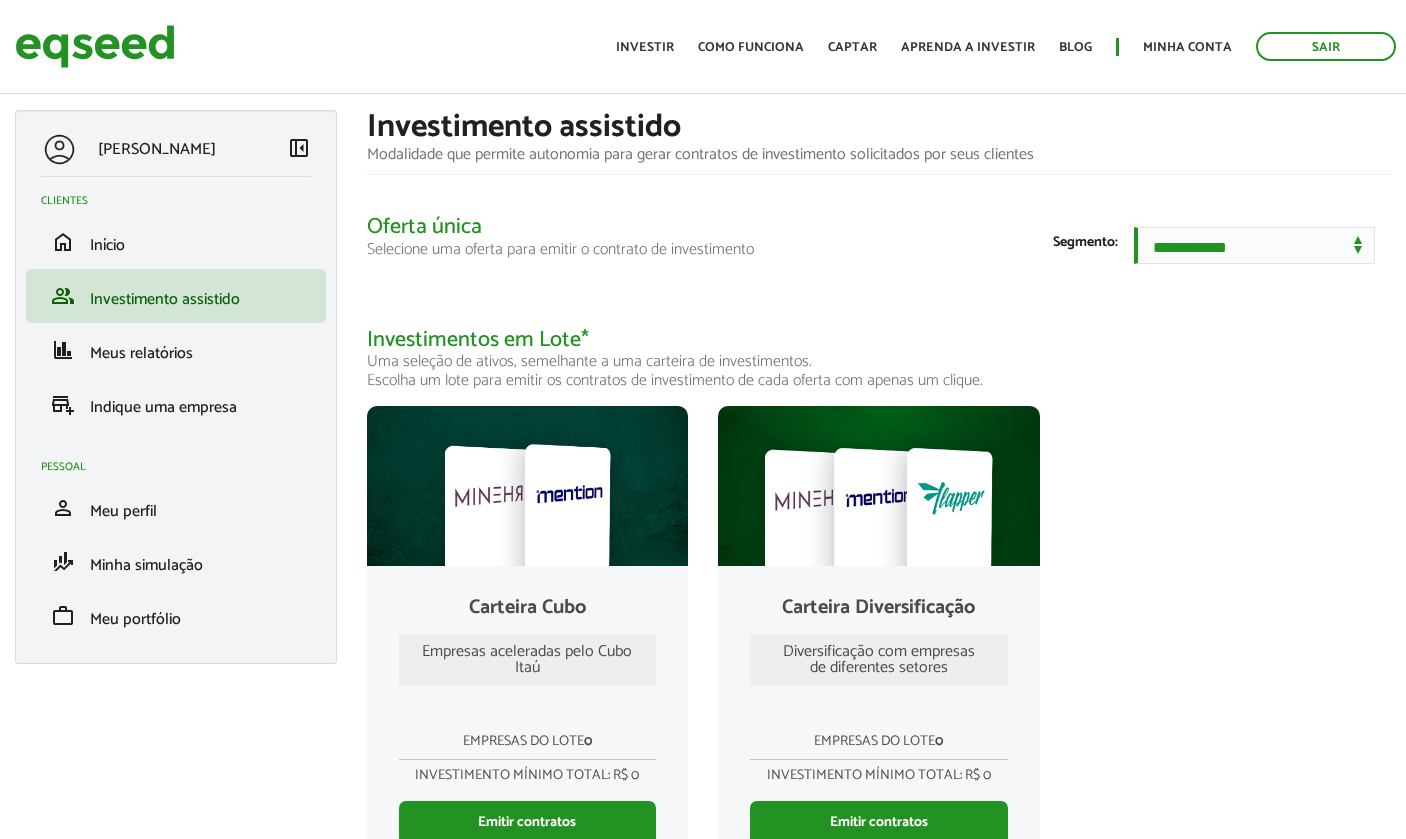 scroll, scrollTop: 0, scrollLeft: 0, axis: both 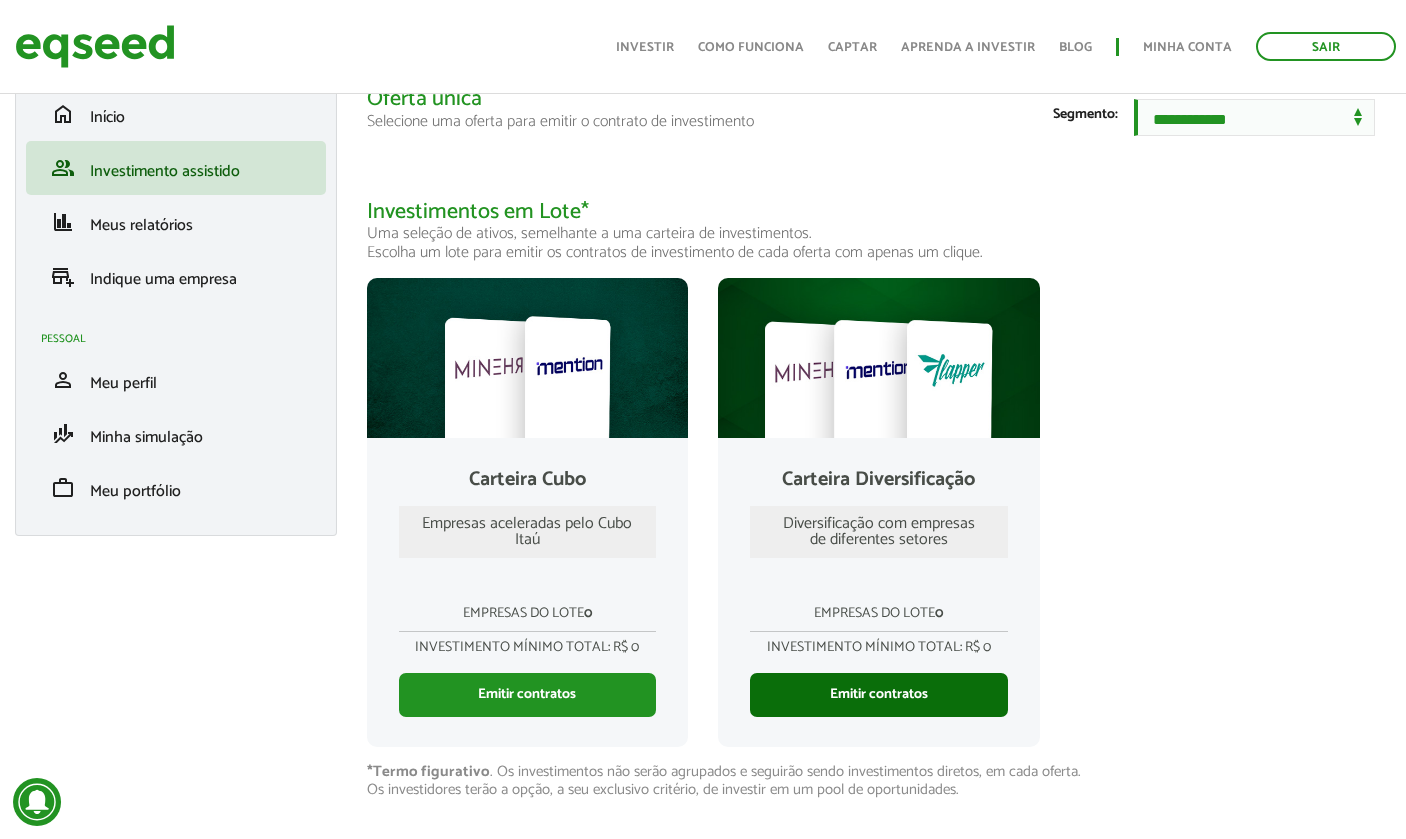 click on "Emitir contratos" at bounding box center [879, 695] 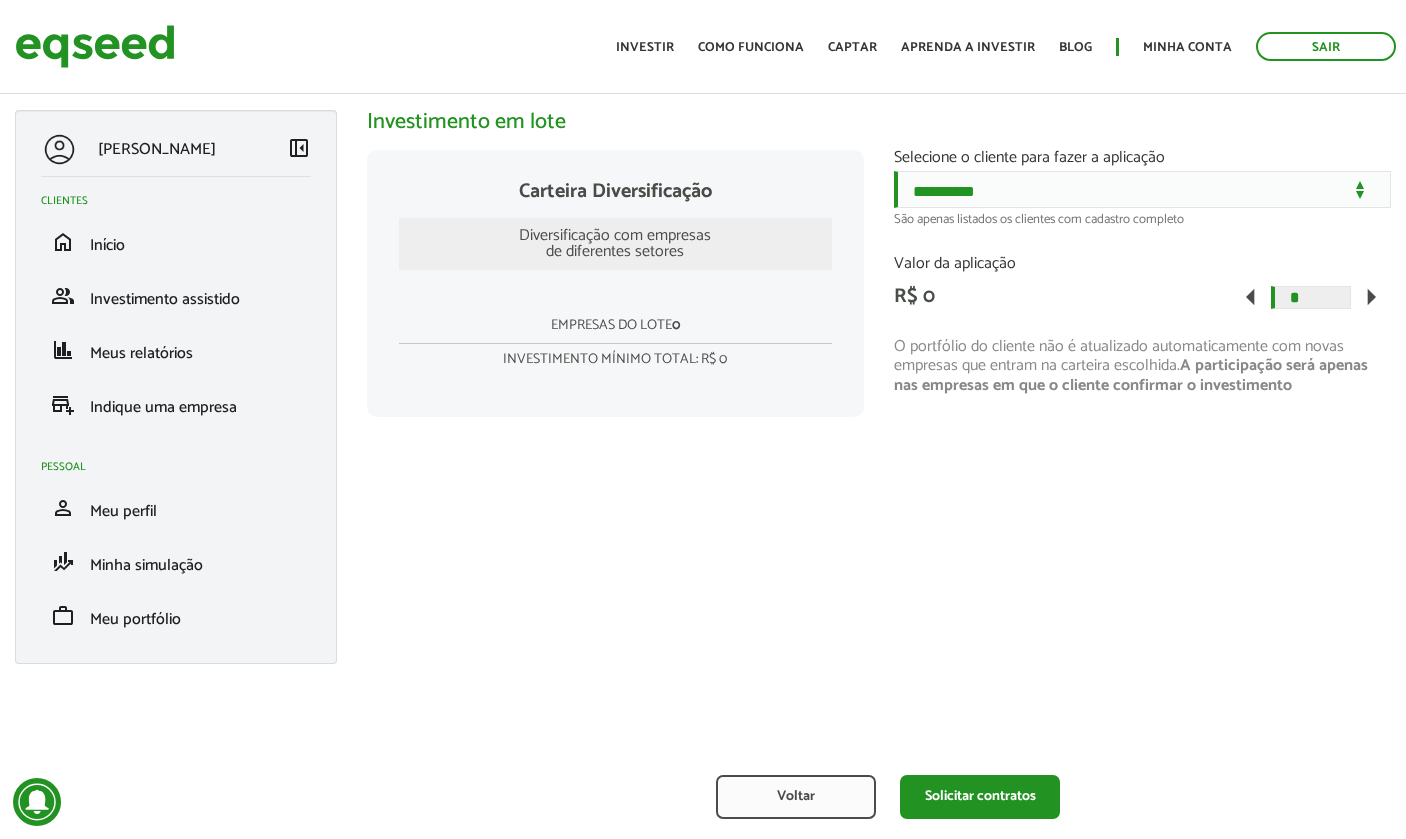 scroll, scrollTop: 0, scrollLeft: 0, axis: both 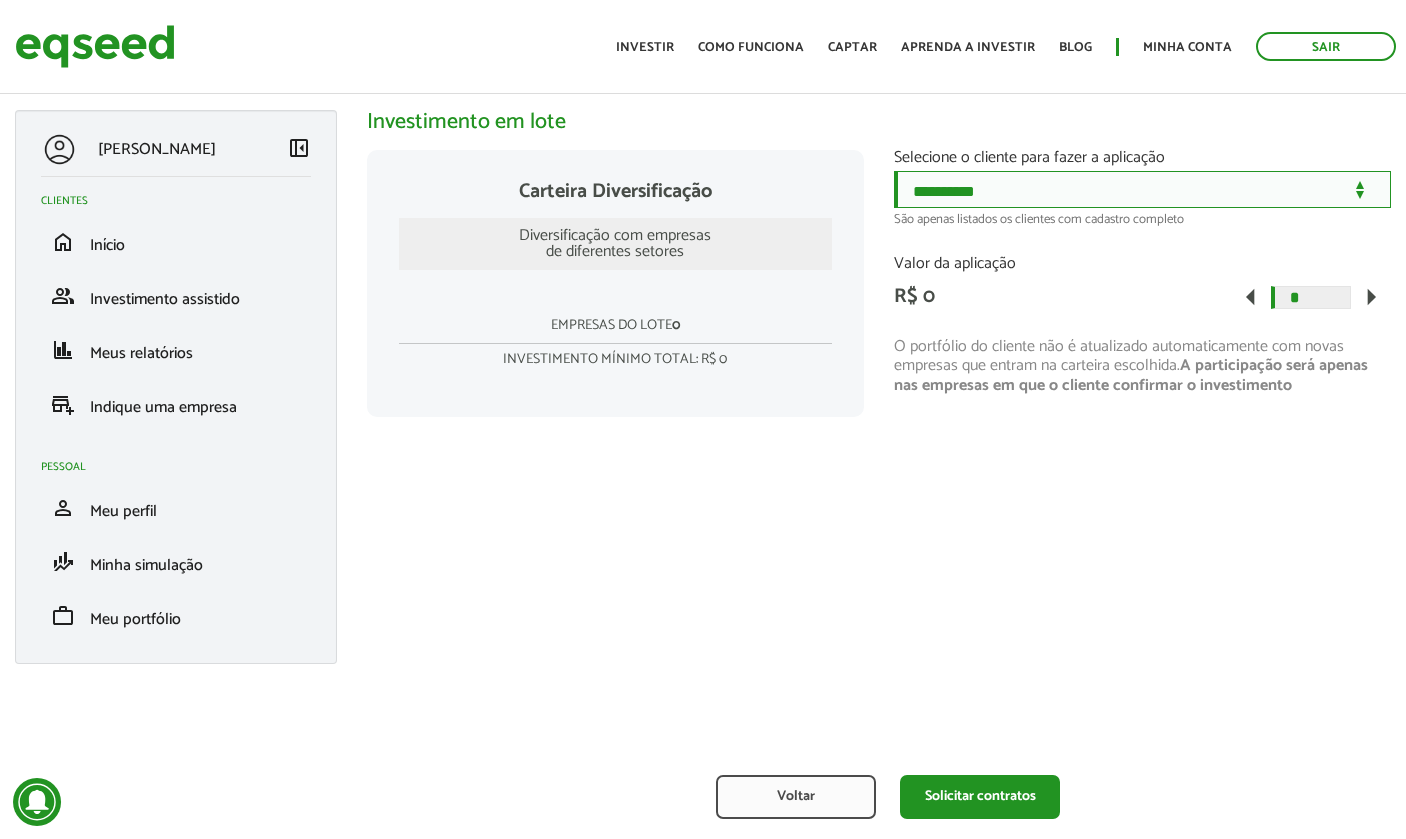 select on "******" 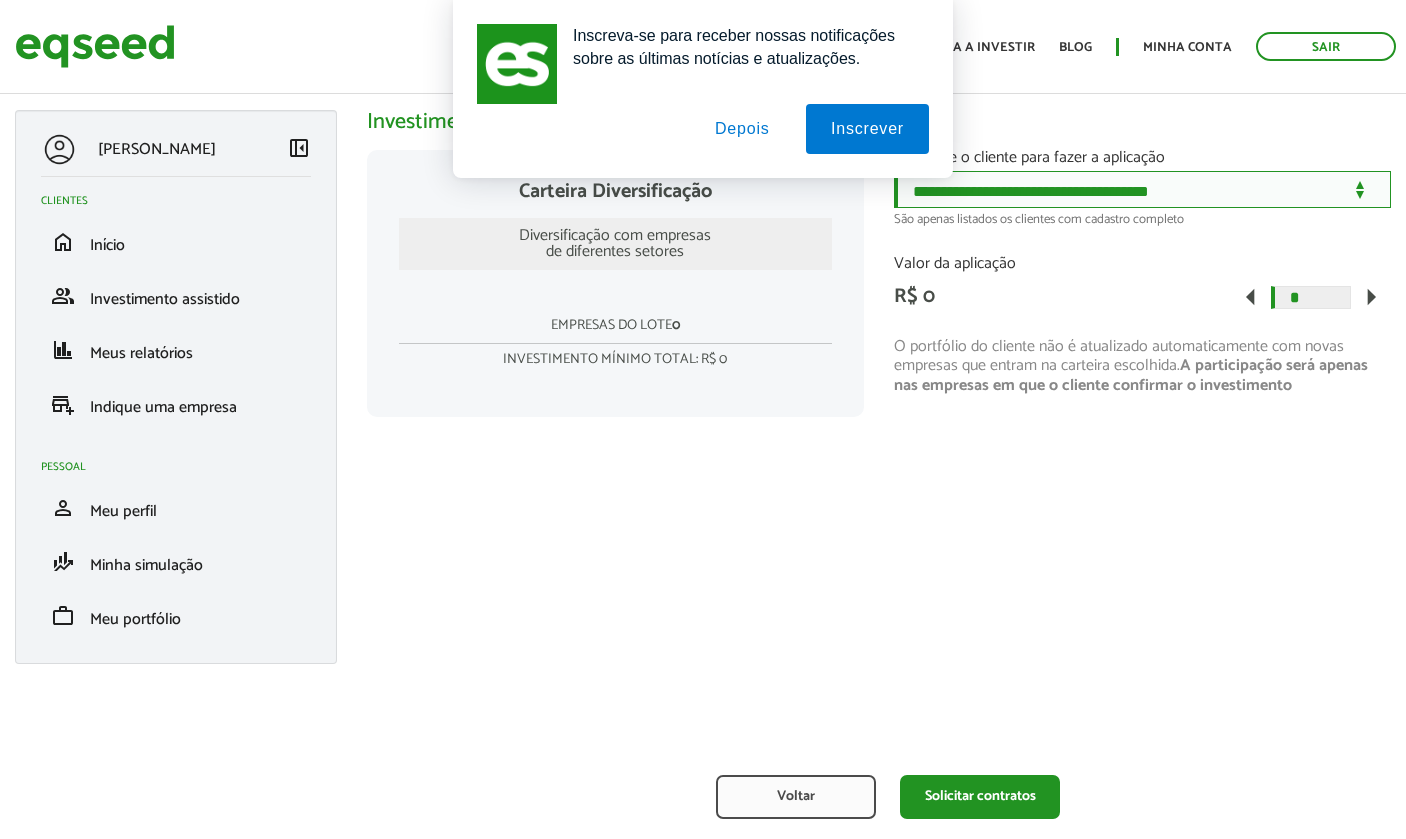 scroll, scrollTop: 0, scrollLeft: 0, axis: both 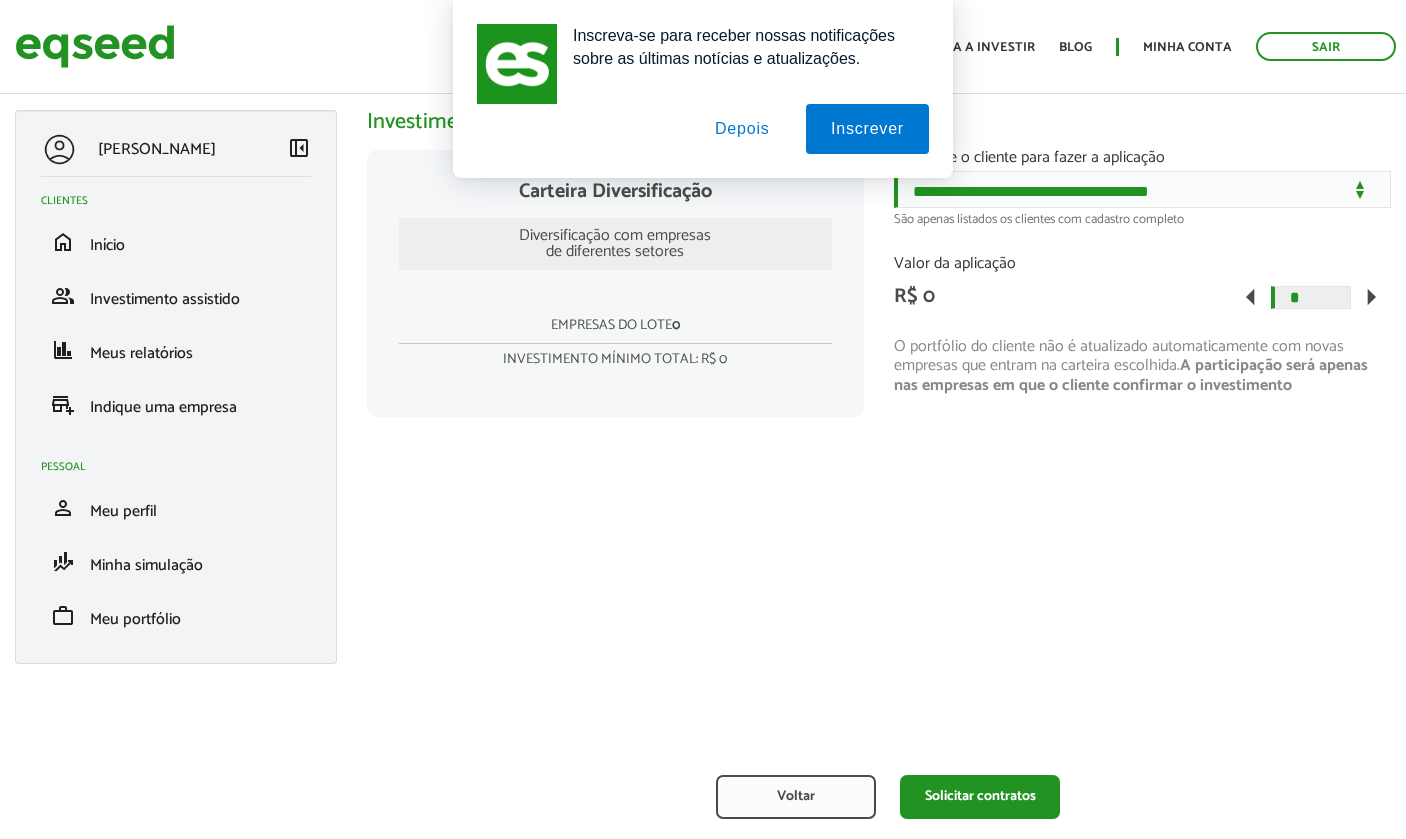 click on "Depois" at bounding box center (742, 129) 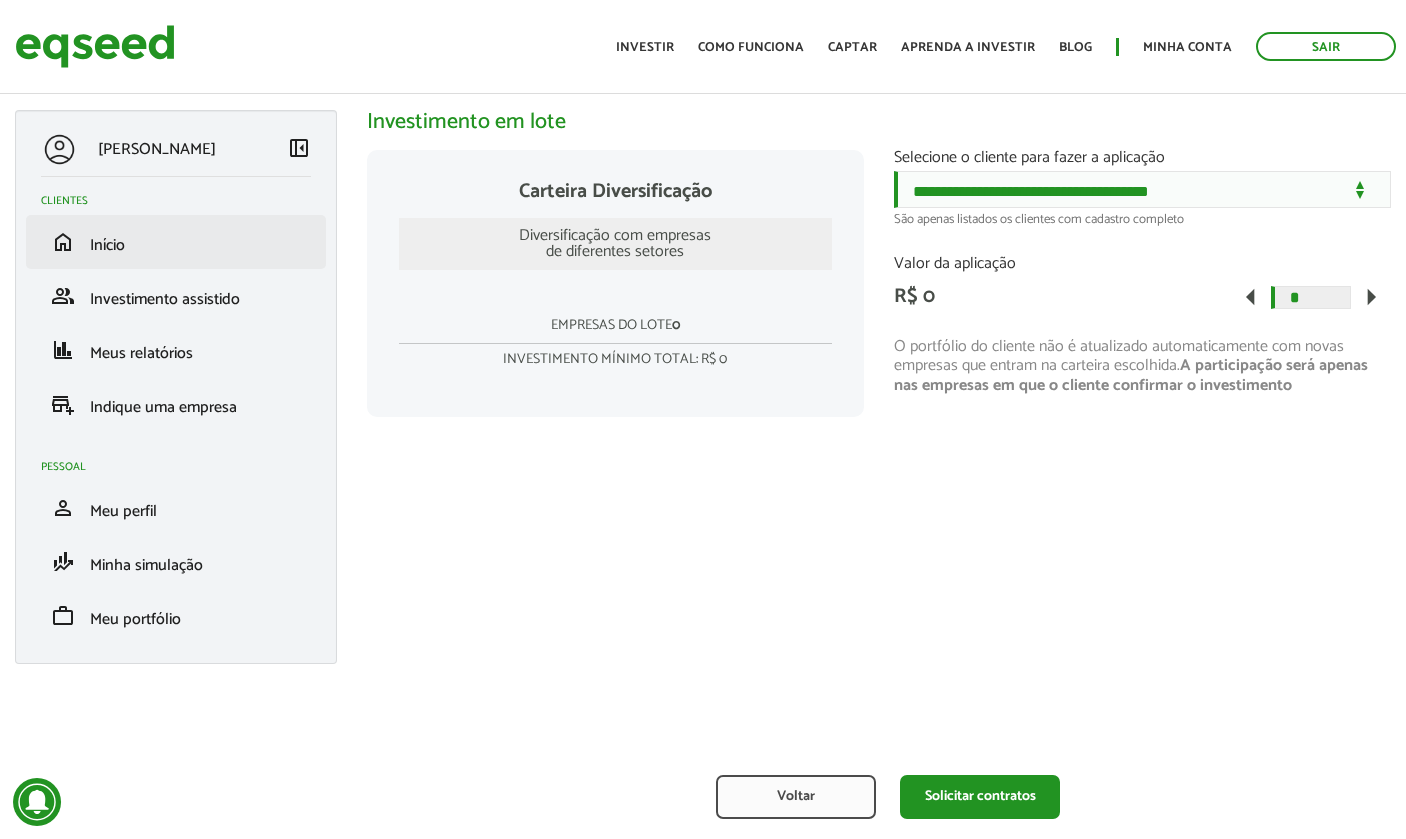 click on "home Início" at bounding box center [176, 242] 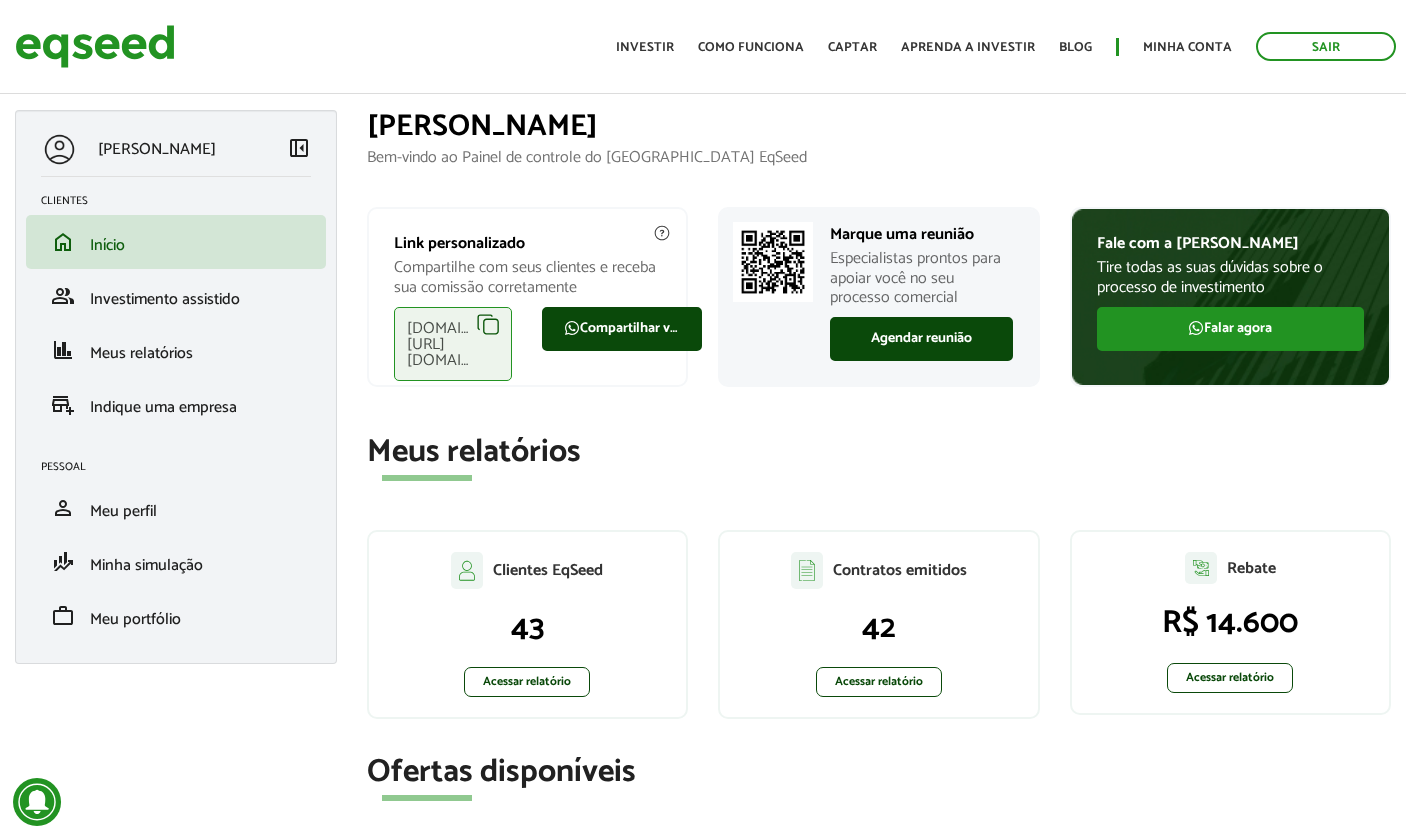 scroll, scrollTop: 0, scrollLeft: 0, axis: both 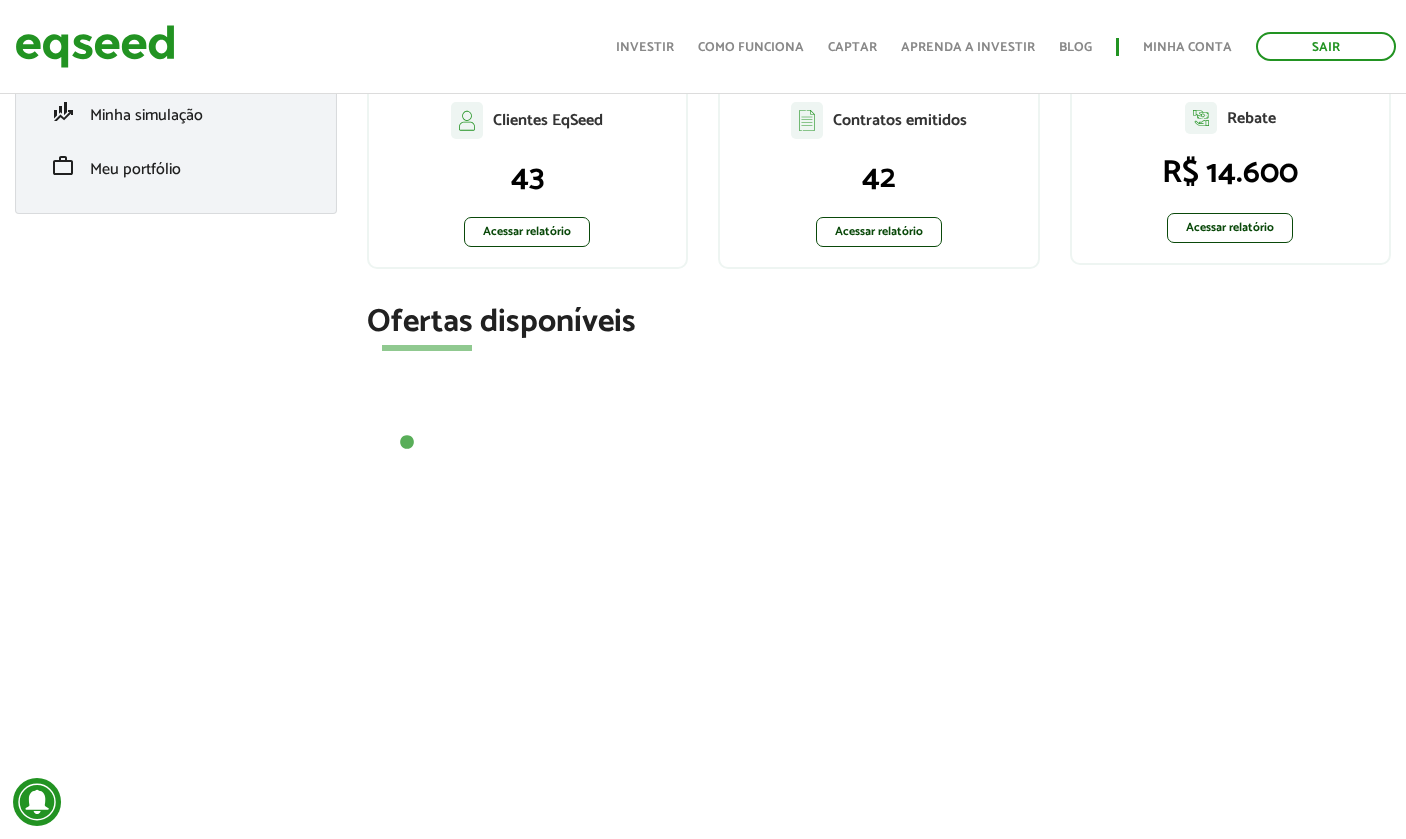 click on "1" at bounding box center (407, 443) 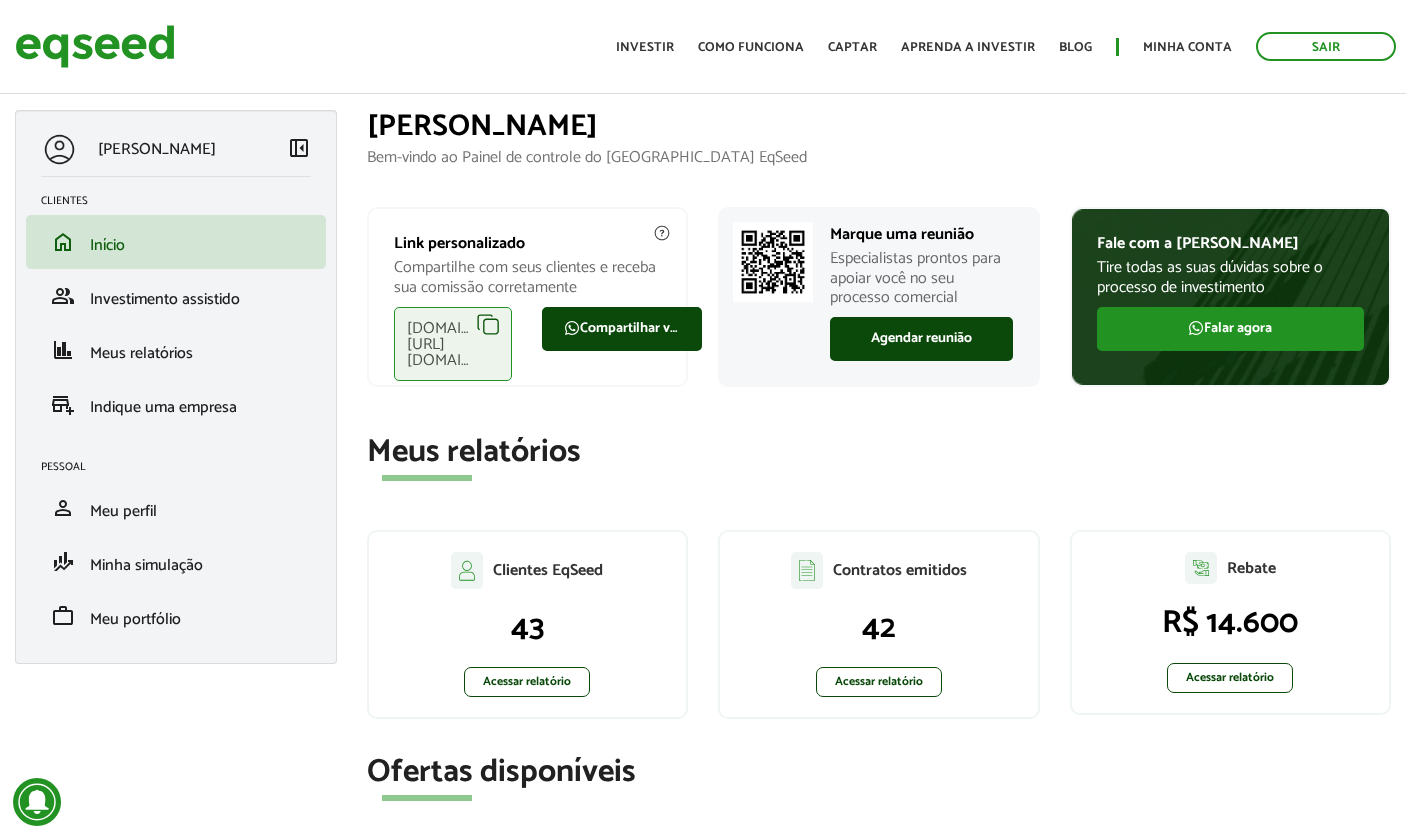scroll, scrollTop: 0, scrollLeft: 0, axis: both 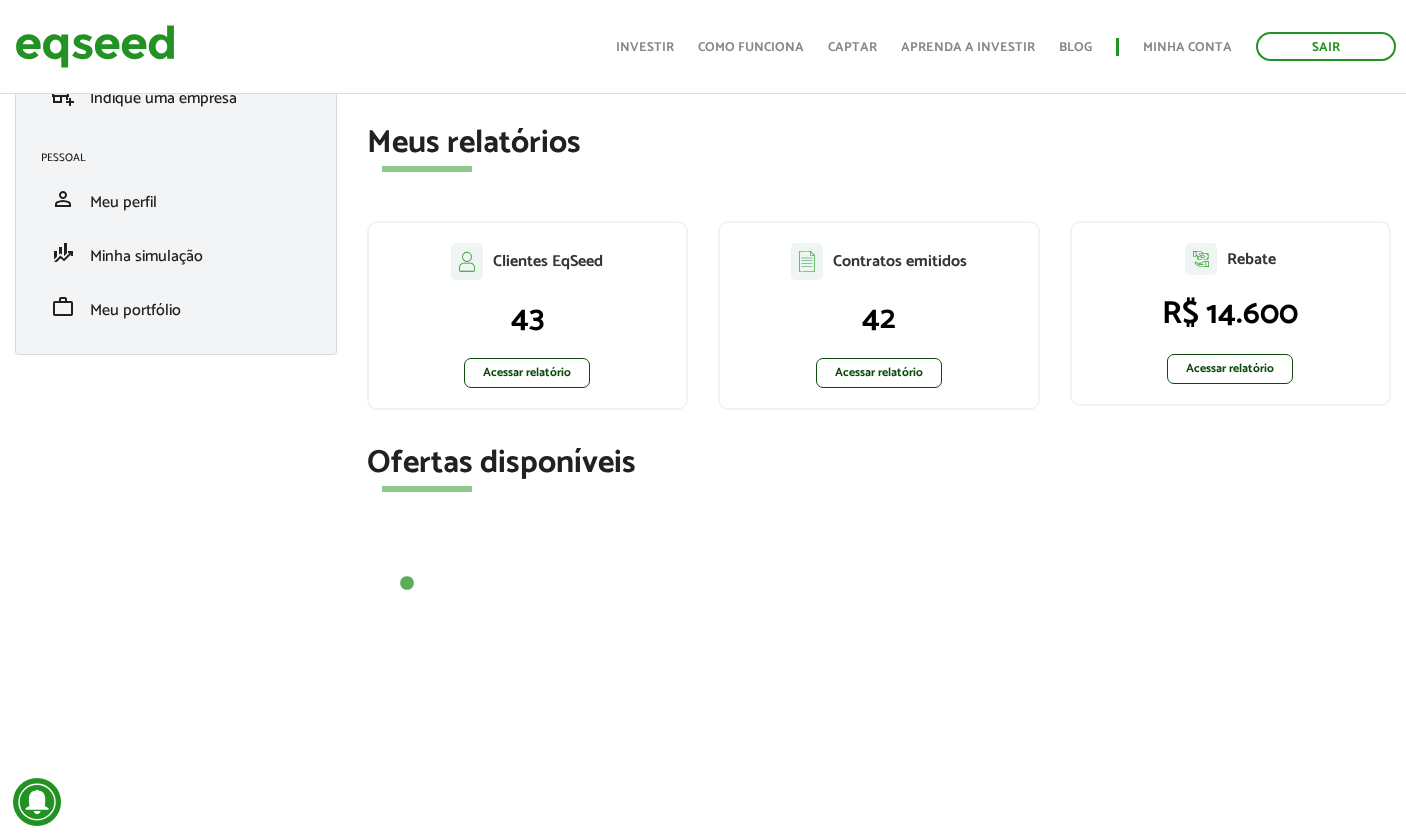 click on "Ofertas disponíveis" at bounding box center (879, 463) 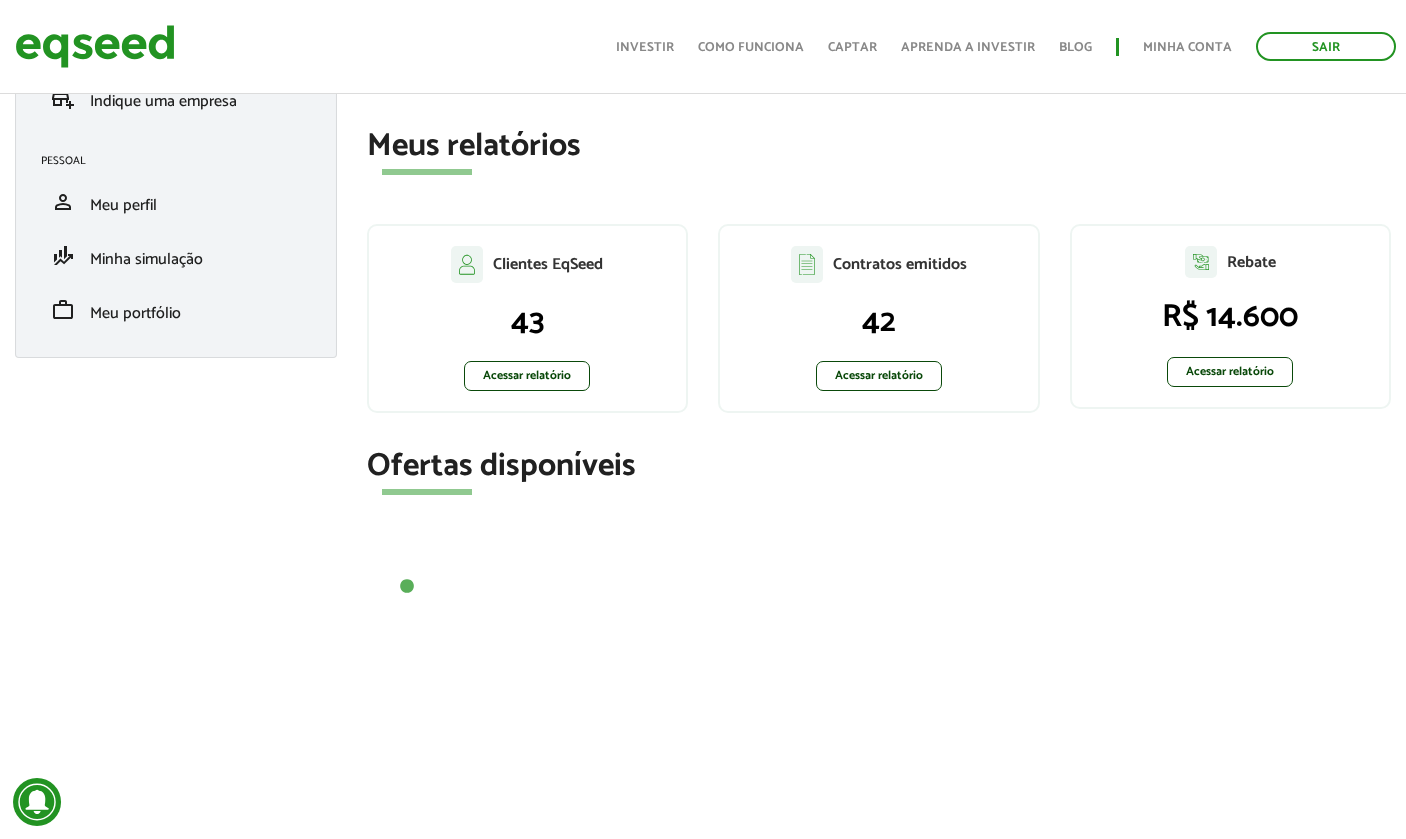 scroll, scrollTop: 306, scrollLeft: 0, axis: vertical 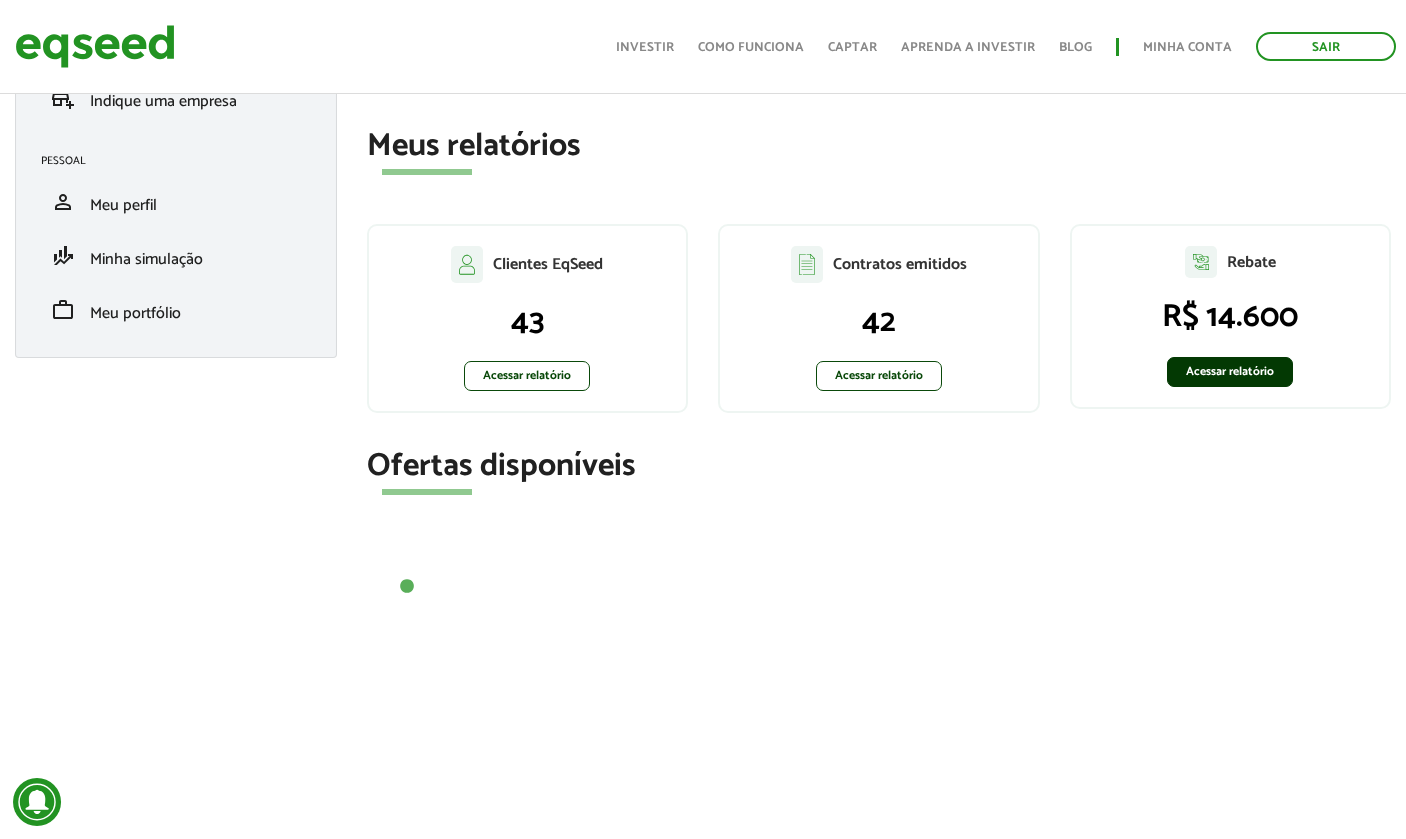 click on "Acessar relatório" at bounding box center (1230, 372) 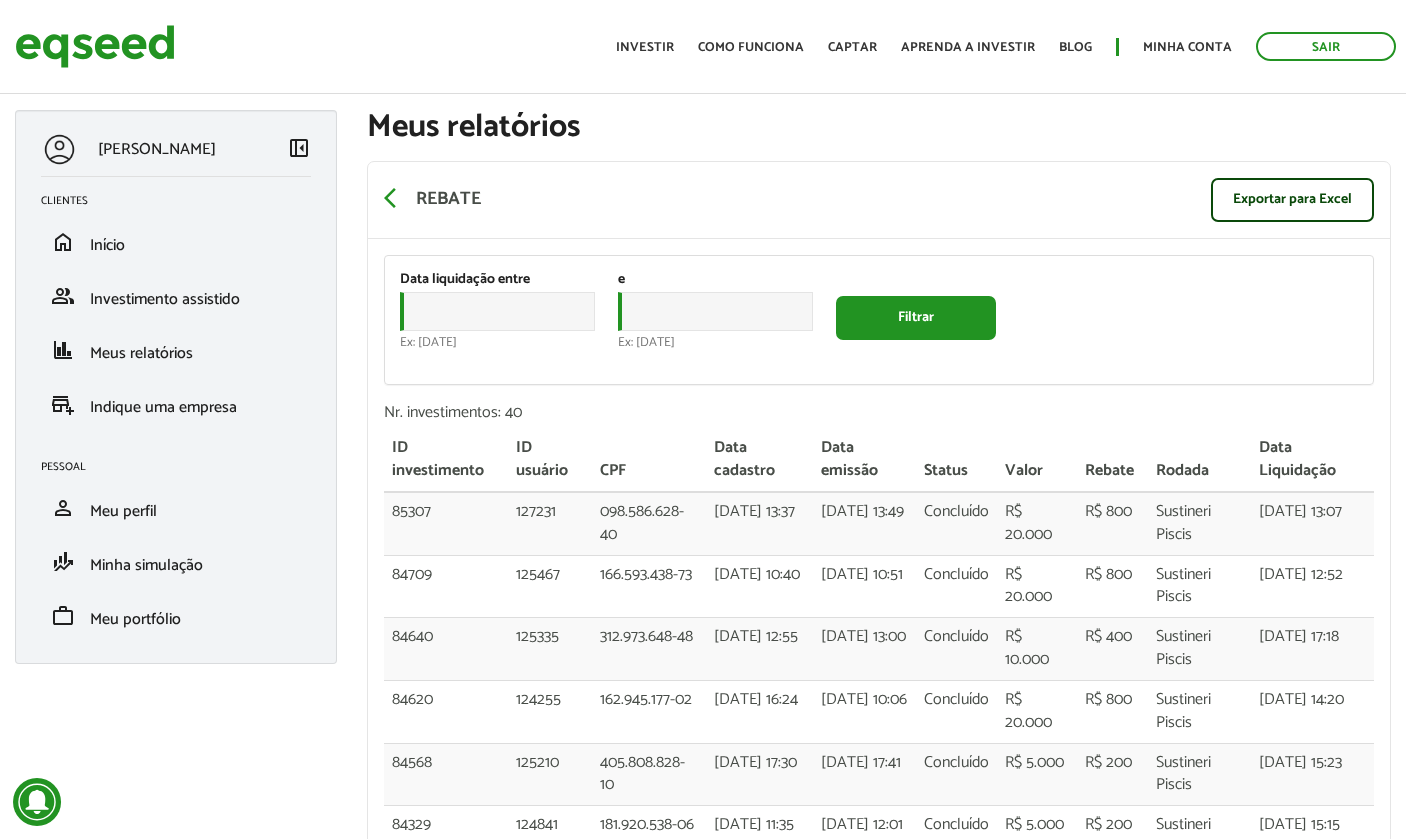 scroll, scrollTop: 0, scrollLeft: 0, axis: both 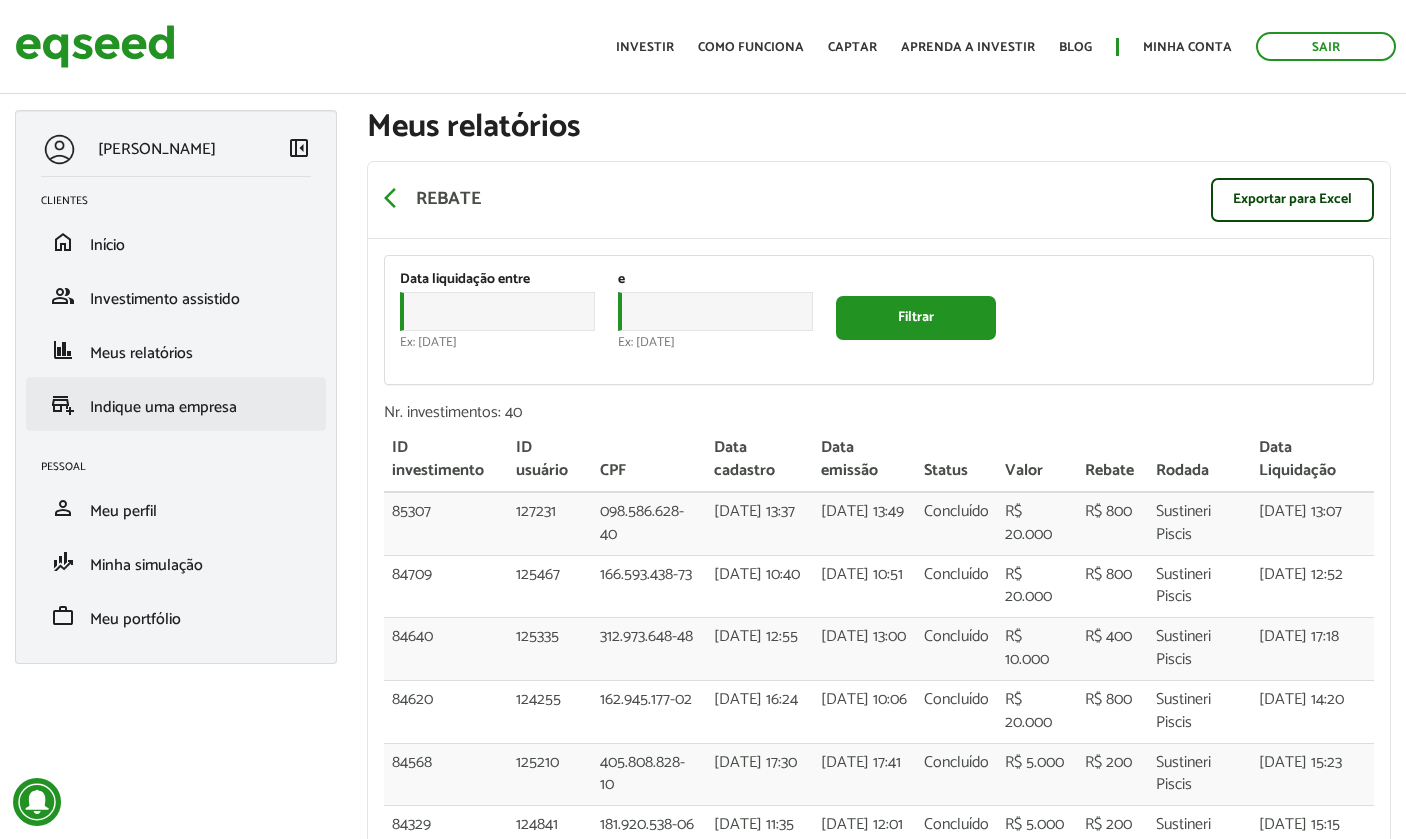 click on "Indique uma empresa" at bounding box center [163, 407] 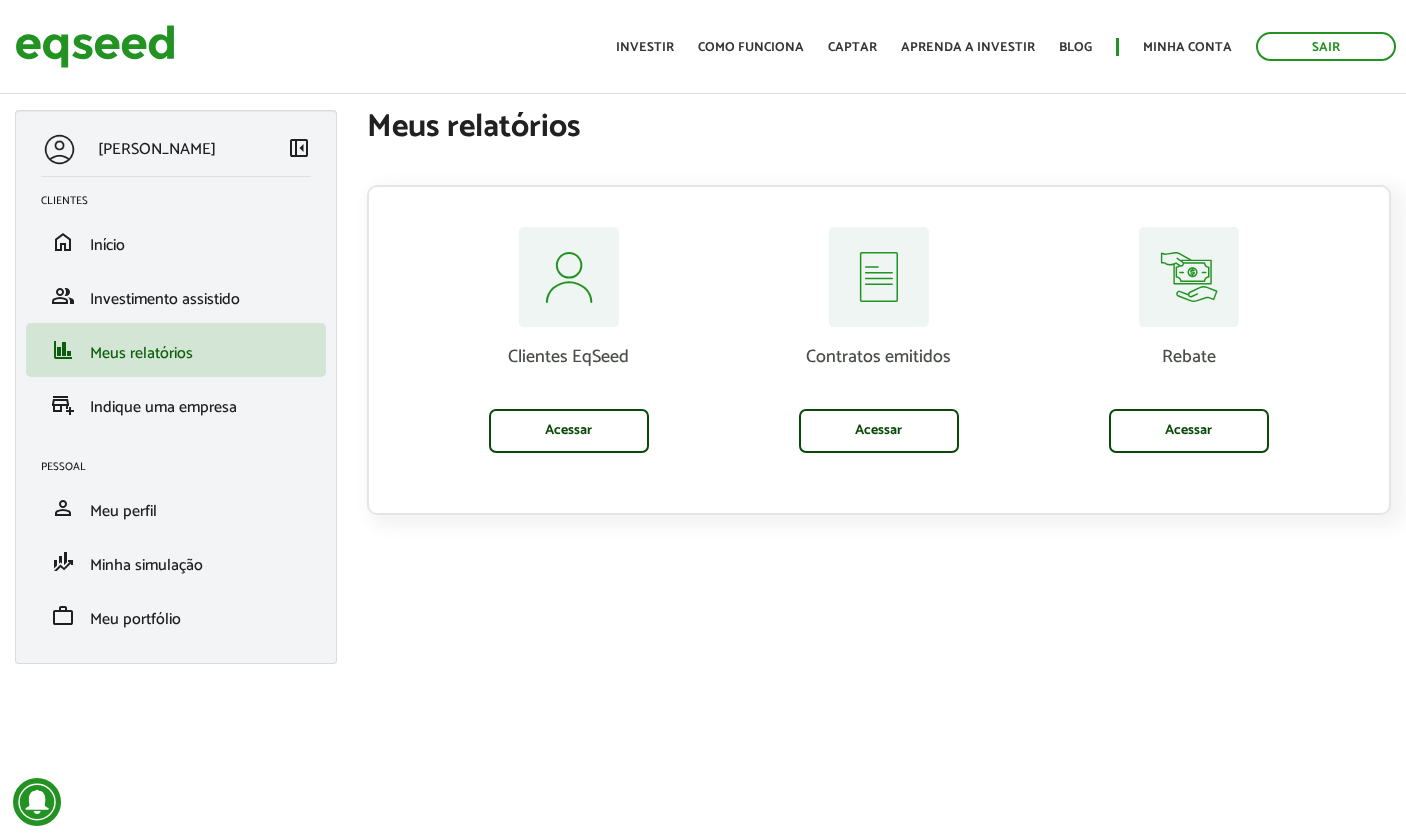 scroll, scrollTop: 0, scrollLeft: 0, axis: both 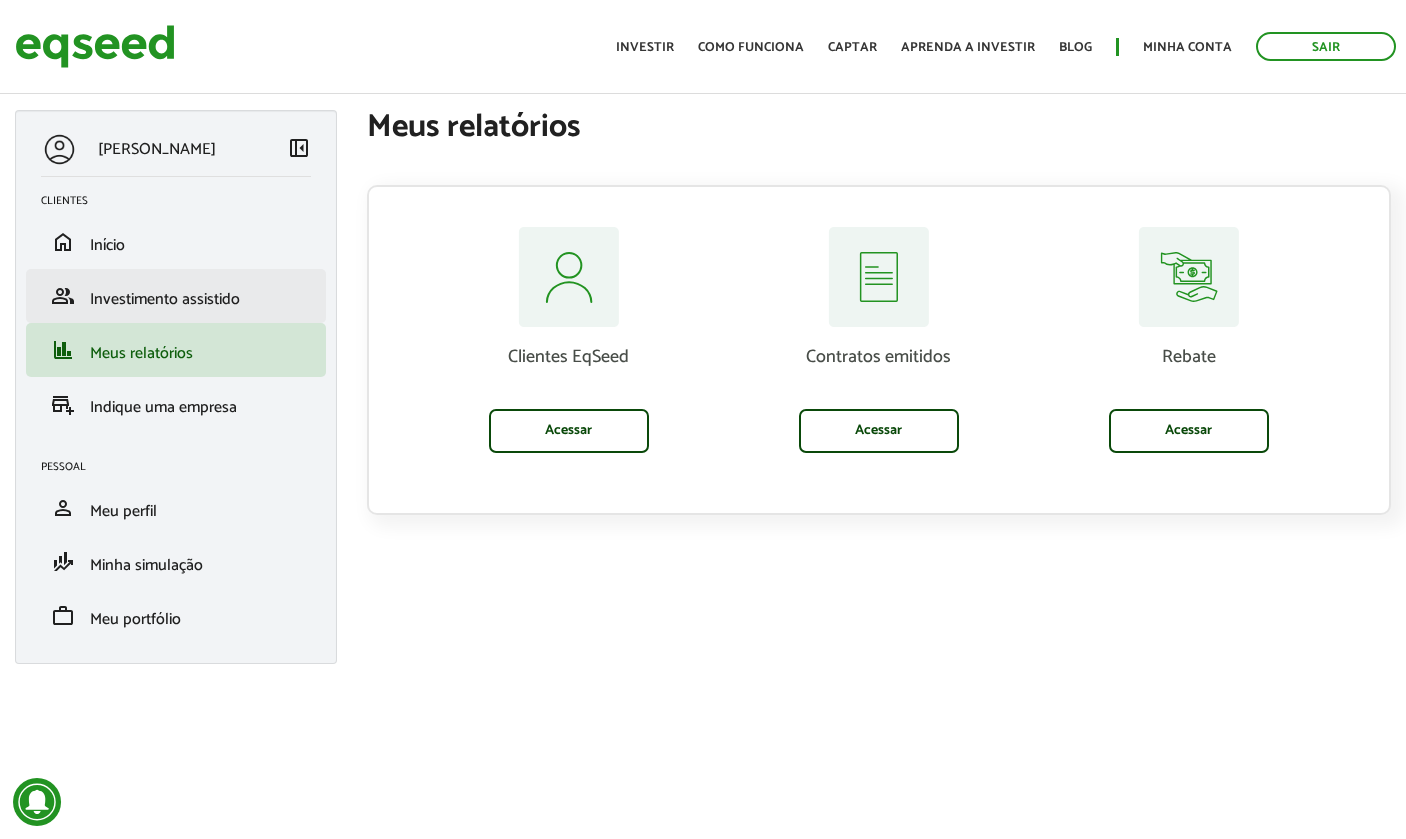 click on "Investimento assistido" at bounding box center (165, 299) 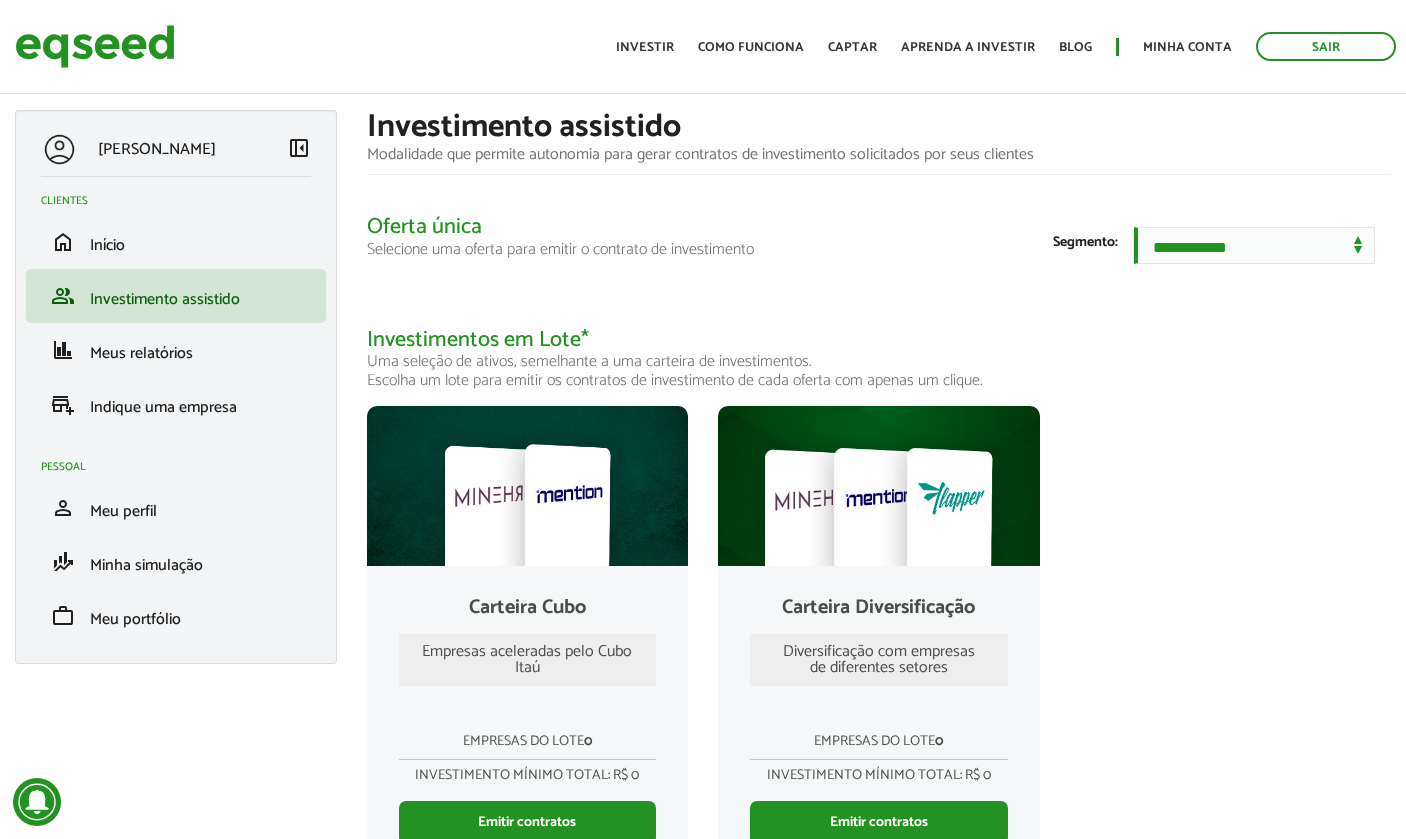 scroll, scrollTop: 0, scrollLeft: 0, axis: both 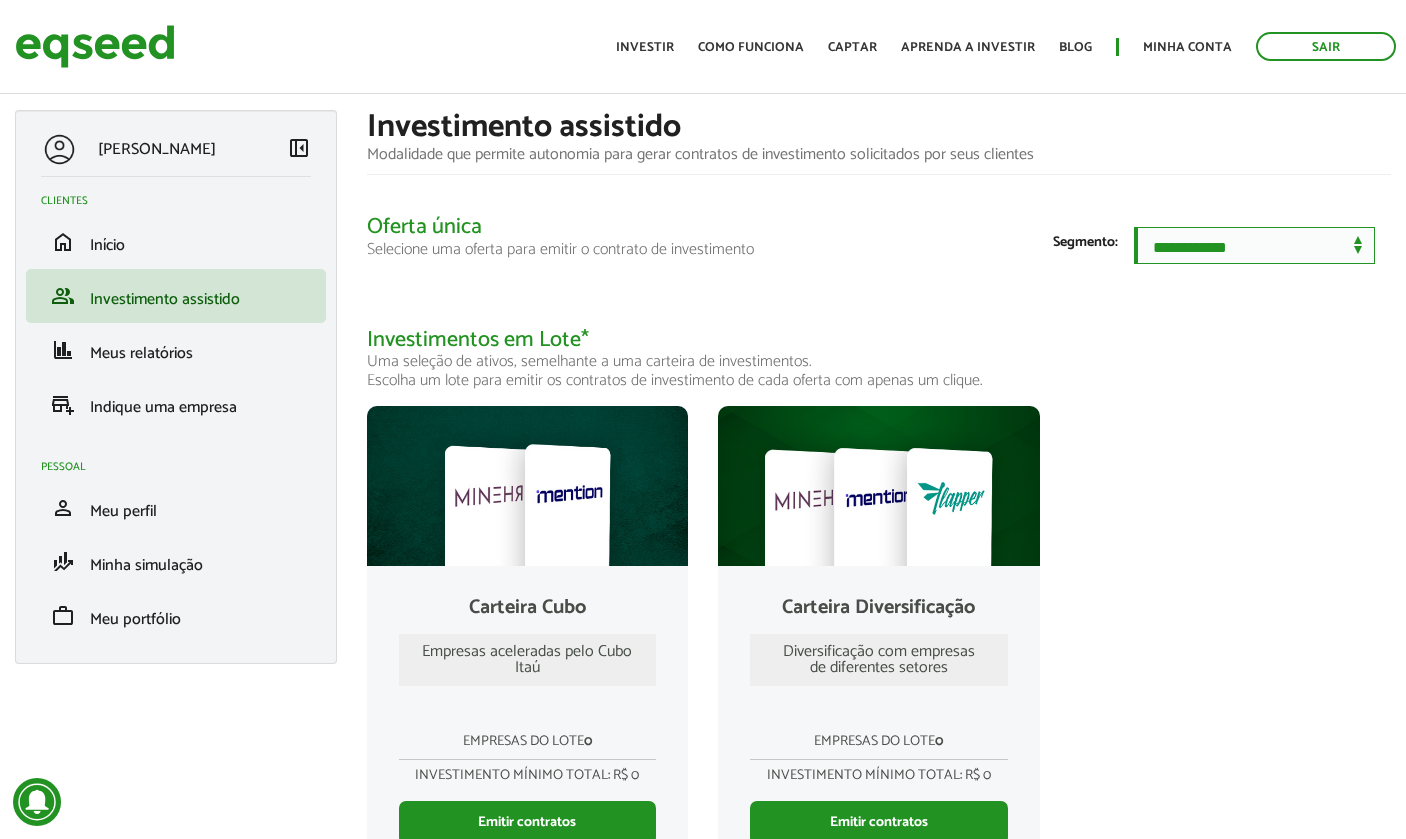 select on "***" 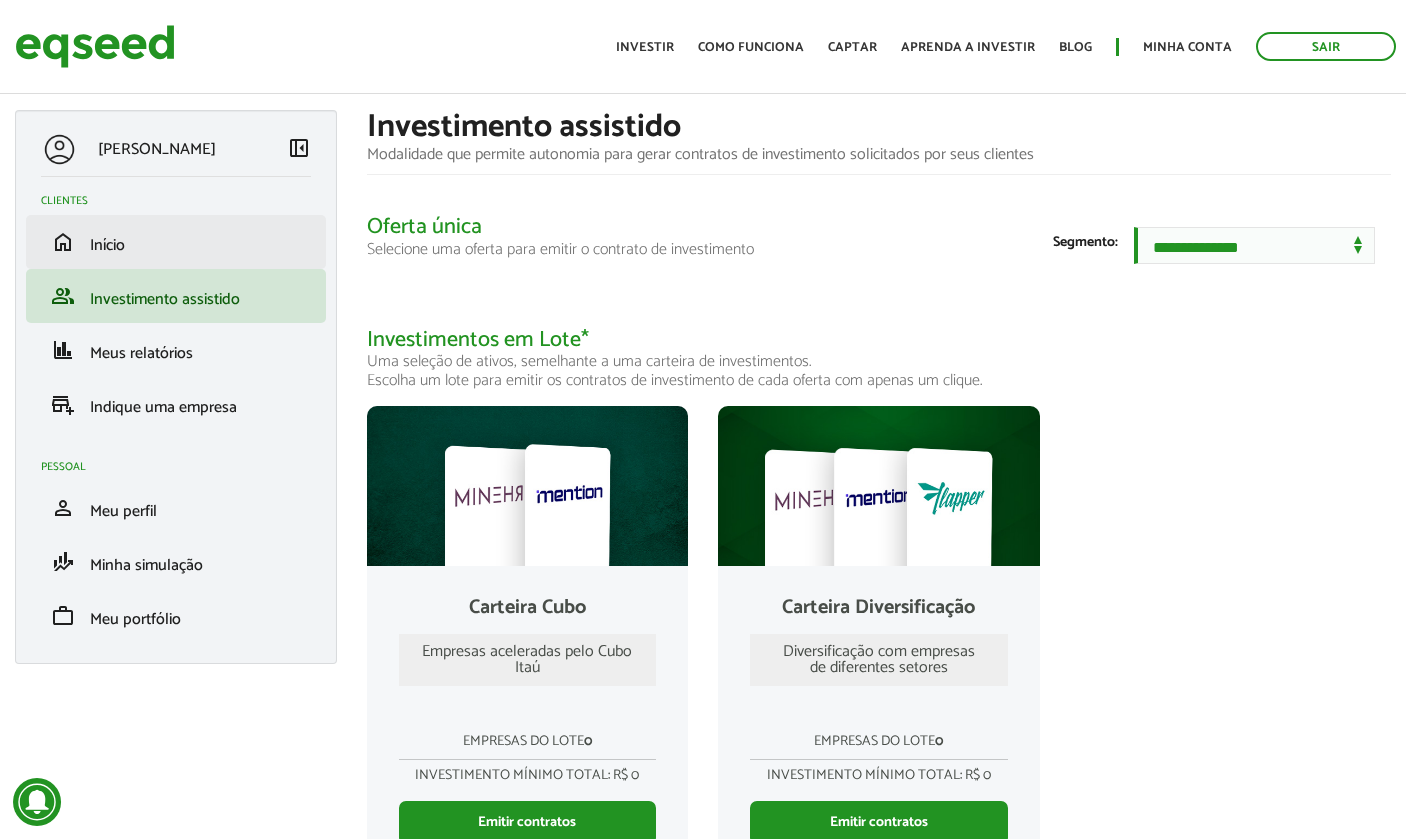 scroll, scrollTop: 0, scrollLeft: 0, axis: both 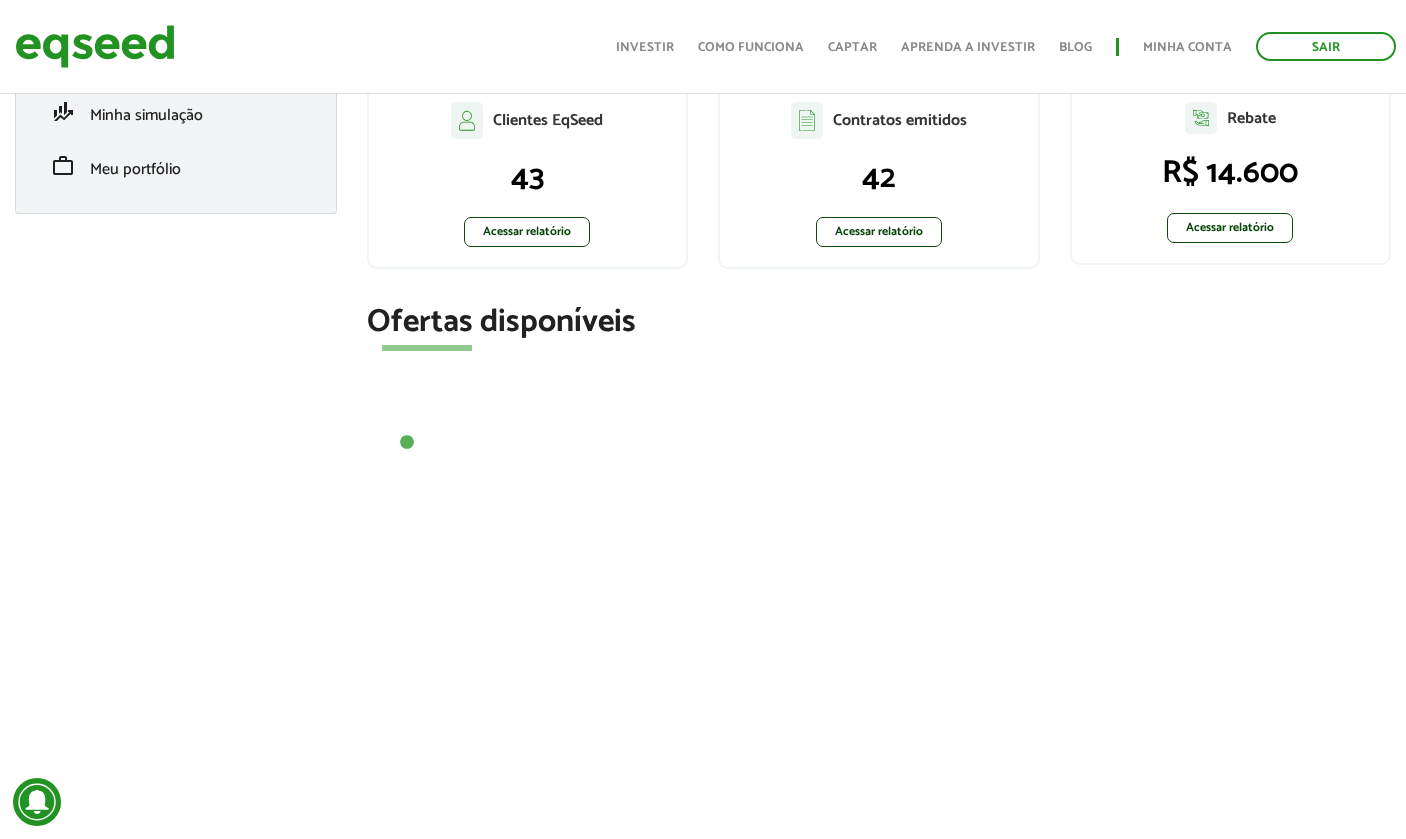click on "1" at bounding box center (884, 442) 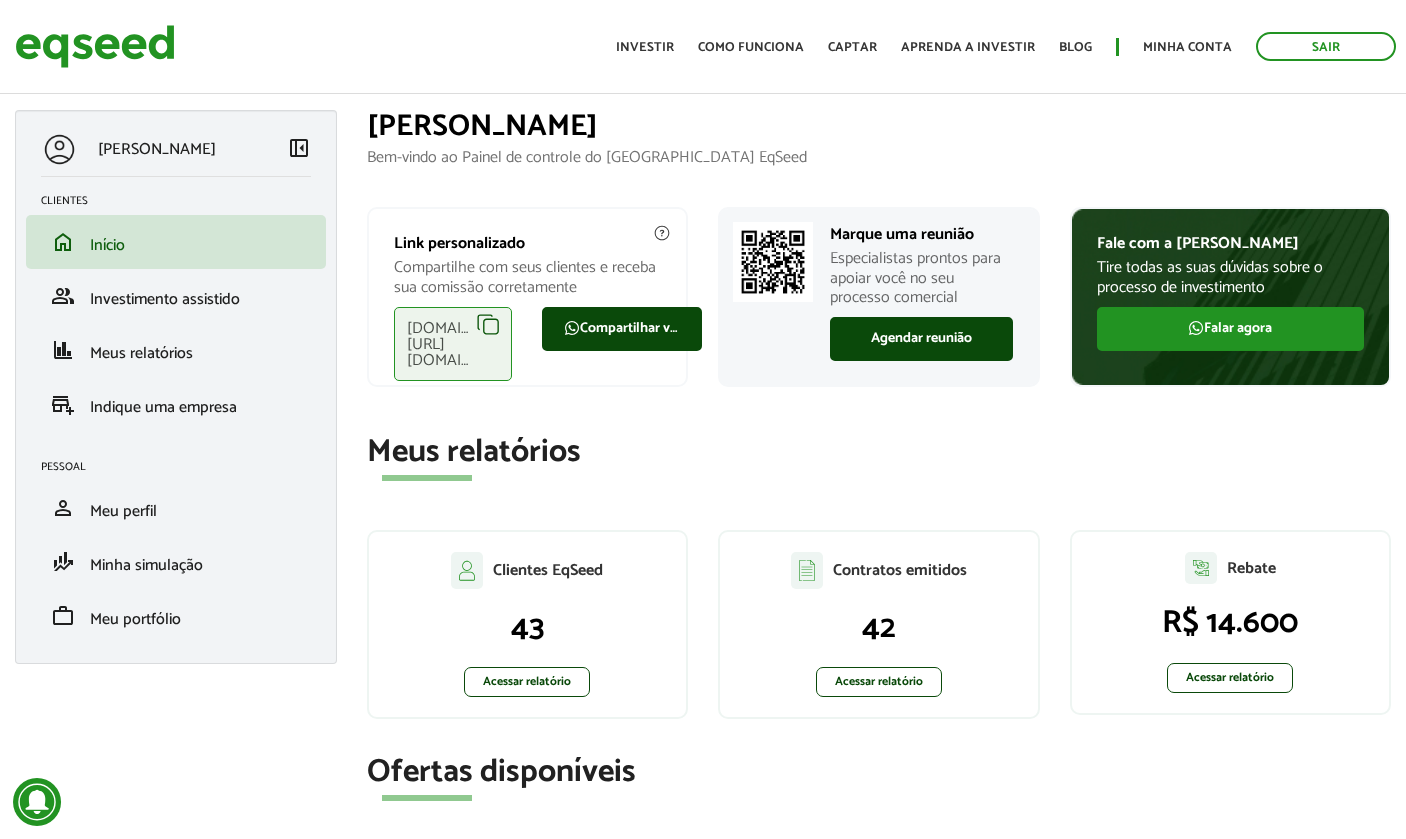 scroll, scrollTop: 0, scrollLeft: 0, axis: both 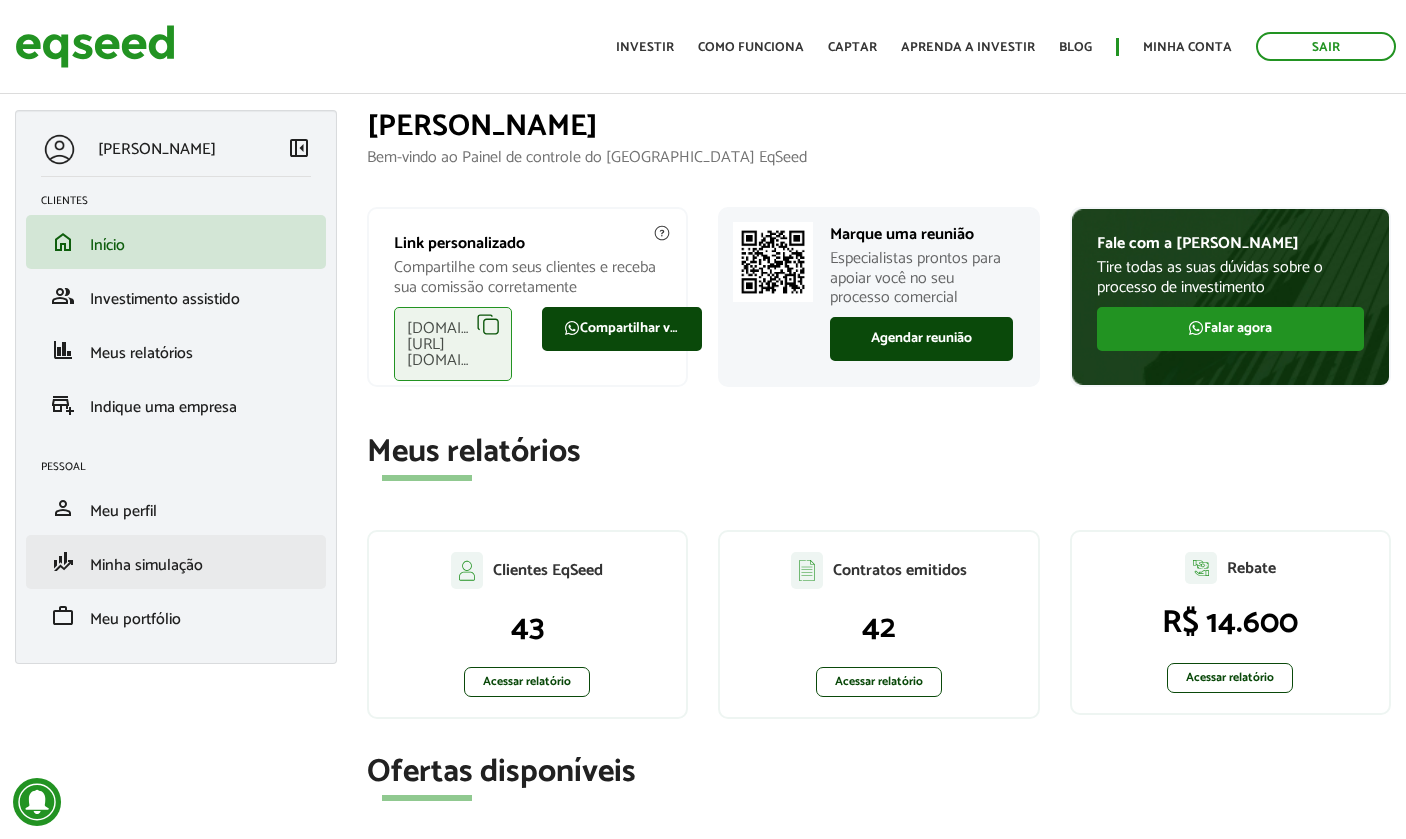 click on "Minha simulação" at bounding box center [146, 565] 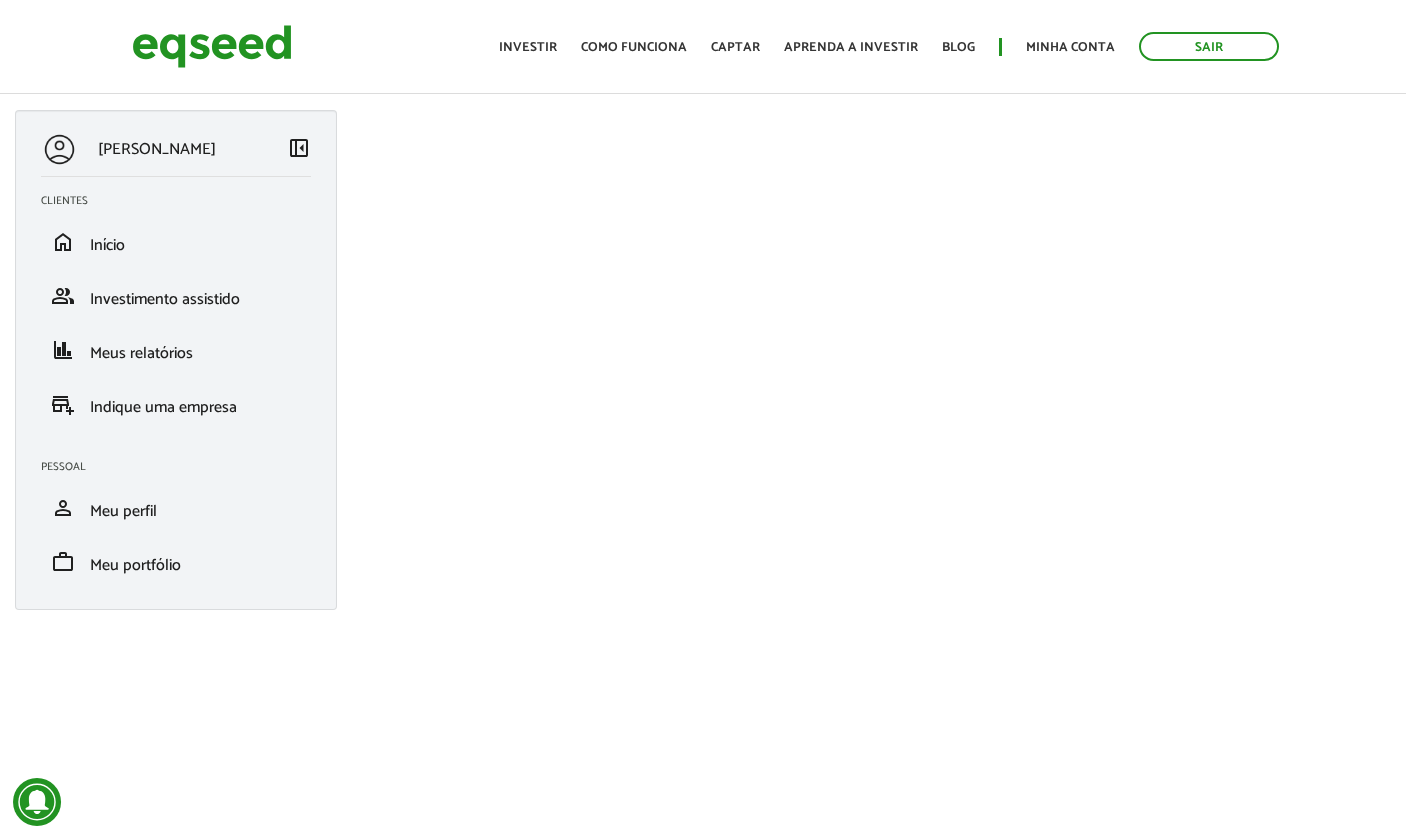 scroll, scrollTop: 0, scrollLeft: 0, axis: both 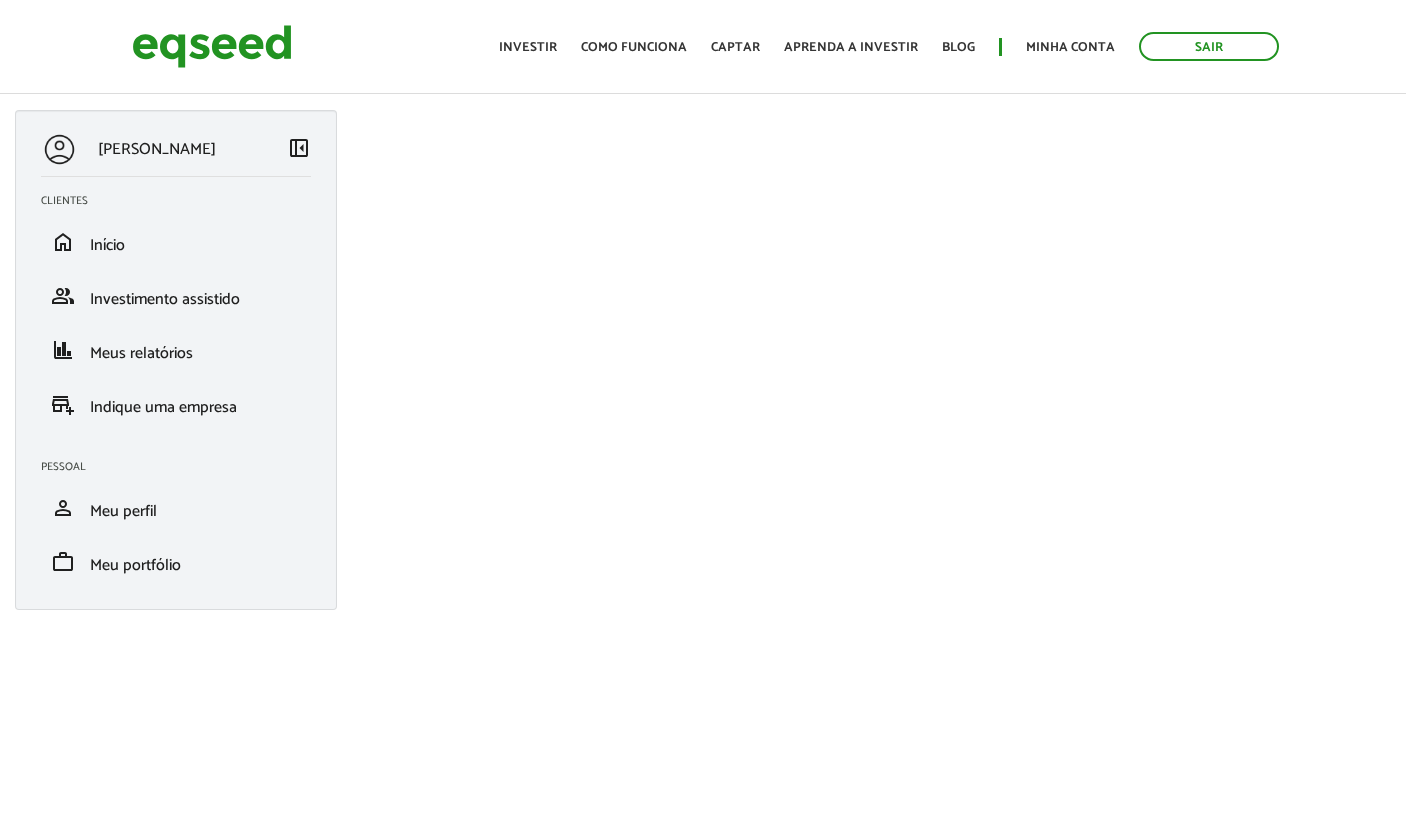 click on "Ramon Dias" at bounding box center [164, 149] 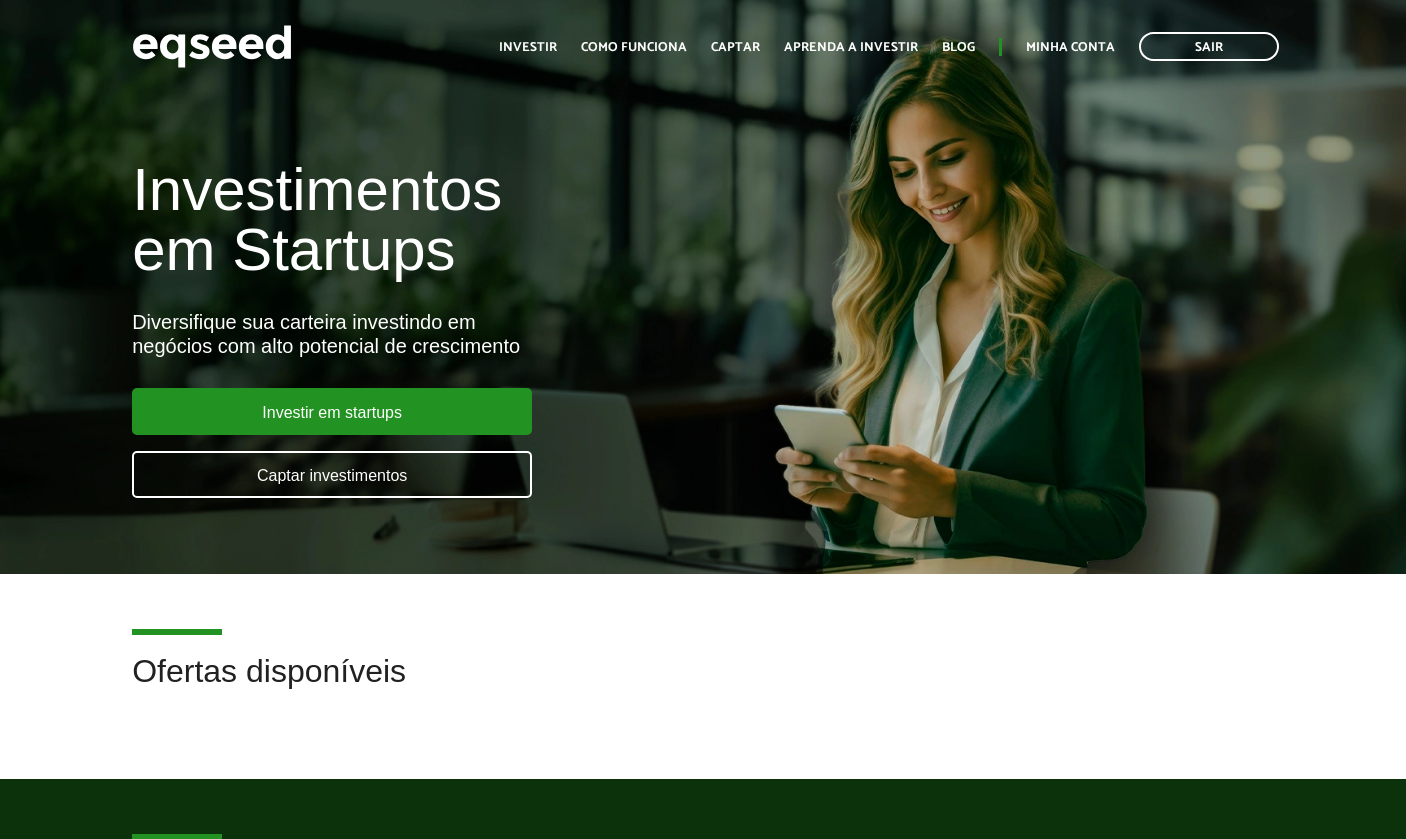 scroll, scrollTop: 0, scrollLeft: 0, axis: both 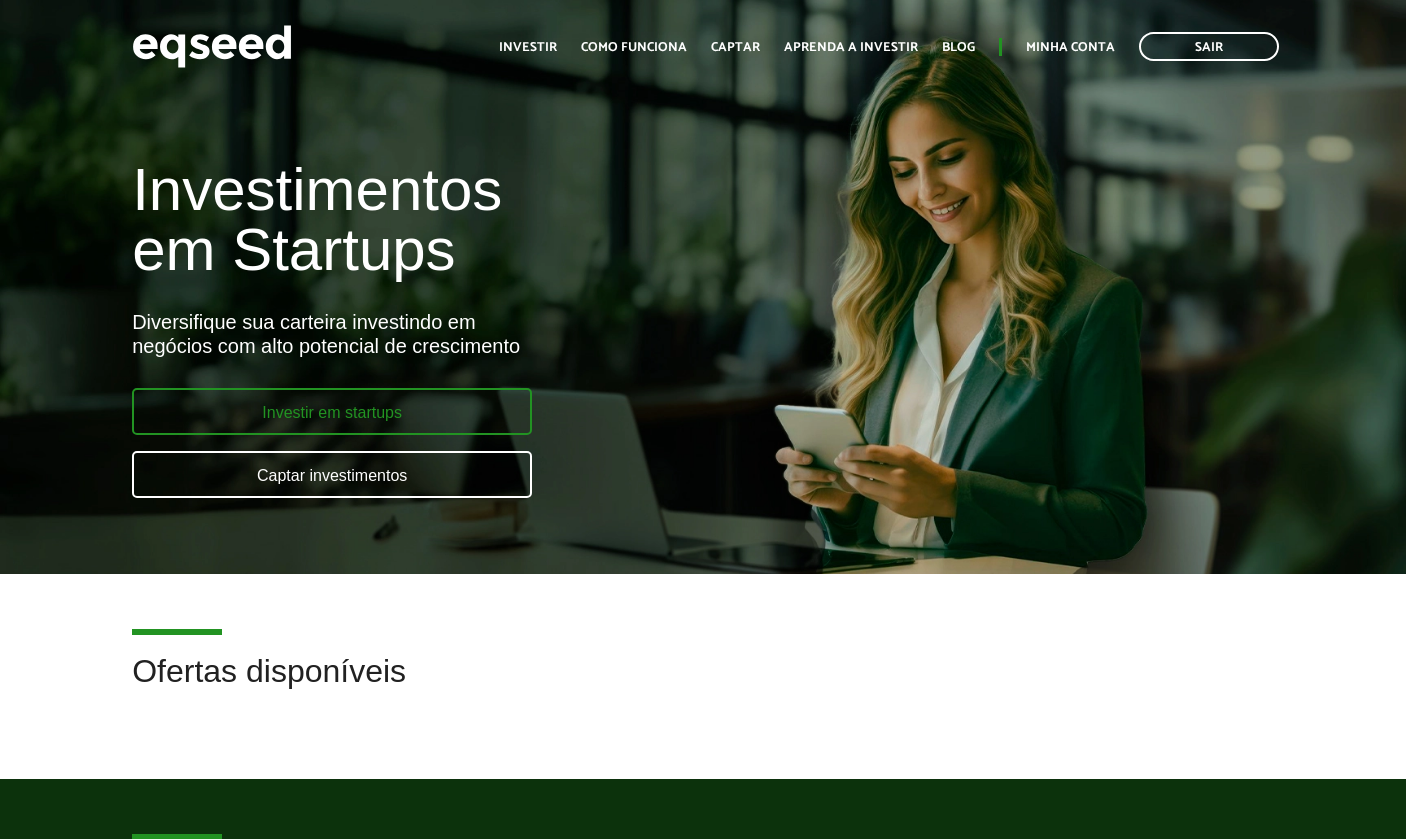 click on "Investir em startups" at bounding box center (332, 411) 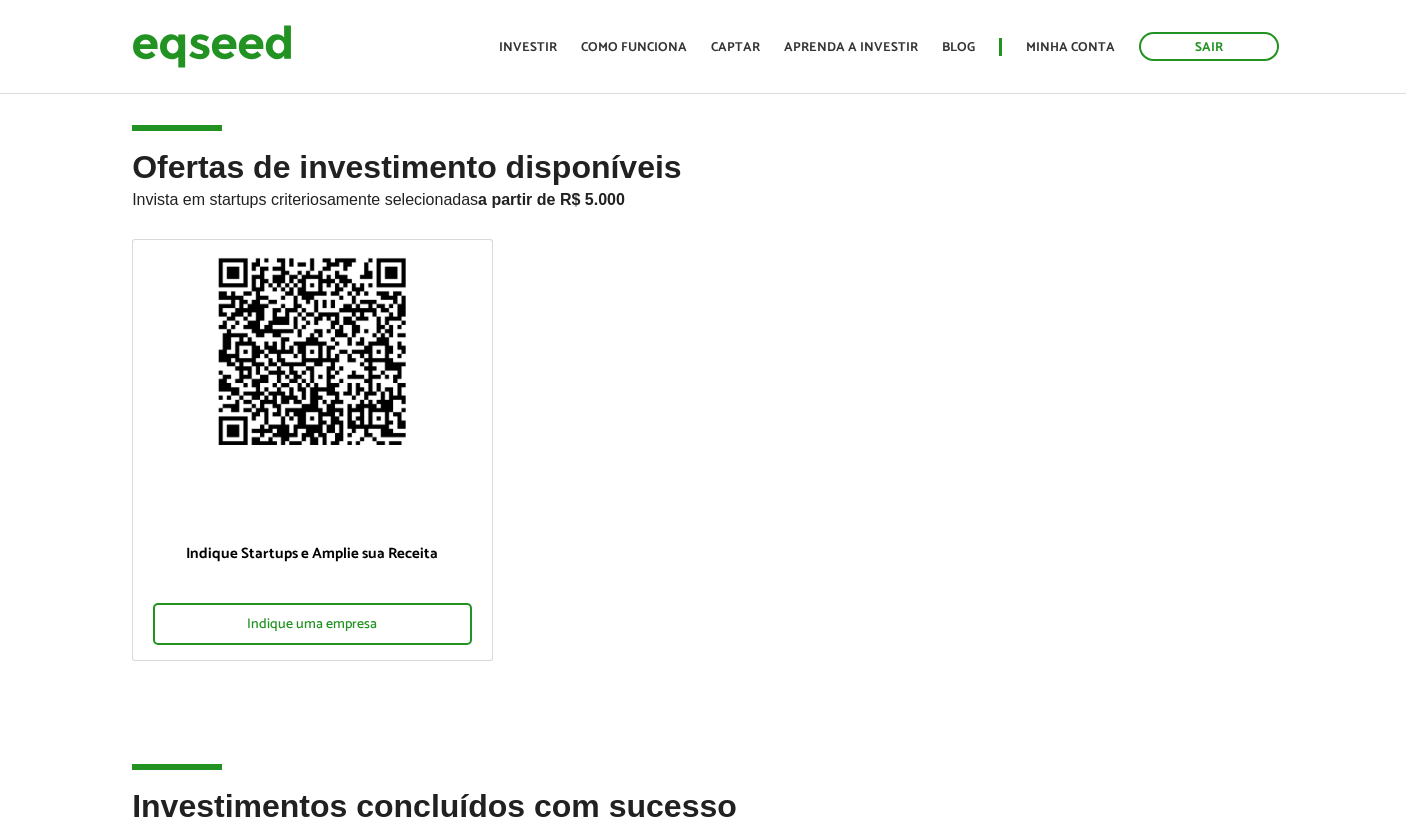 scroll, scrollTop: 0, scrollLeft: 0, axis: both 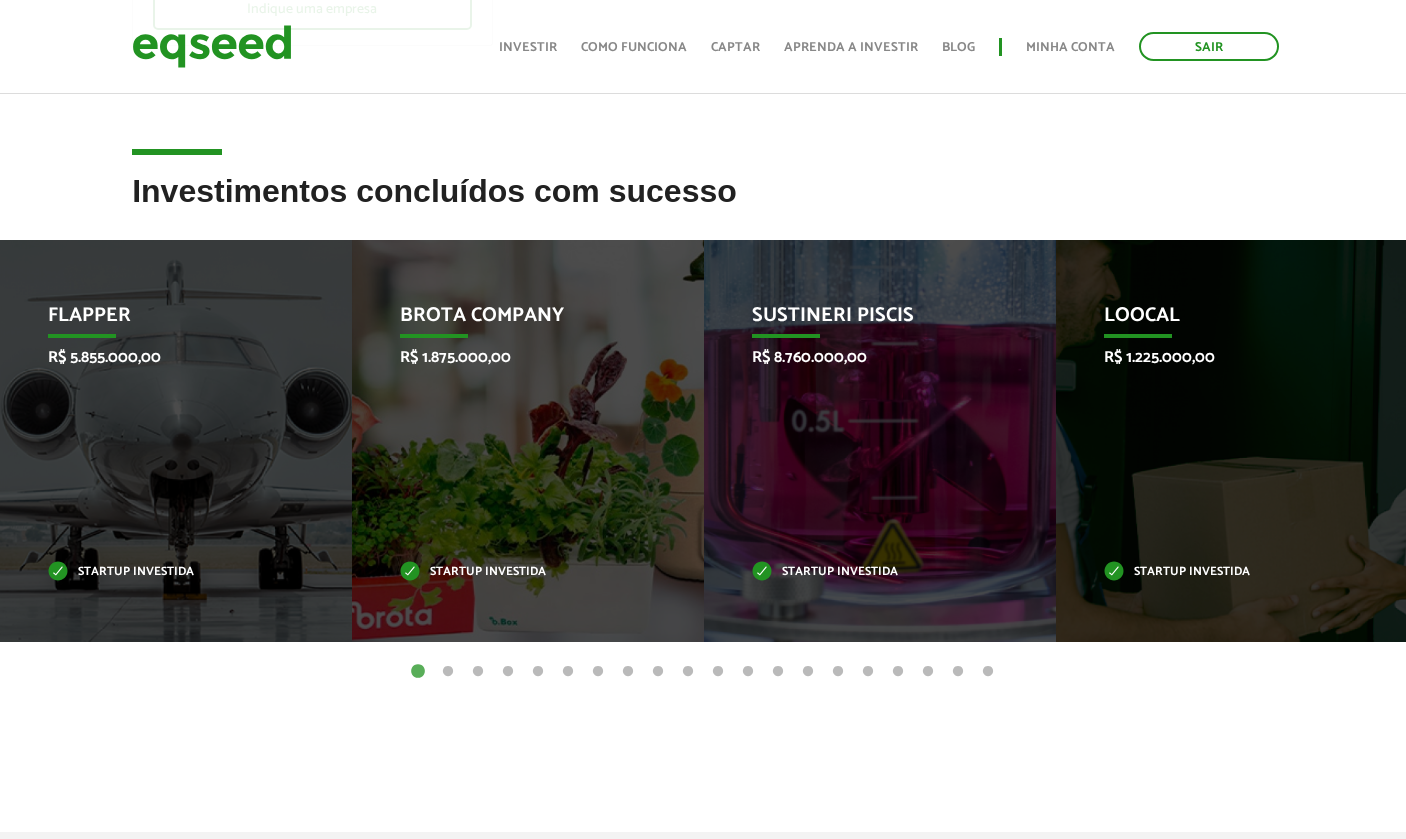 click on "2" at bounding box center (448, 672) 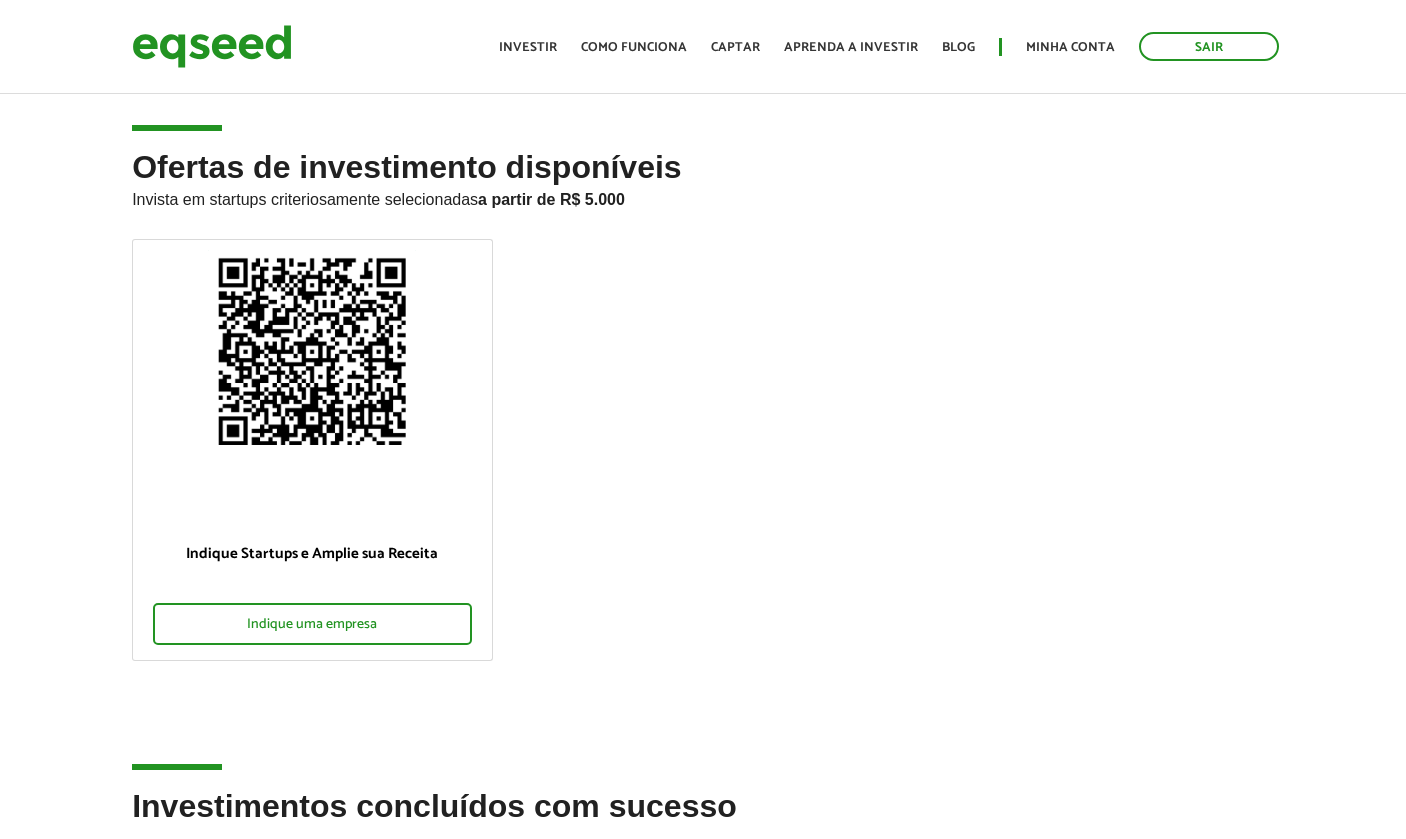 scroll, scrollTop: 0, scrollLeft: 0, axis: both 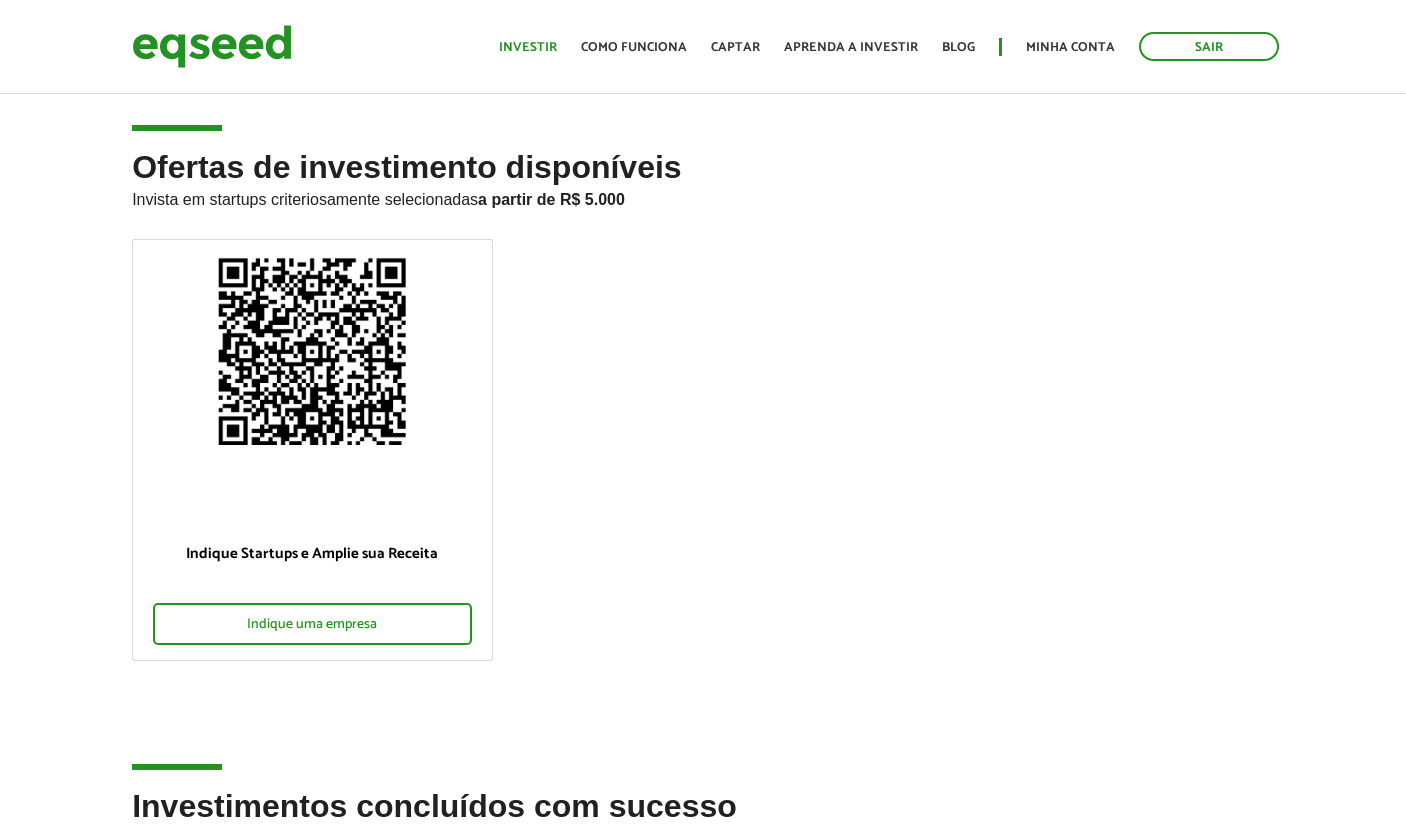 click on "Investir" at bounding box center [528, 47] 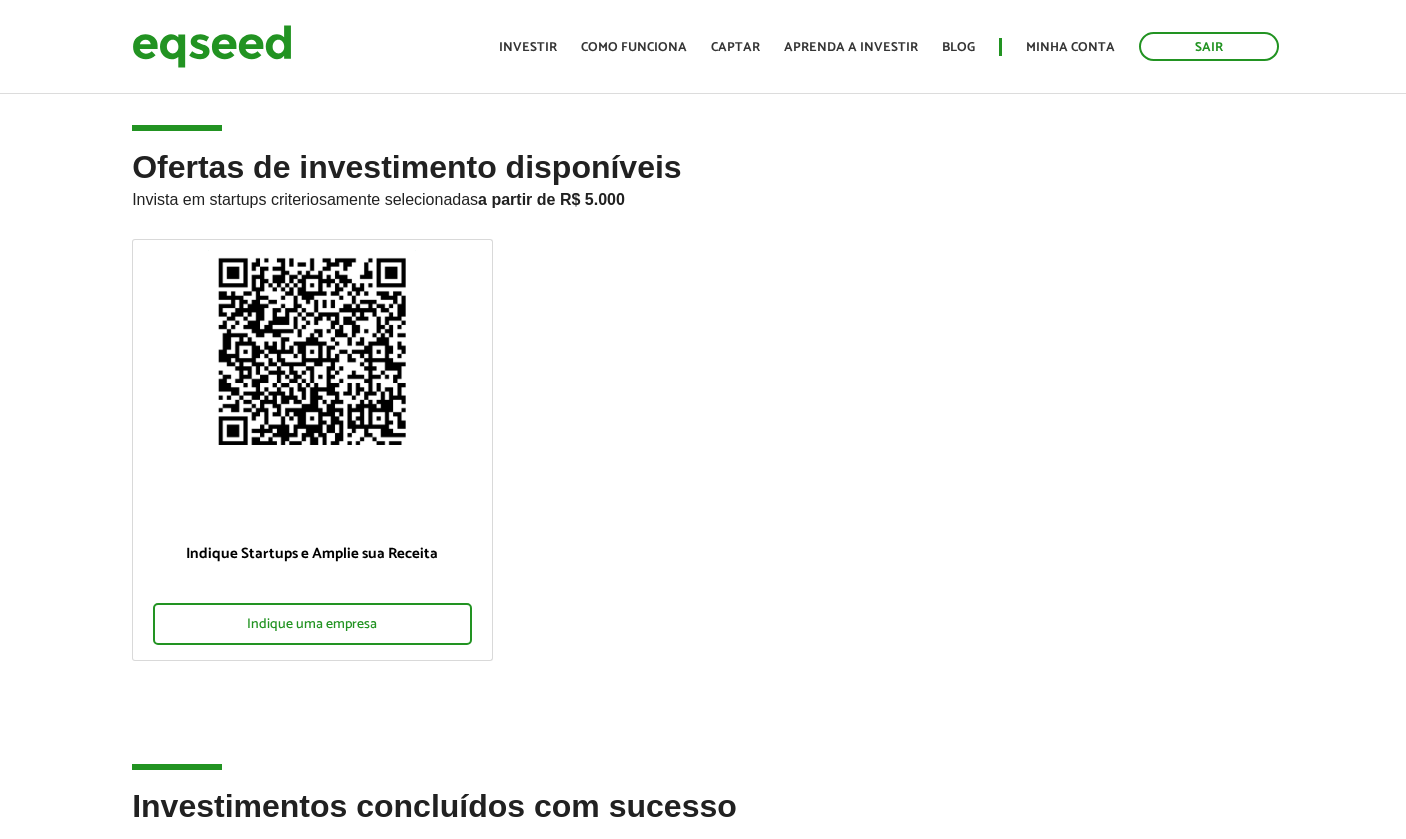 scroll, scrollTop: 0, scrollLeft: 0, axis: both 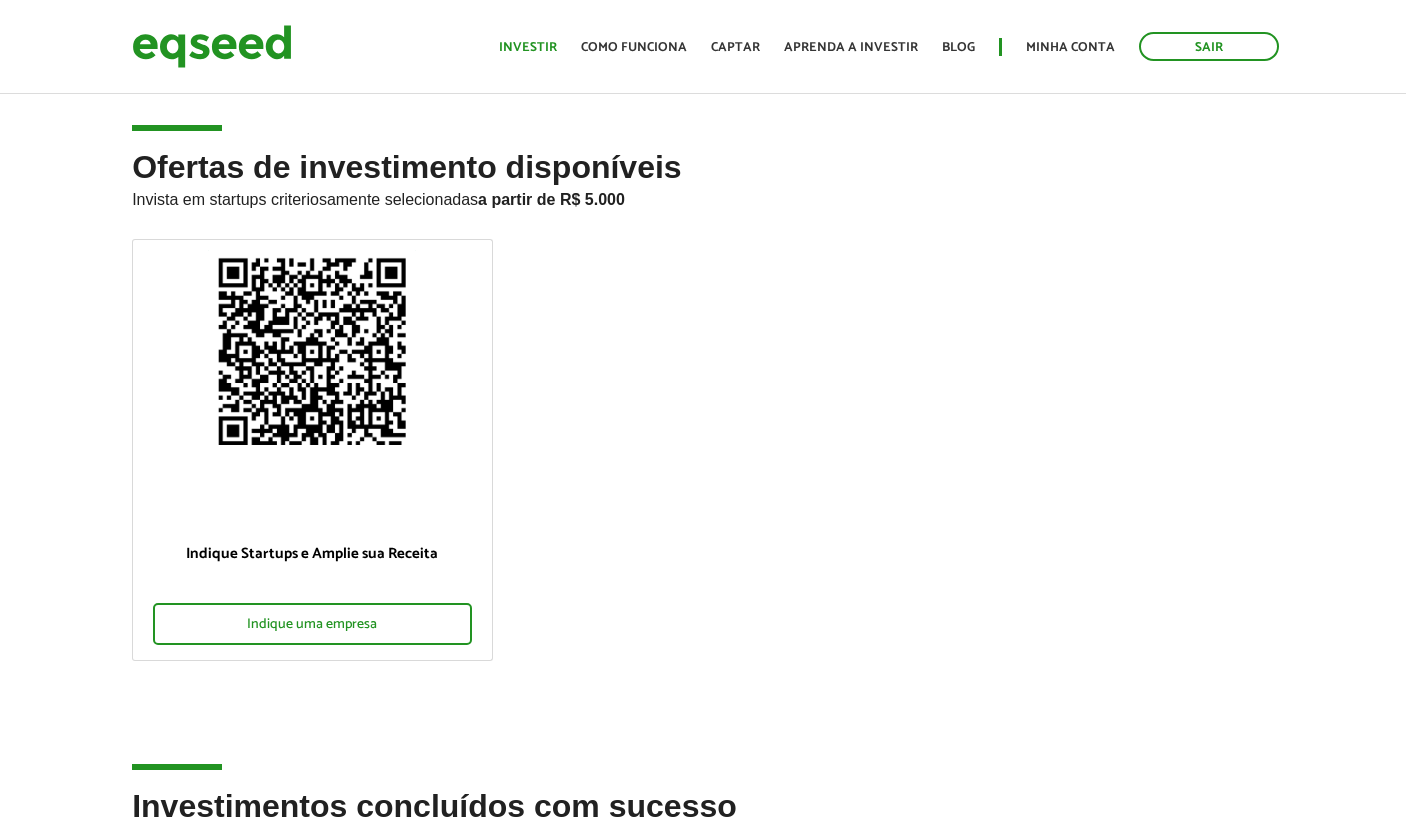 click on "Investir" at bounding box center (528, 47) 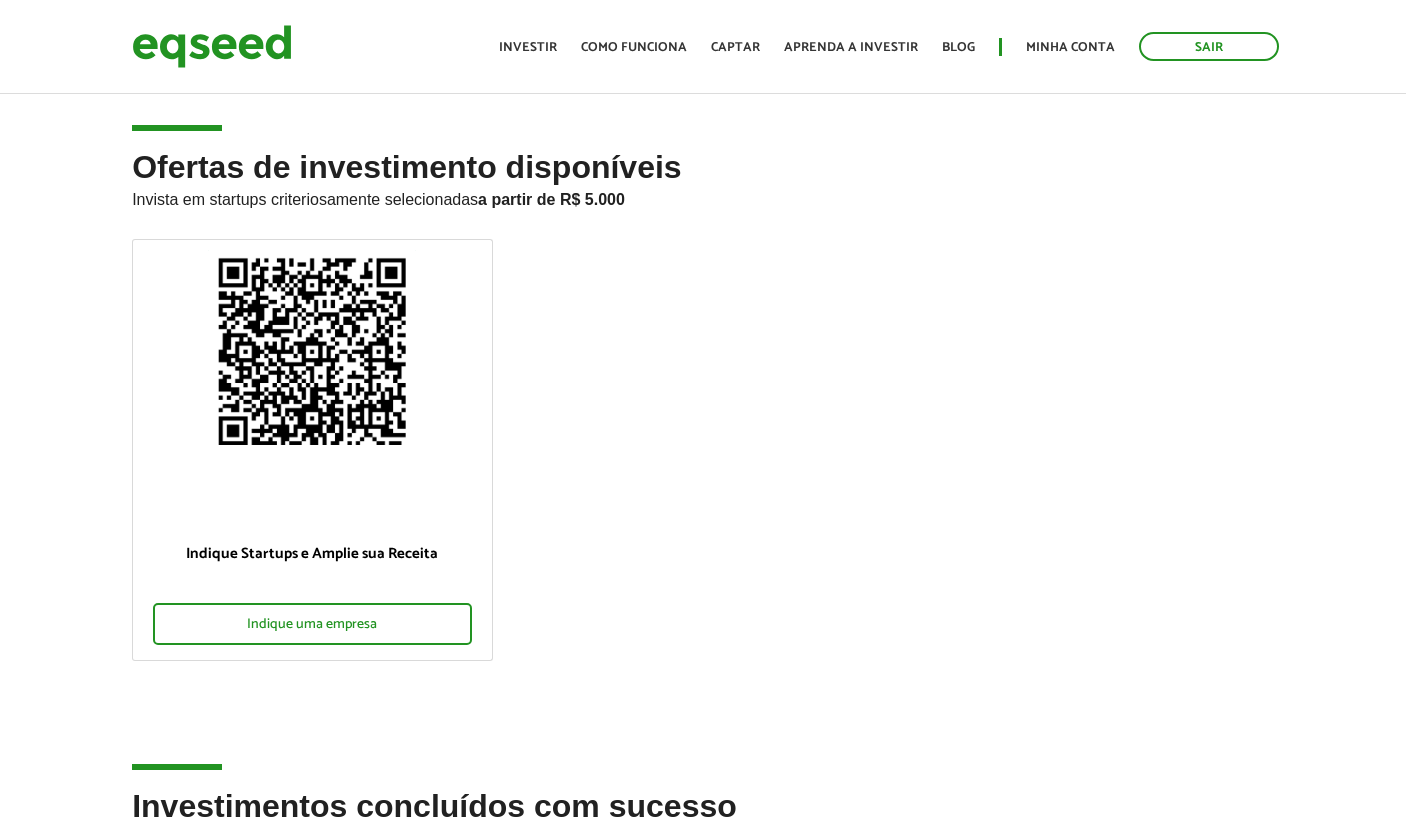 scroll, scrollTop: 393, scrollLeft: 0, axis: vertical 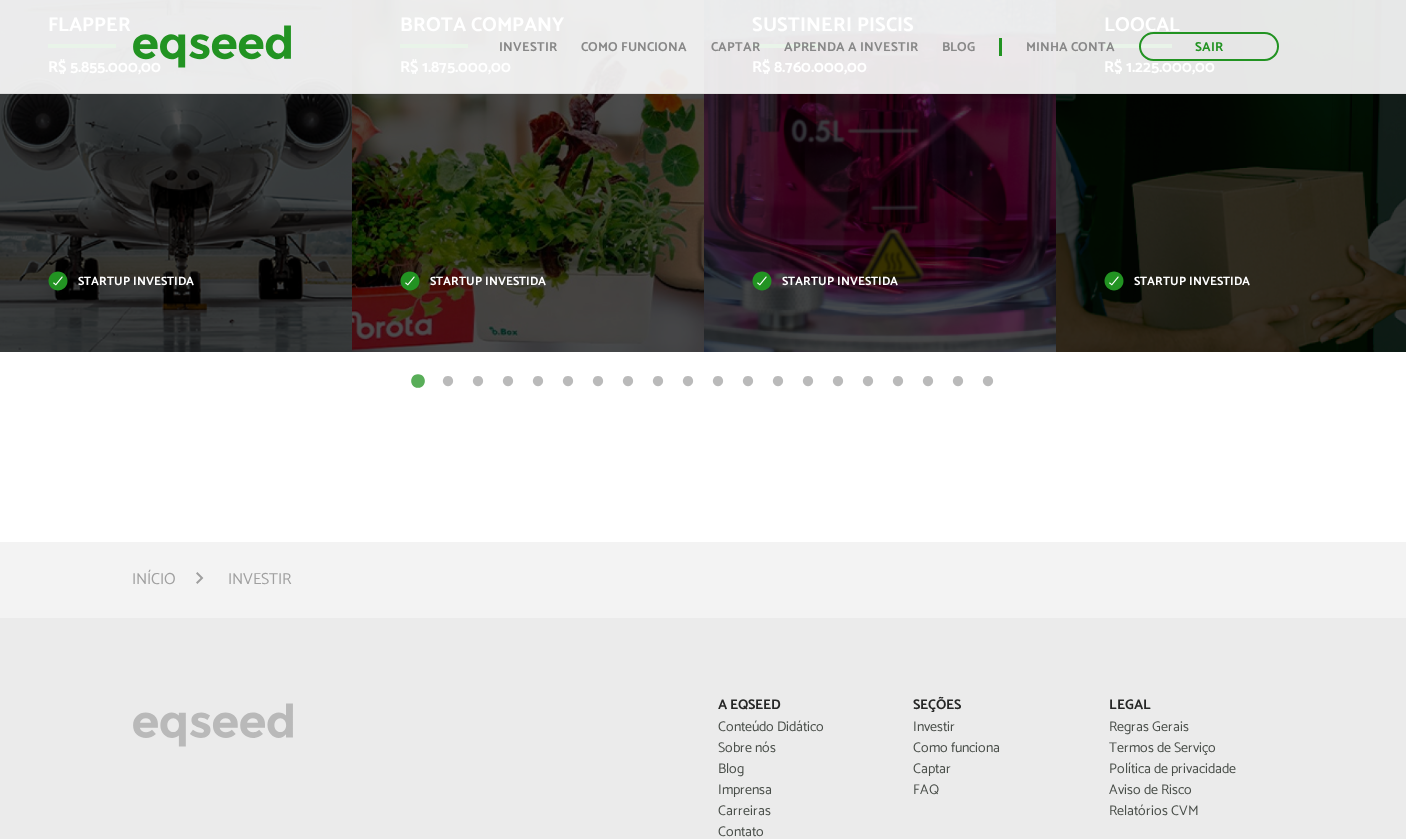 click on "Investir" at bounding box center (259, 579) 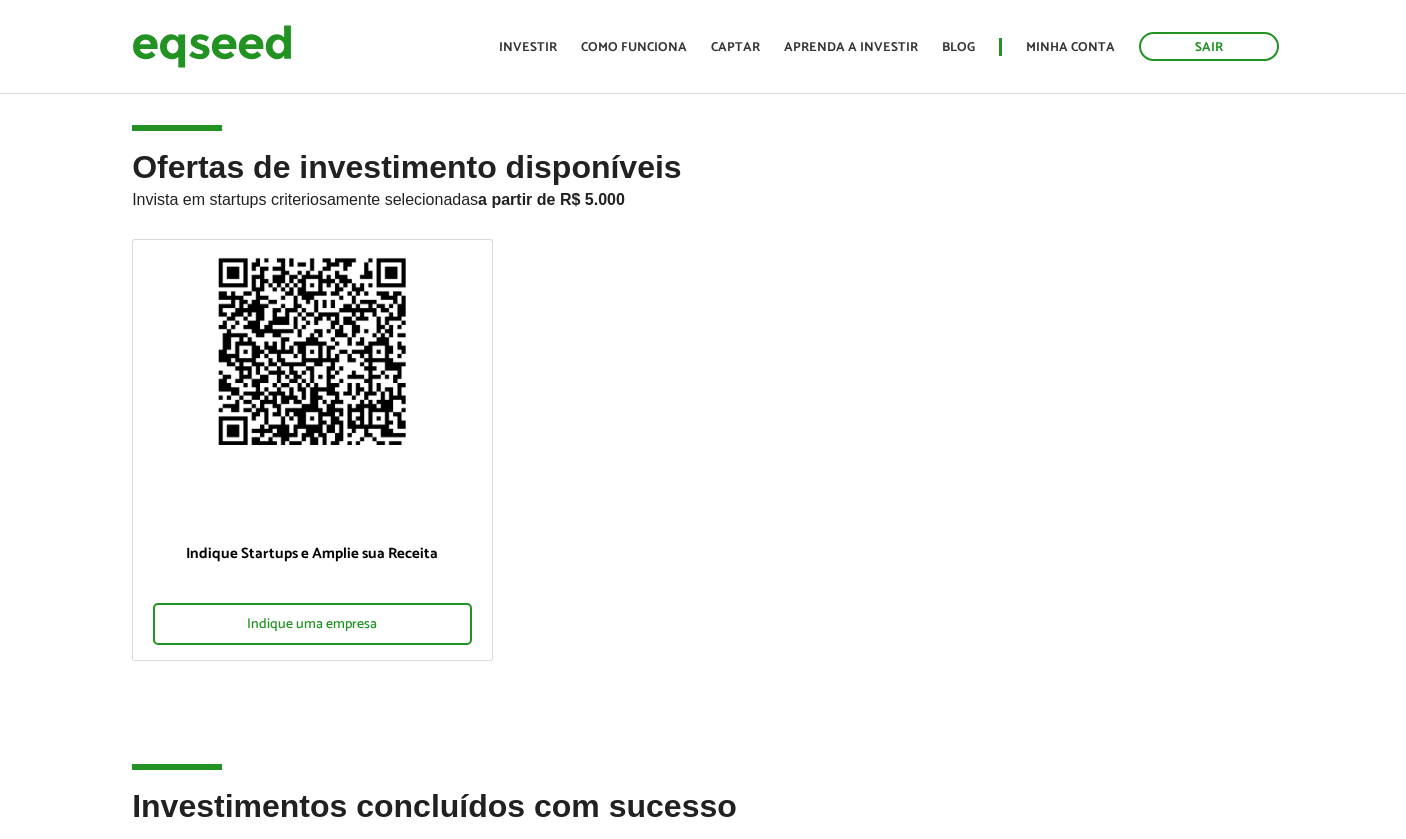 scroll, scrollTop: -1, scrollLeft: 0, axis: vertical 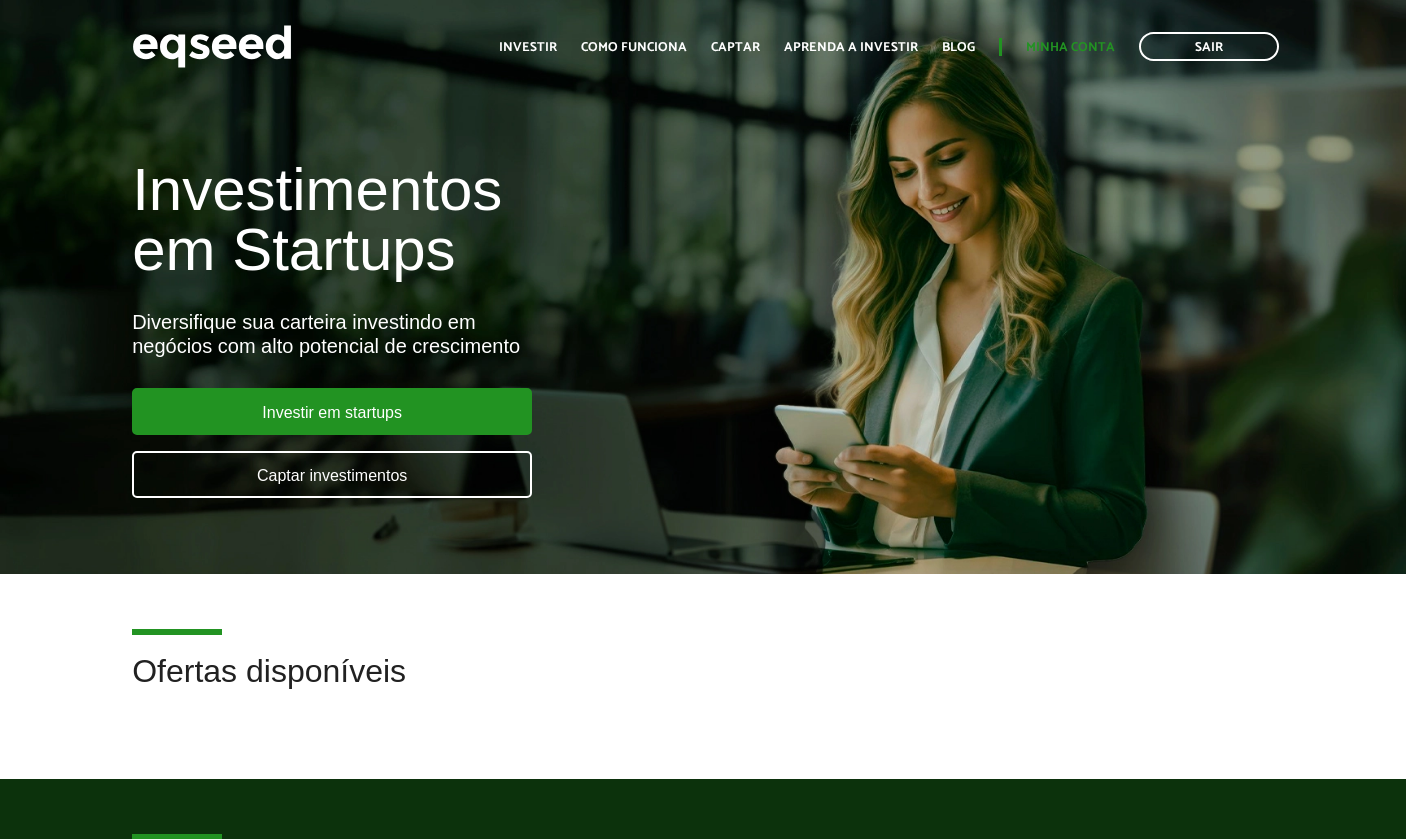 click on "Minha conta" at bounding box center (1070, 47) 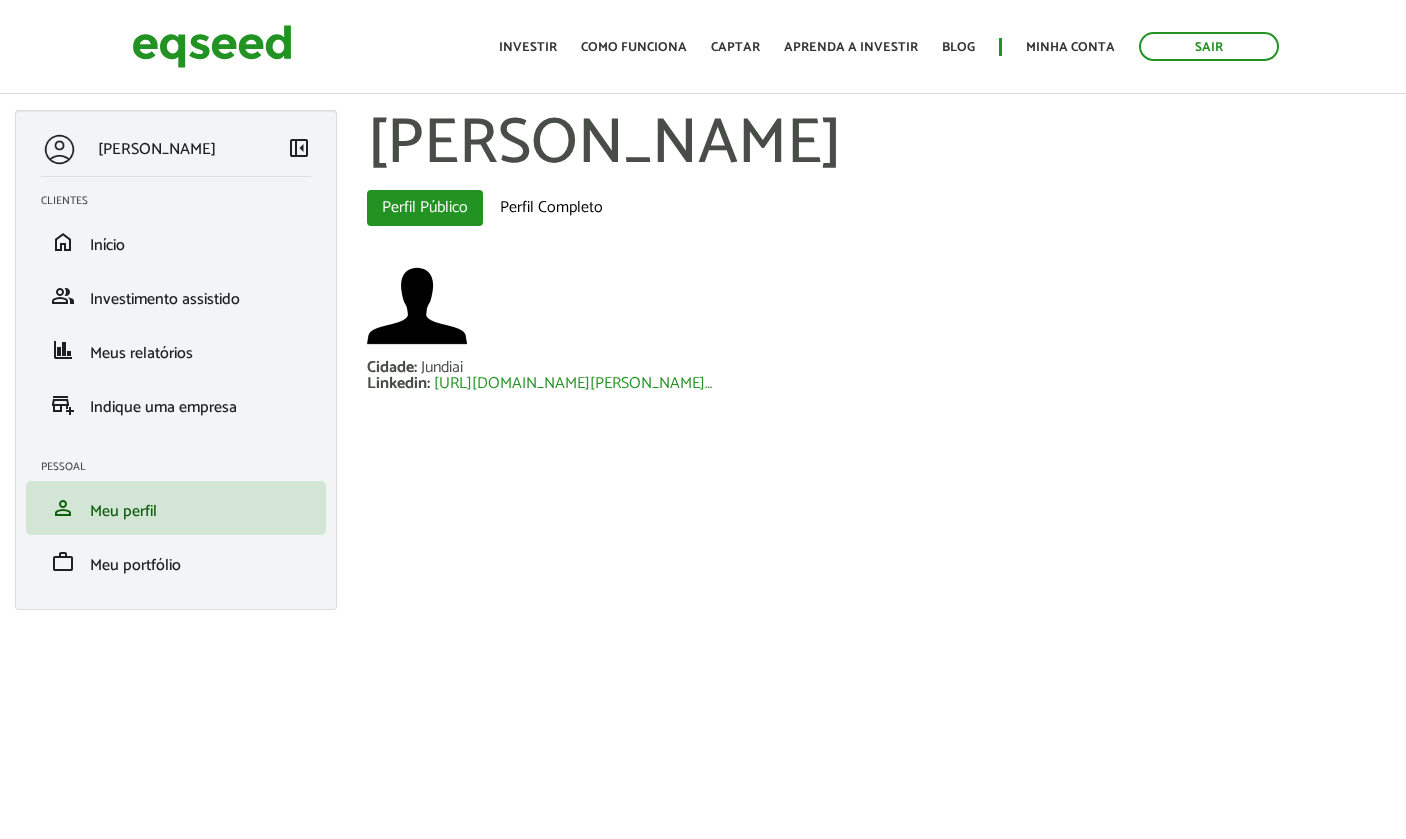 scroll, scrollTop: 0, scrollLeft: 0, axis: both 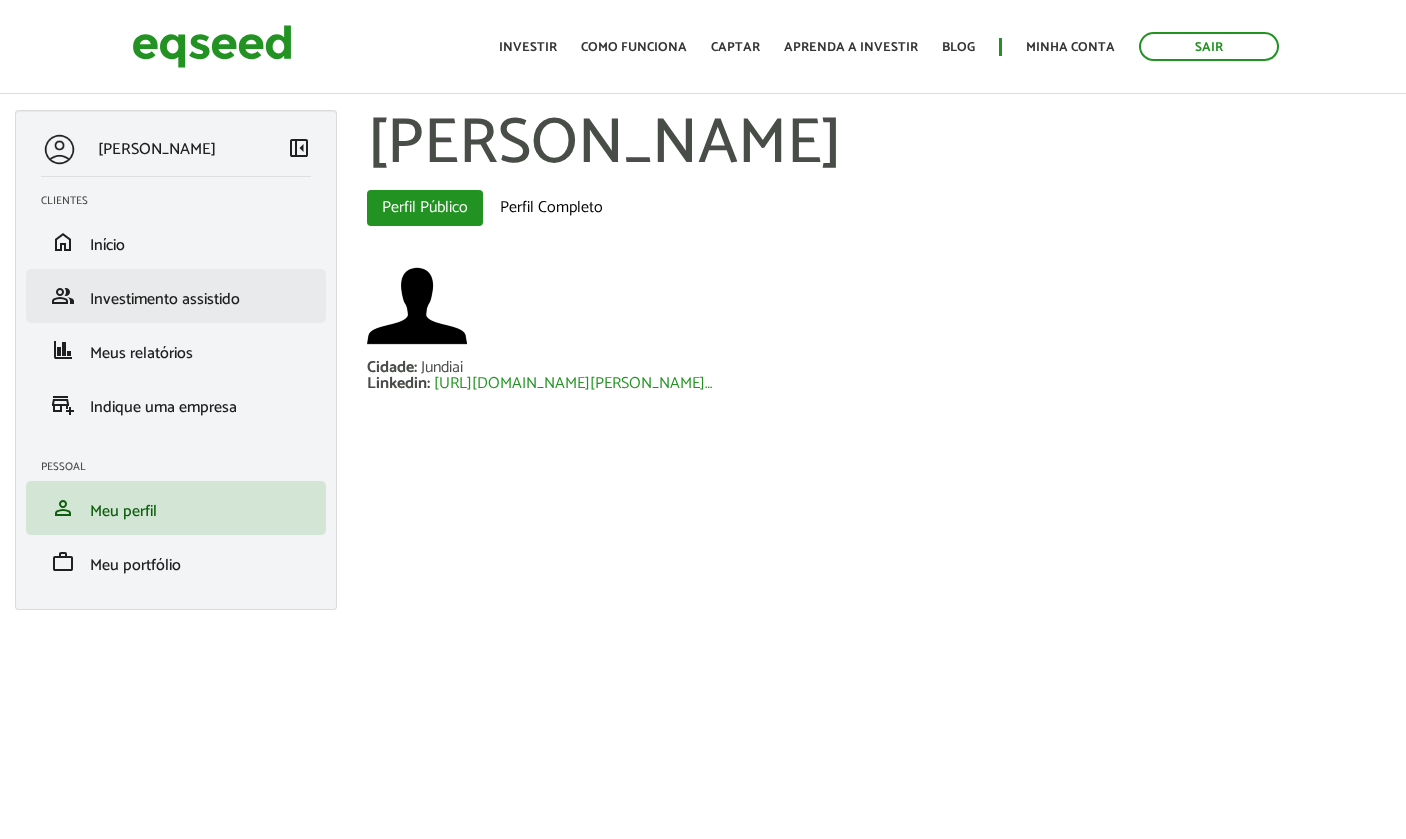 click on "Investimento assistido" at bounding box center (165, 299) 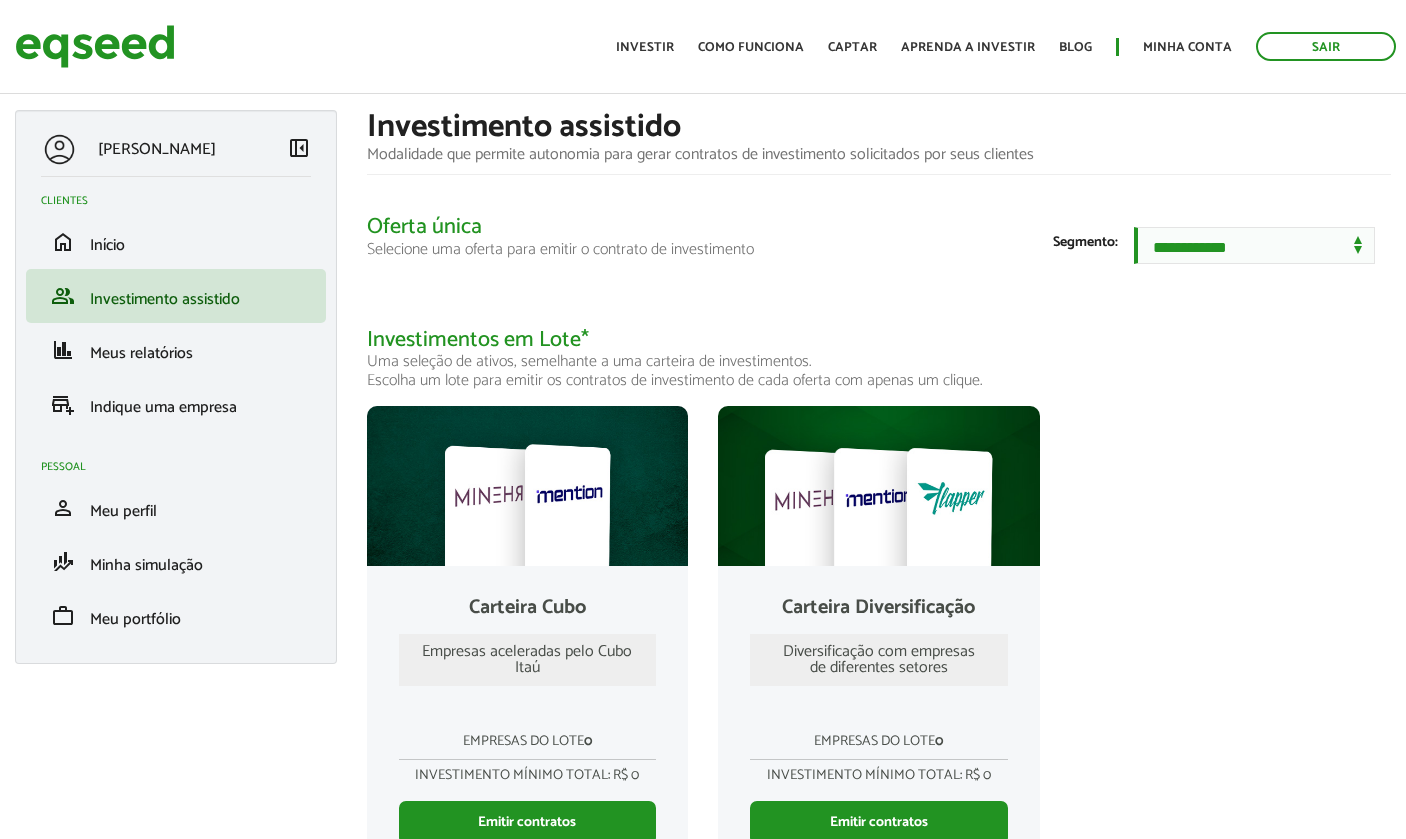 scroll, scrollTop: 0, scrollLeft: 0, axis: both 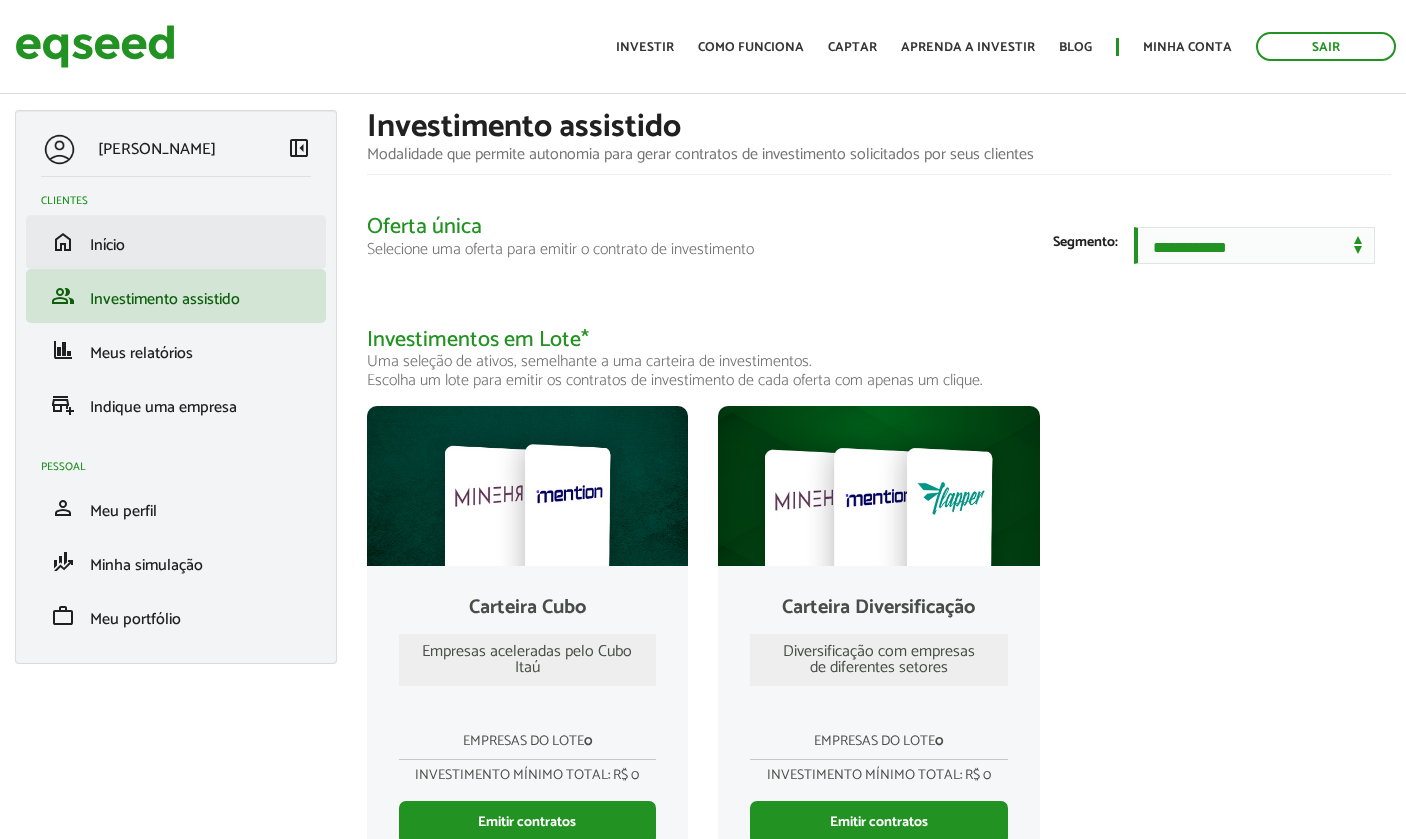 click on "home Início" at bounding box center (176, 242) 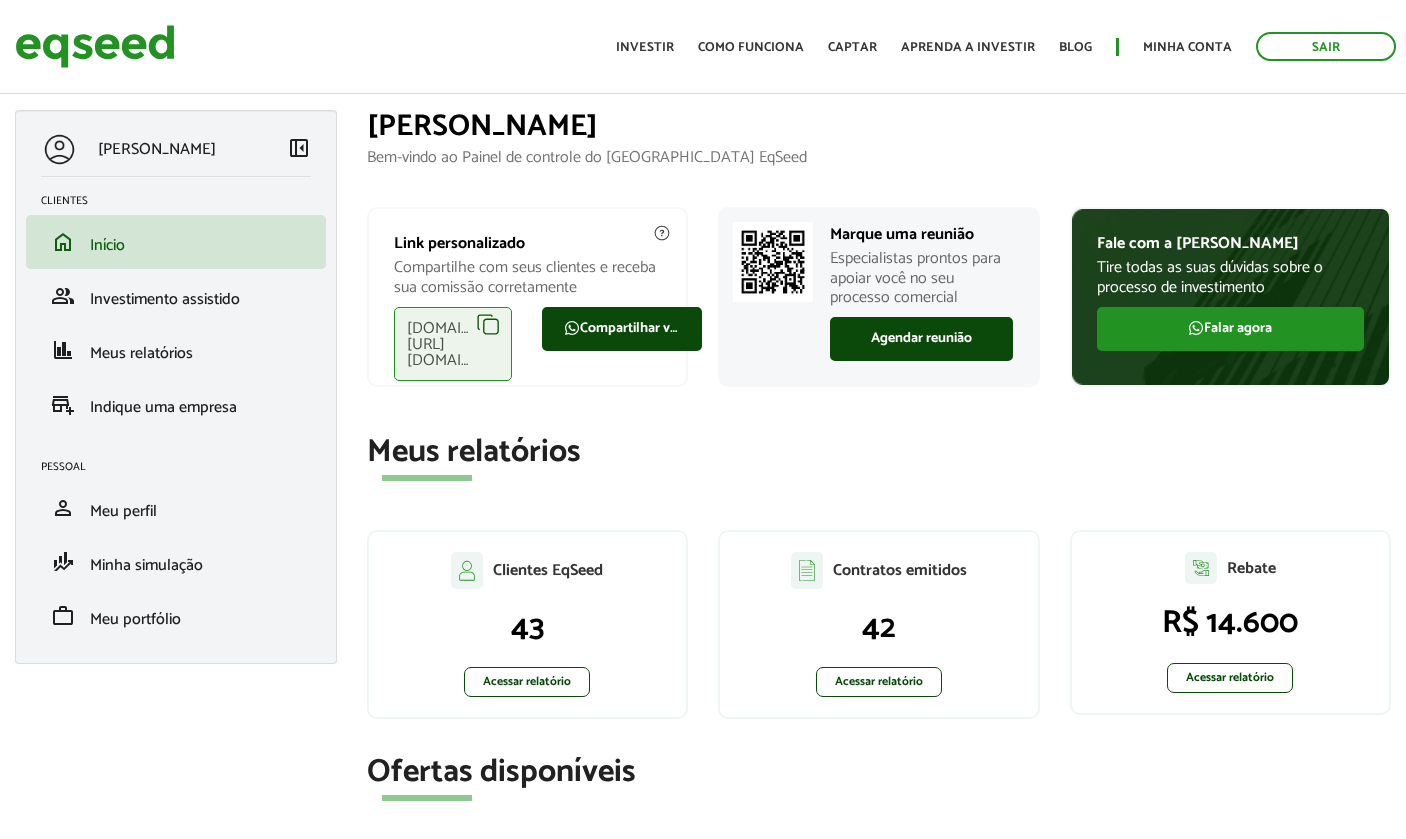 scroll, scrollTop: 0, scrollLeft: 0, axis: both 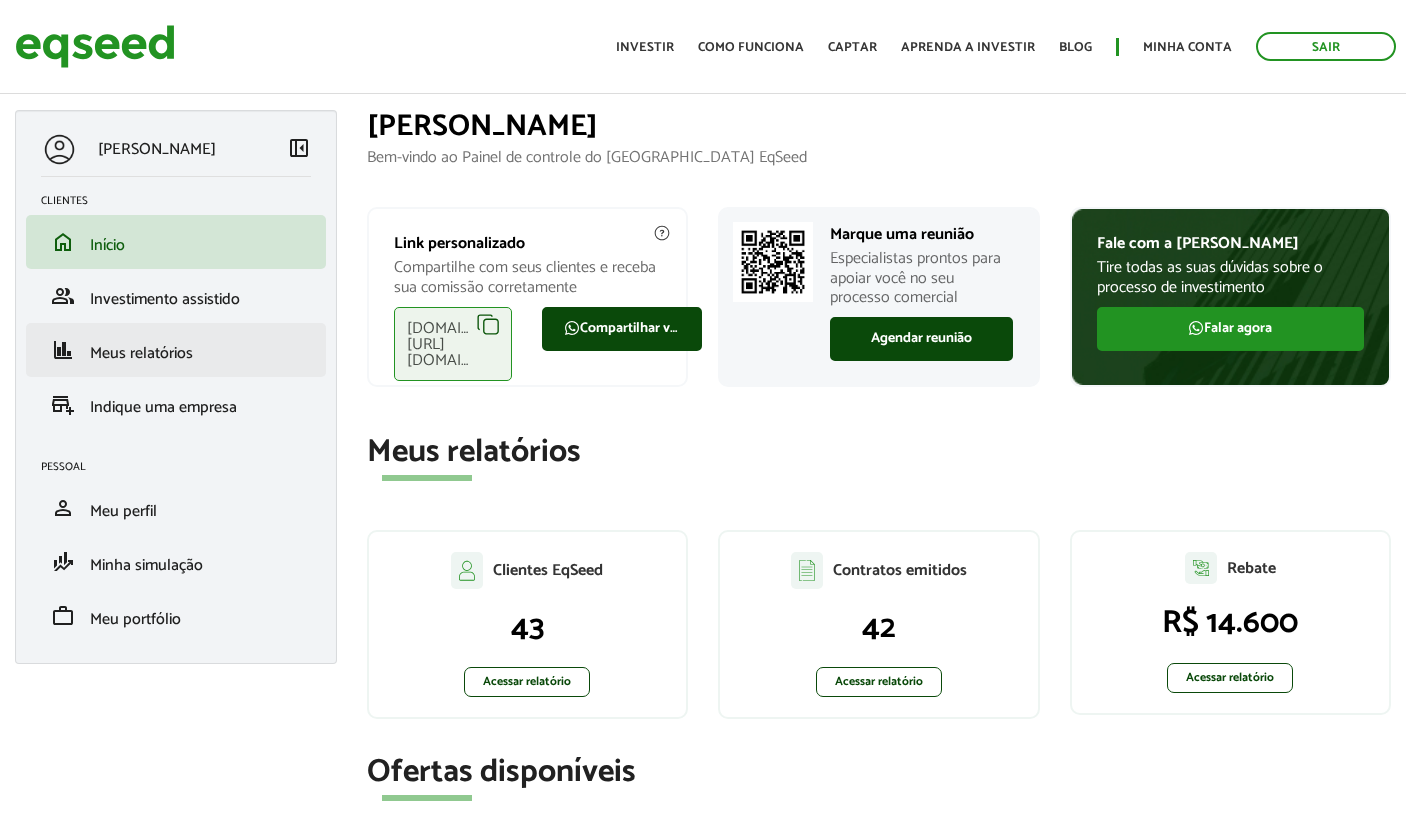 click on "finance Meus relatórios" at bounding box center (176, 350) 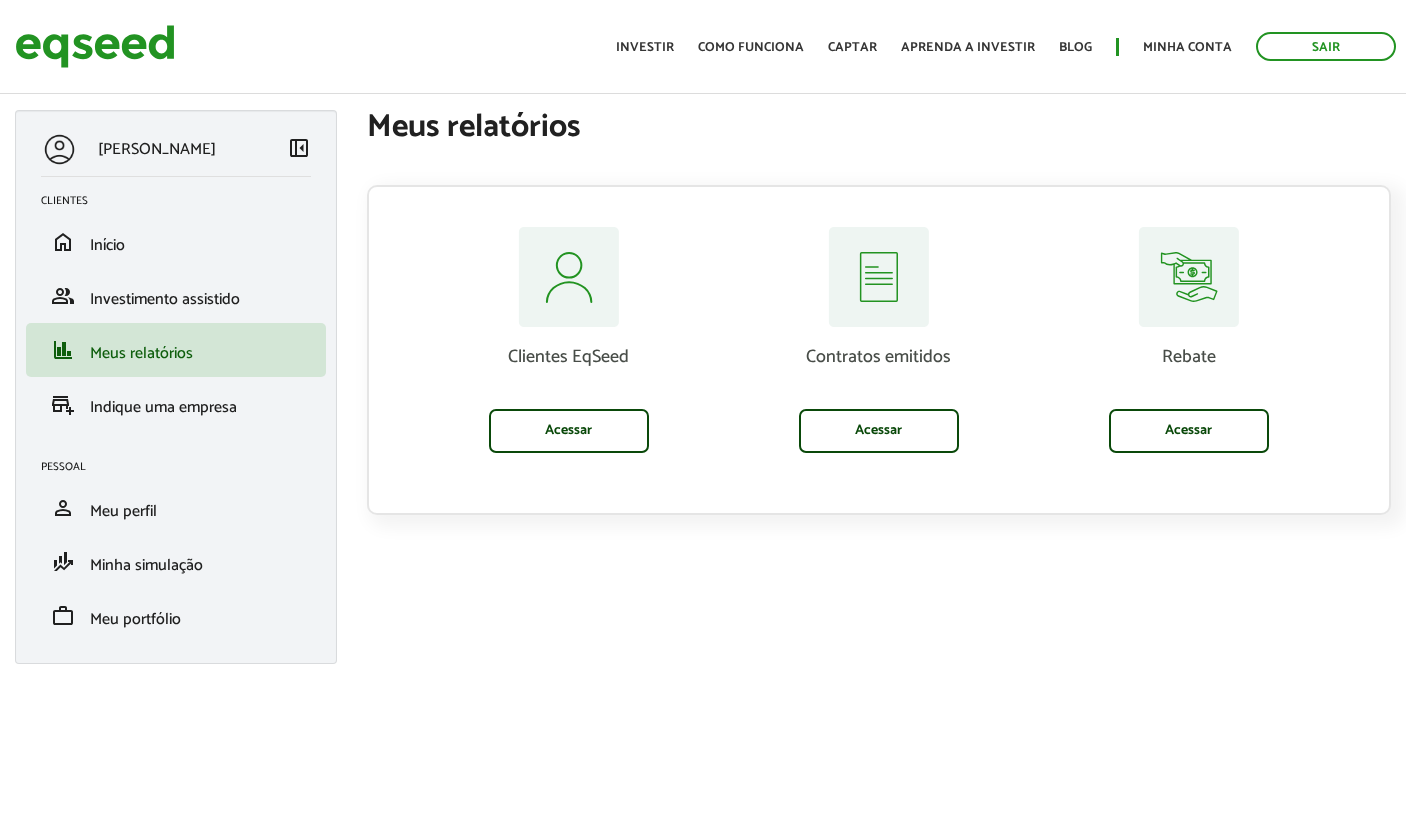 scroll, scrollTop: 0, scrollLeft: 0, axis: both 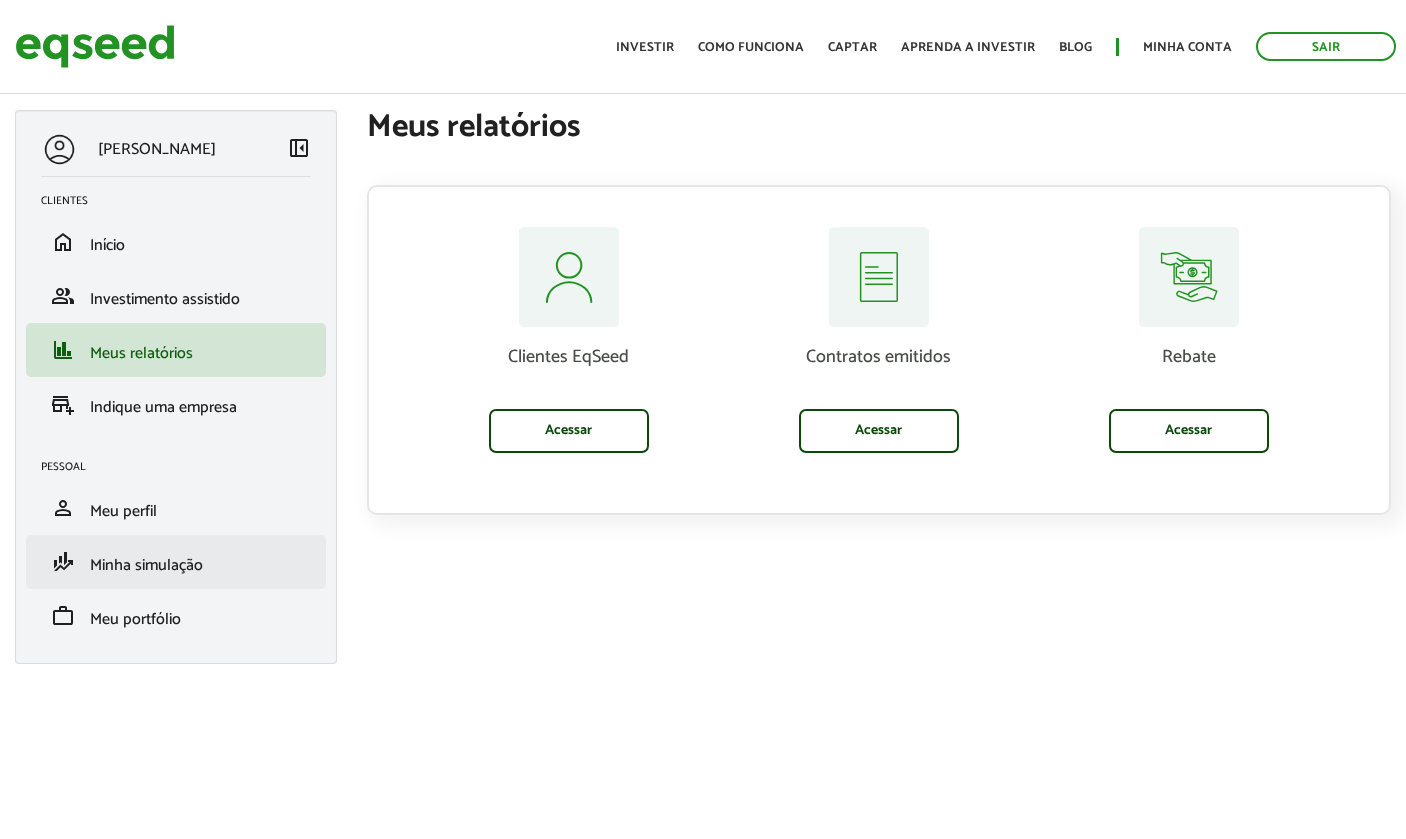 click on "Minha simulação" at bounding box center (146, 565) 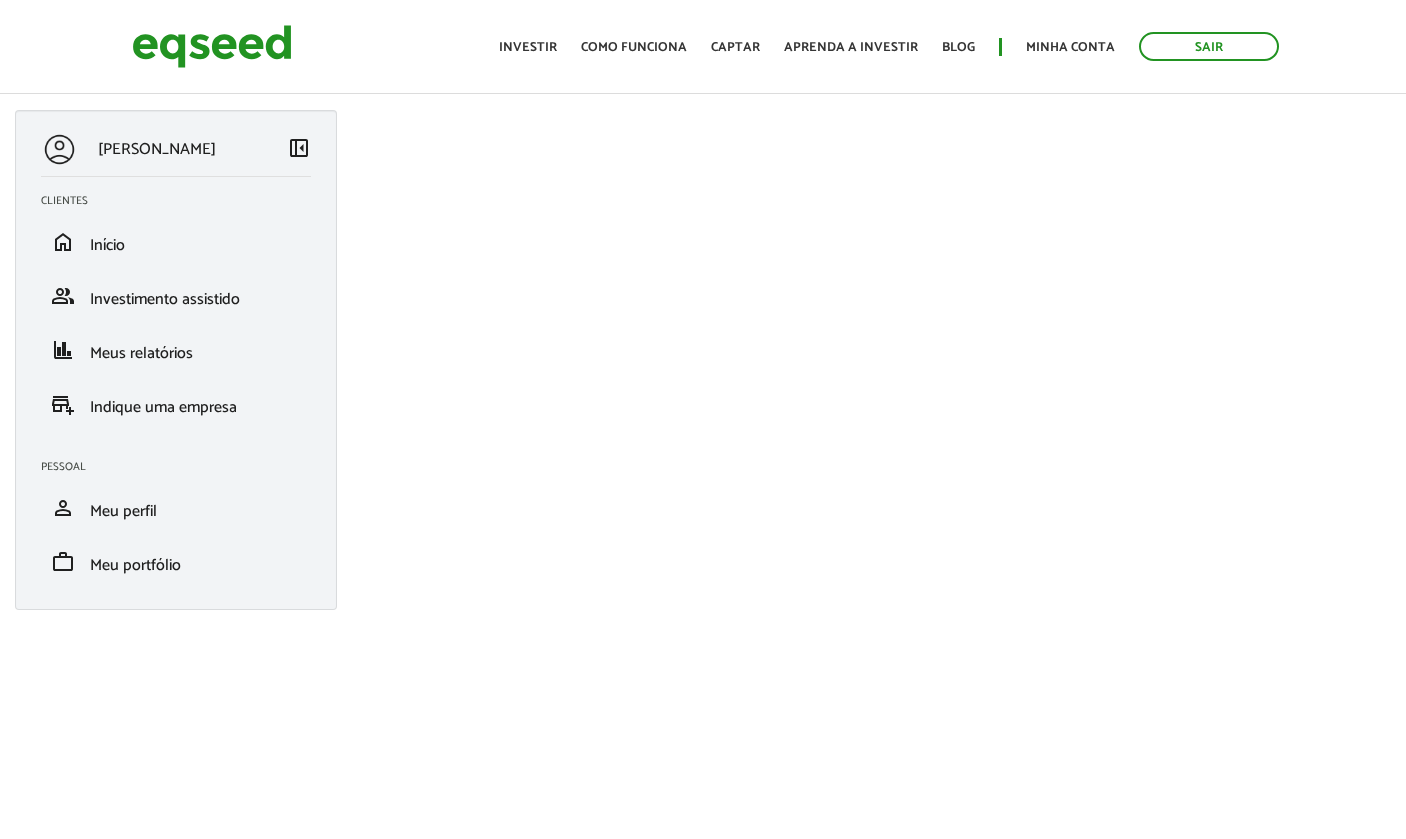 scroll, scrollTop: 0, scrollLeft: 0, axis: both 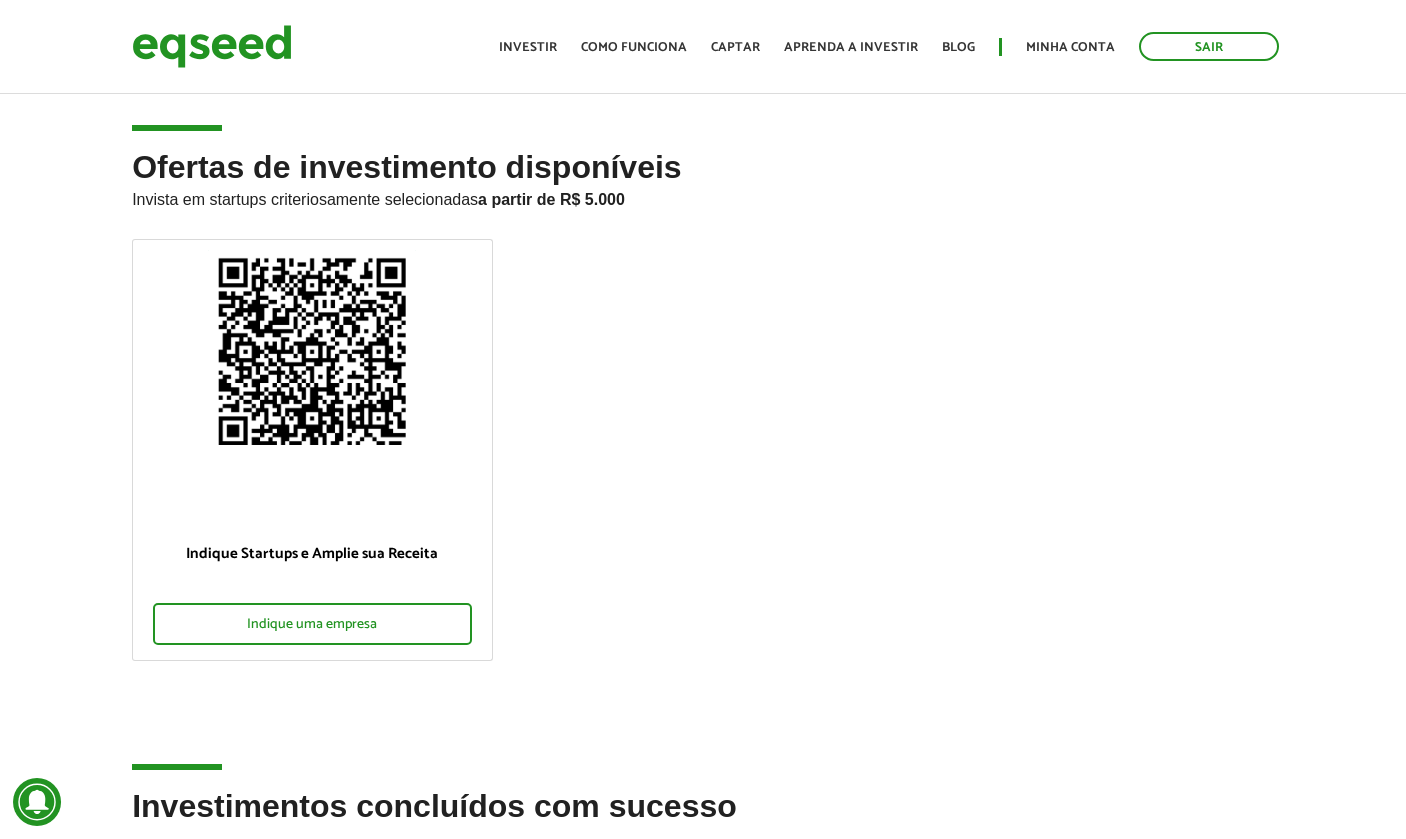click on "Início
Investir
Como funciona
Captar
Aprenda a investir
Blog
Minha conta
Sair" at bounding box center [889, 46] 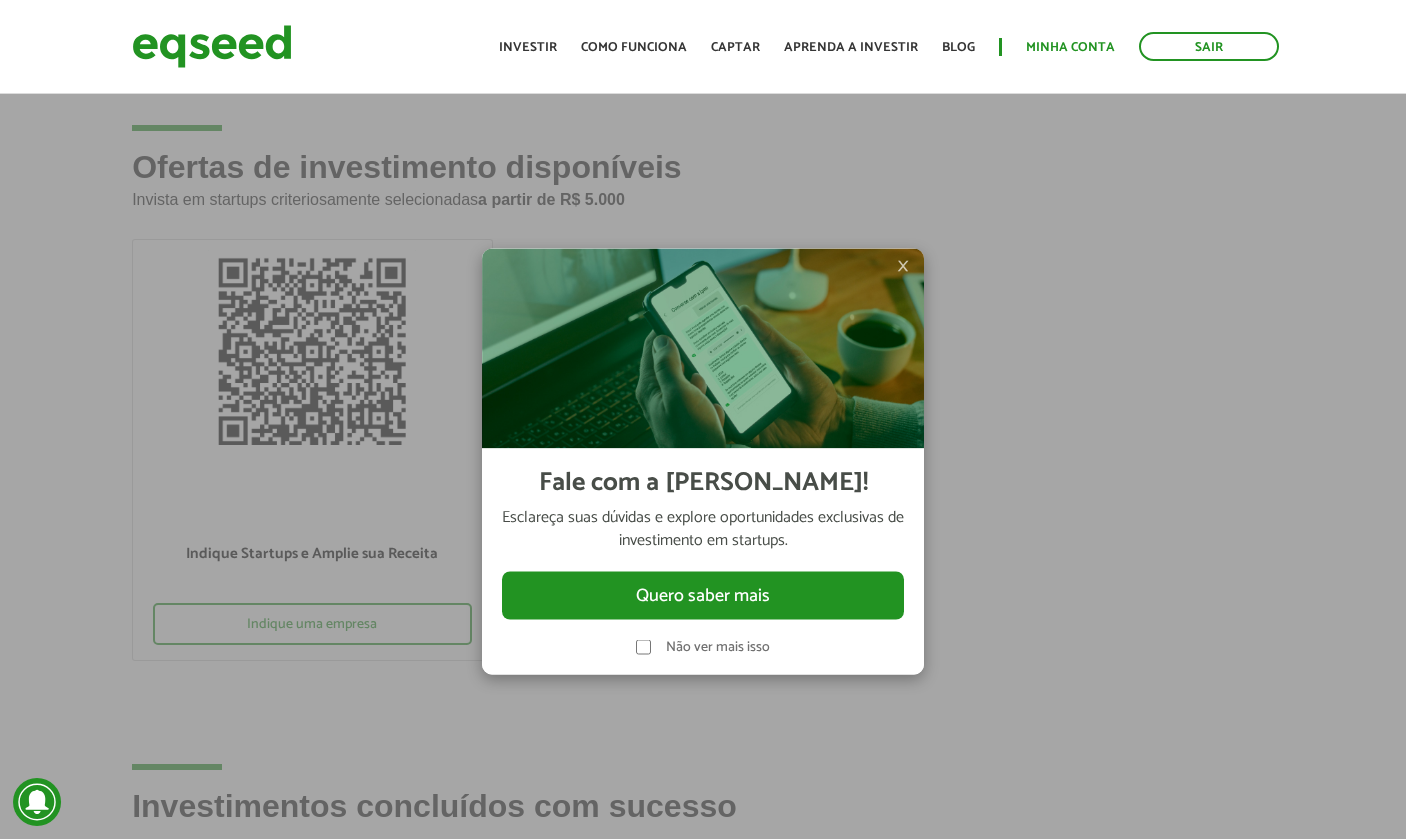 click on "Minha conta" at bounding box center (1070, 47) 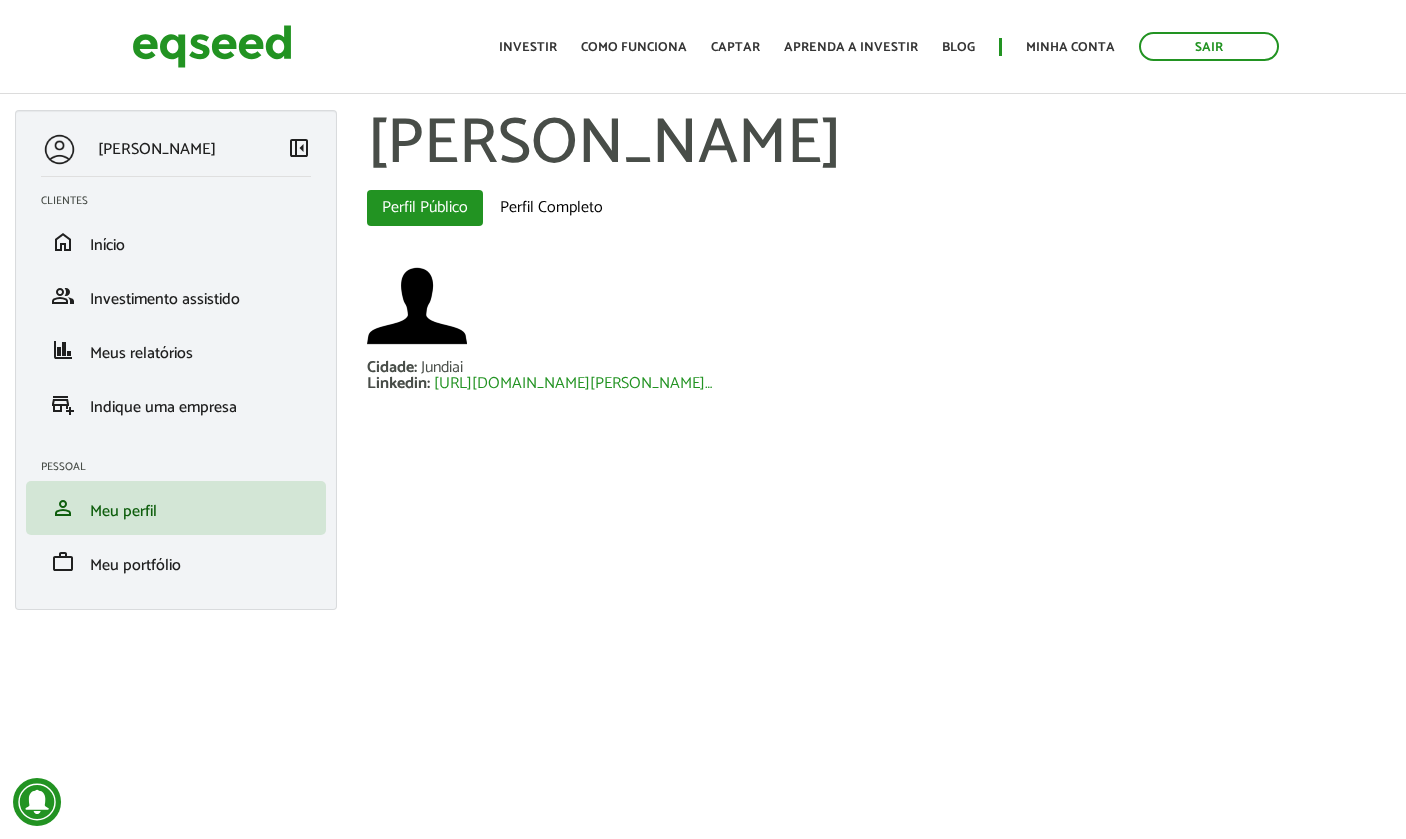 scroll, scrollTop: 0, scrollLeft: 0, axis: both 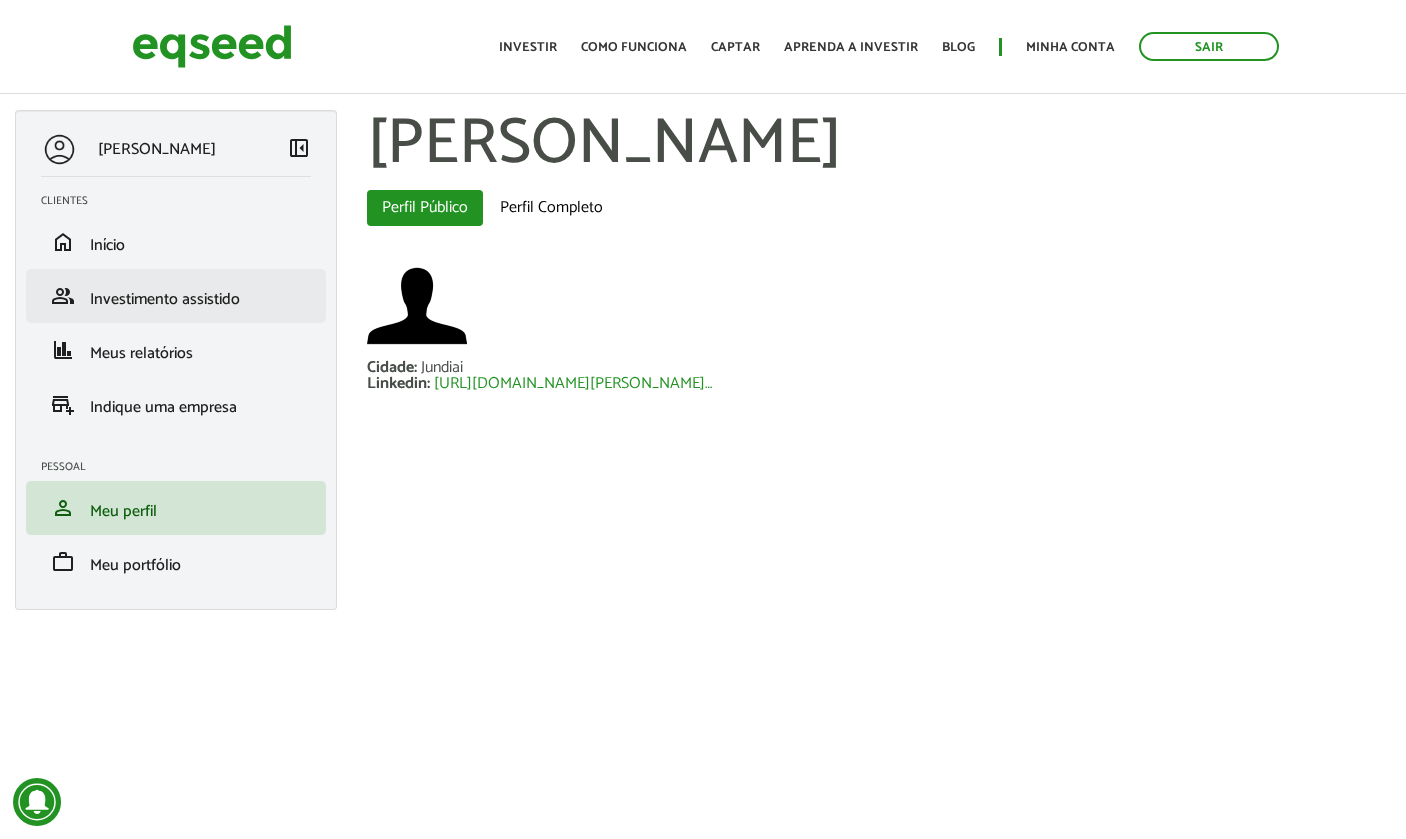 click on "Investimento assistido" at bounding box center (165, 299) 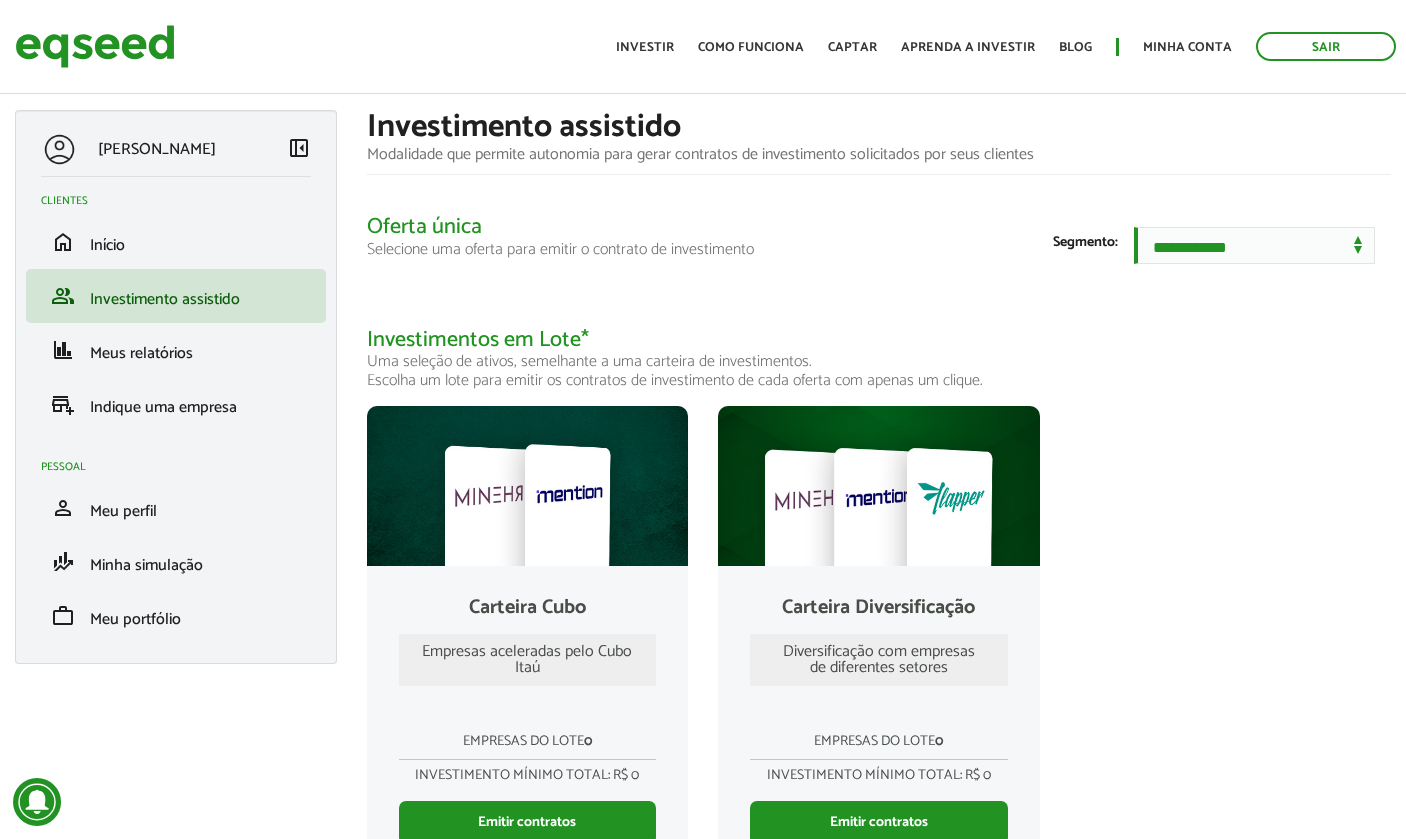 scroll, scrollTop: 0, scrollLeft: 0, axis: both 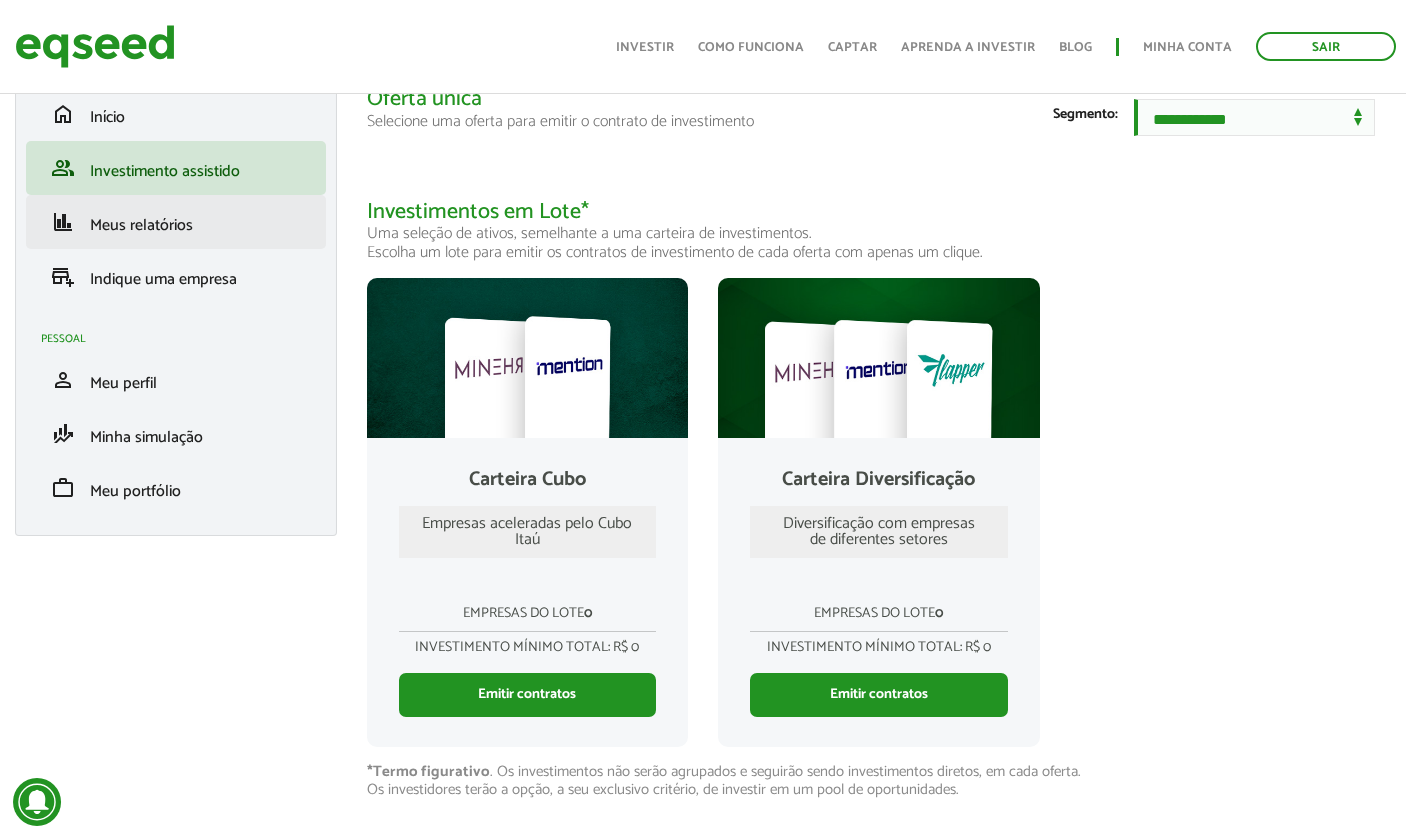 click on "finance Meus relatórios" at bounding box center [176, 222] 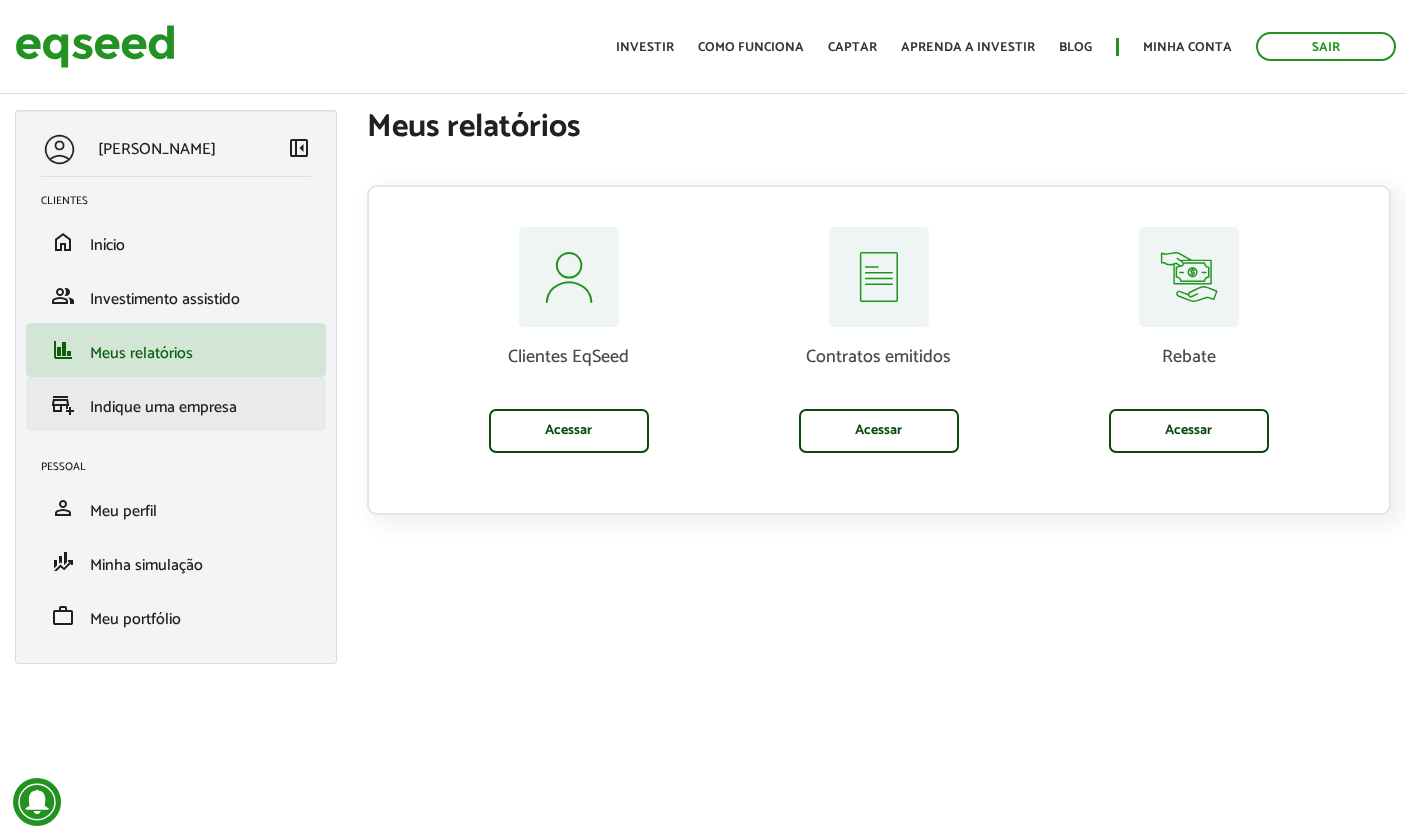 scroll, scrollTop: 0, scrollLeft: 0, axis: both 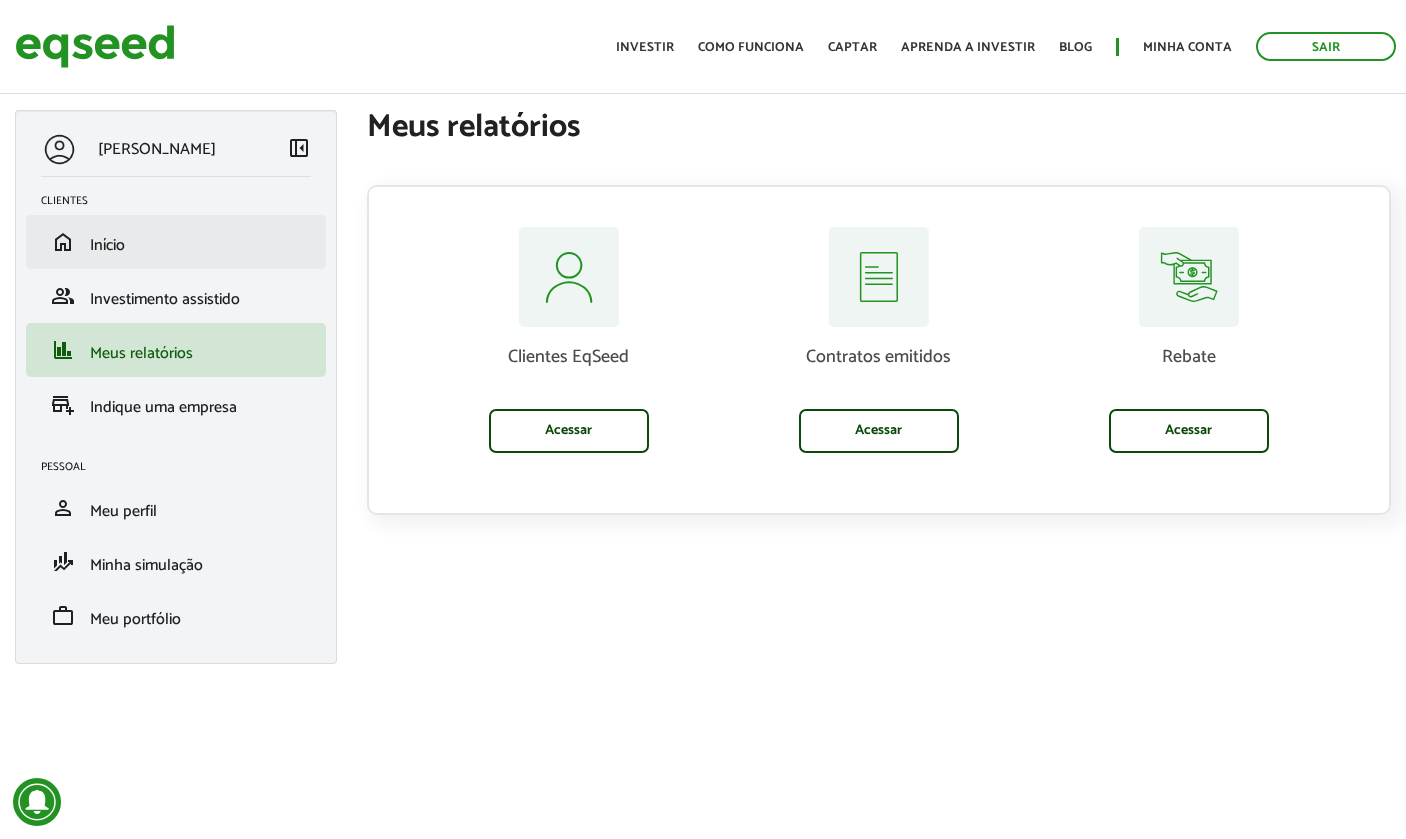 click on "Início" at bounding box center (107, 245) 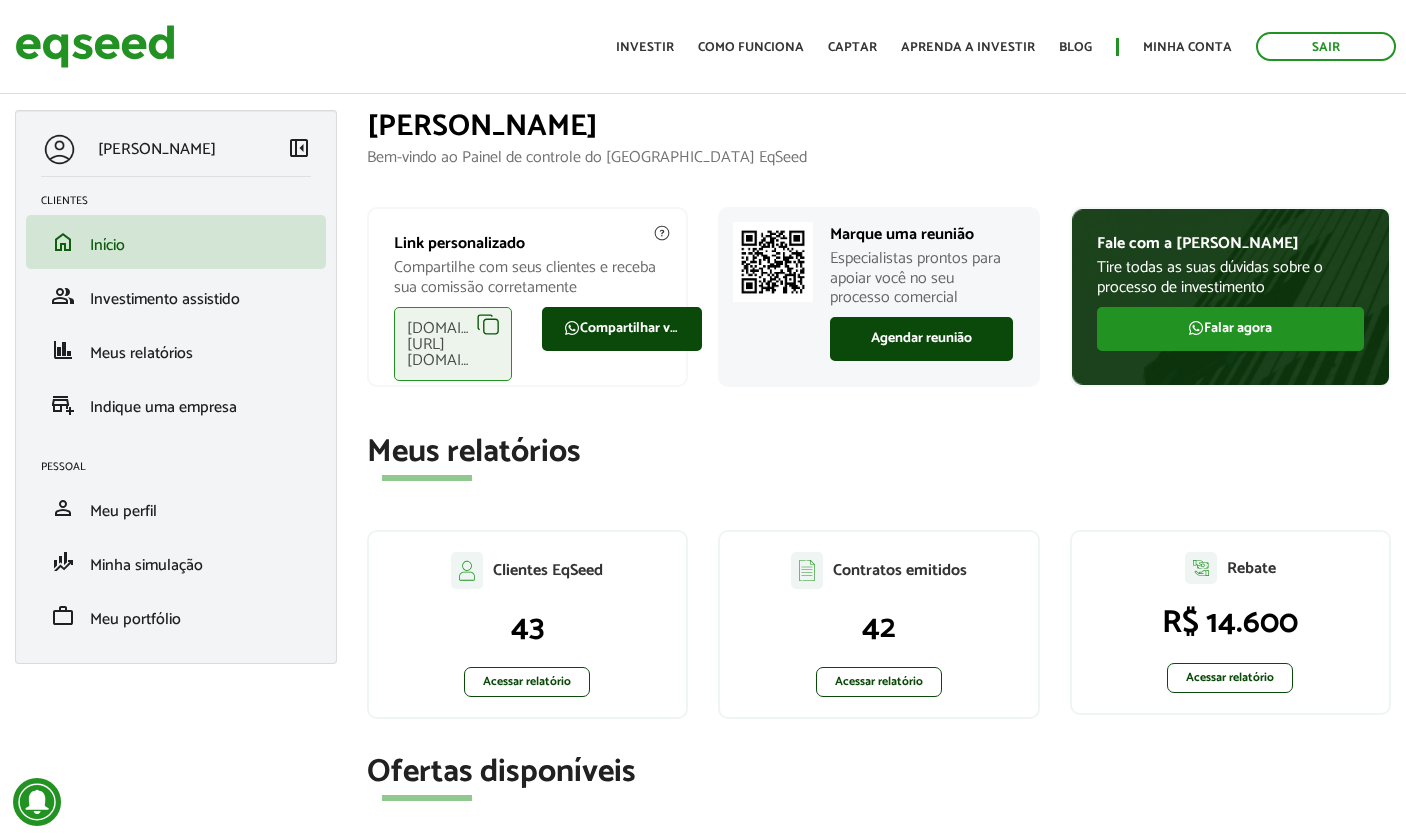 scroll, scrollTop: 0, scrollLeft: 0, axis: both 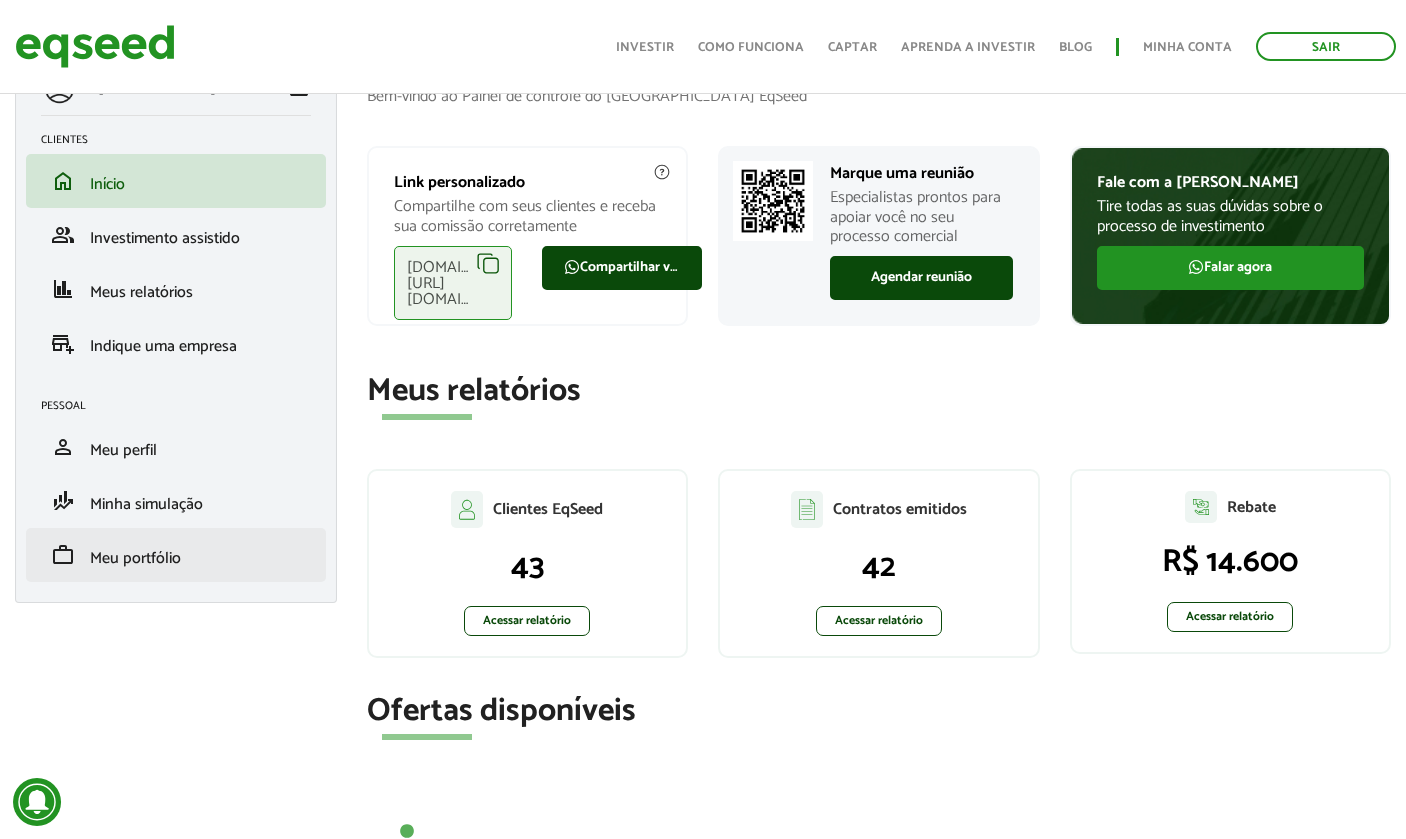 click on "work Meu portfólio" at bounding box center [176, 555] 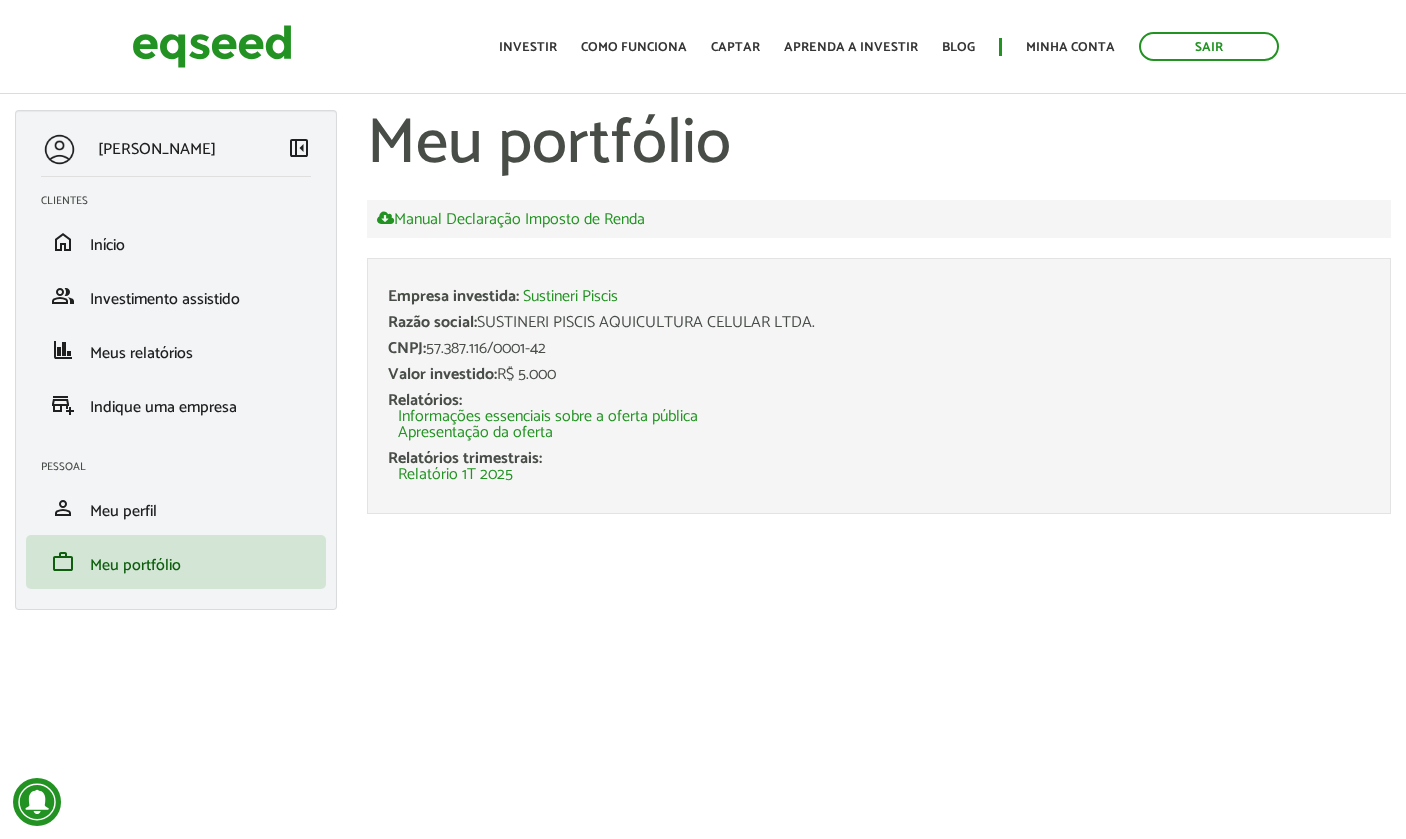 scroll, scrollTop: 0, scrollLeft: 0, axis: both 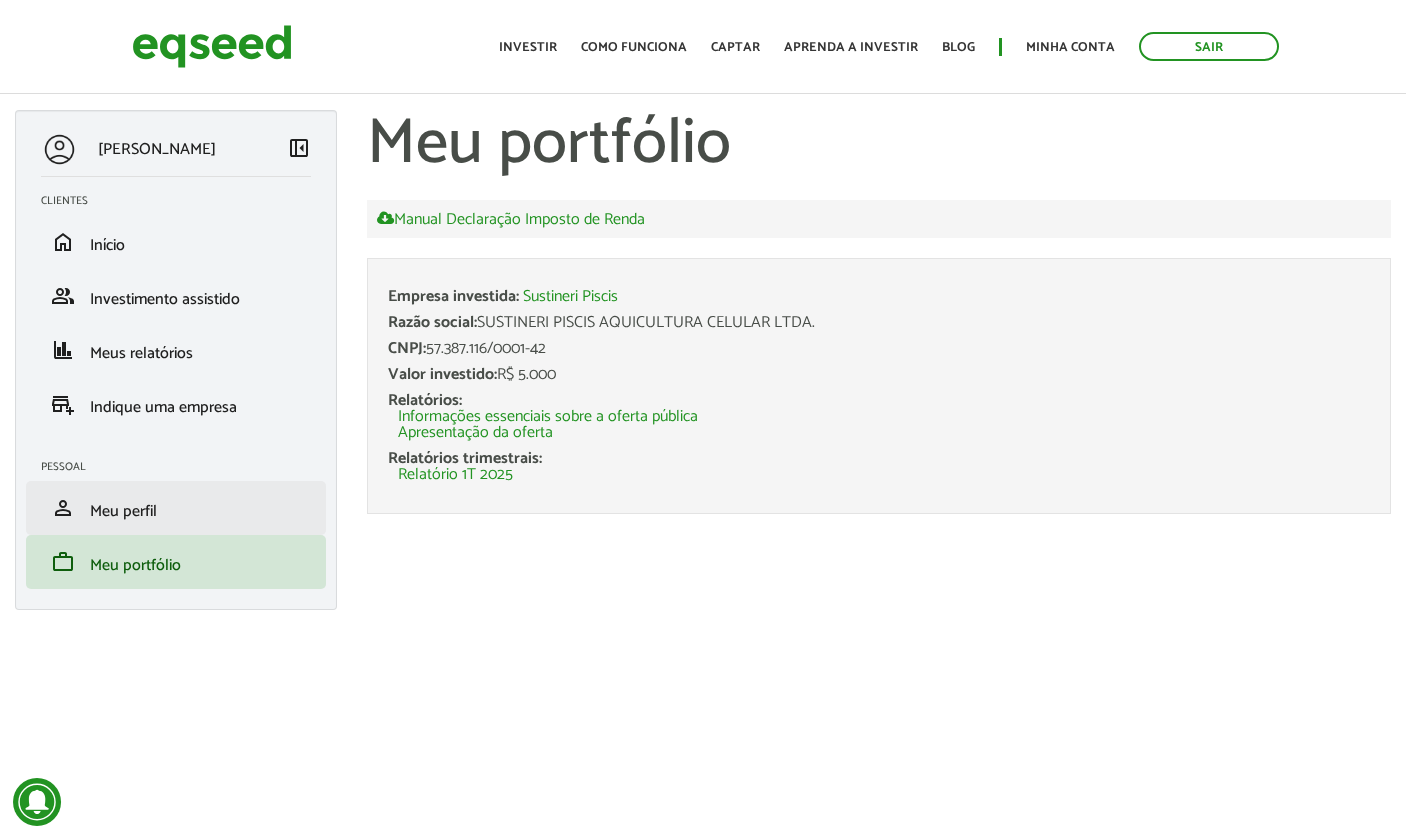click on "Meu perfil" at bounding box center (123, 511) 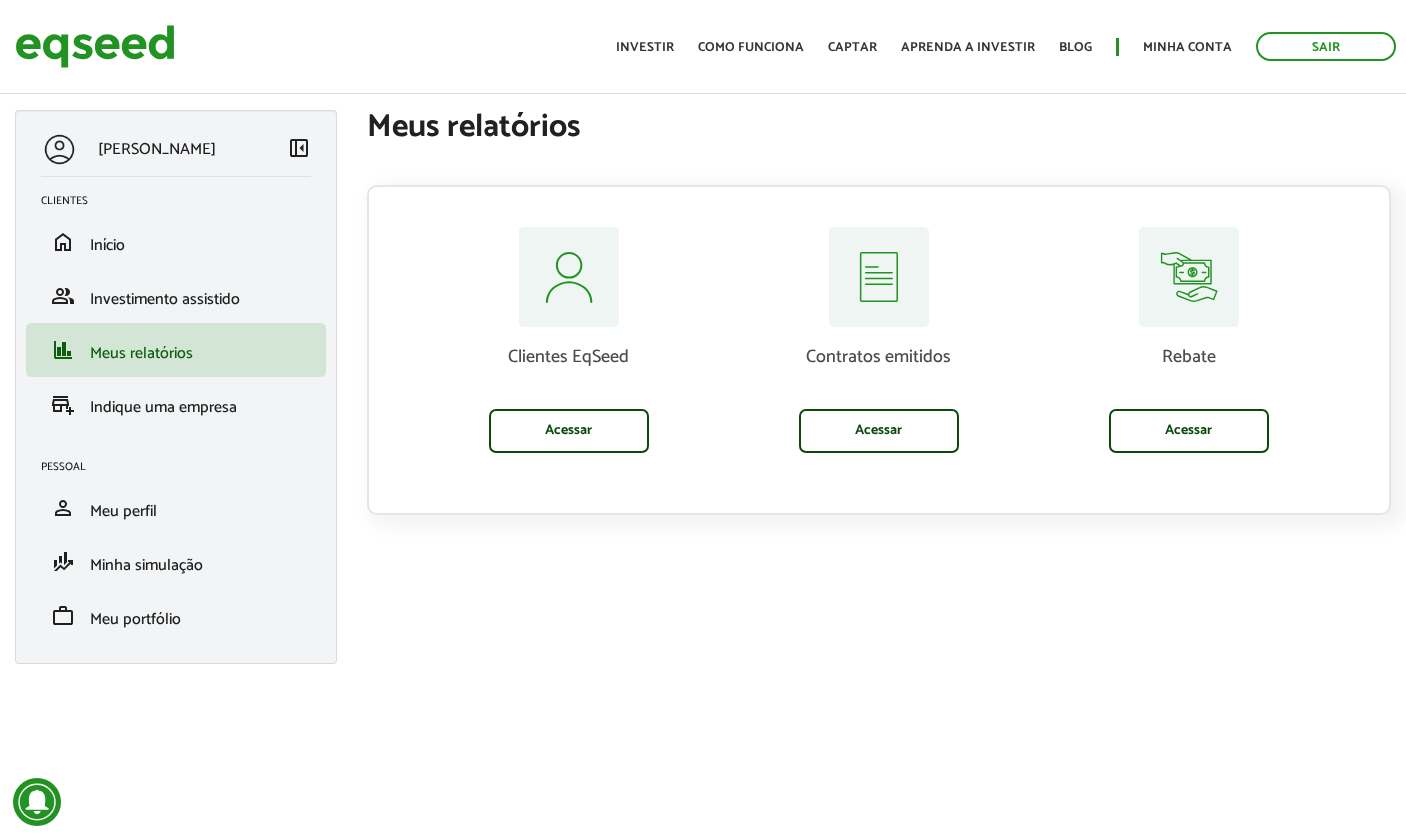 scroll, scrollTop: 0, scrollLeft: 0, axis: both 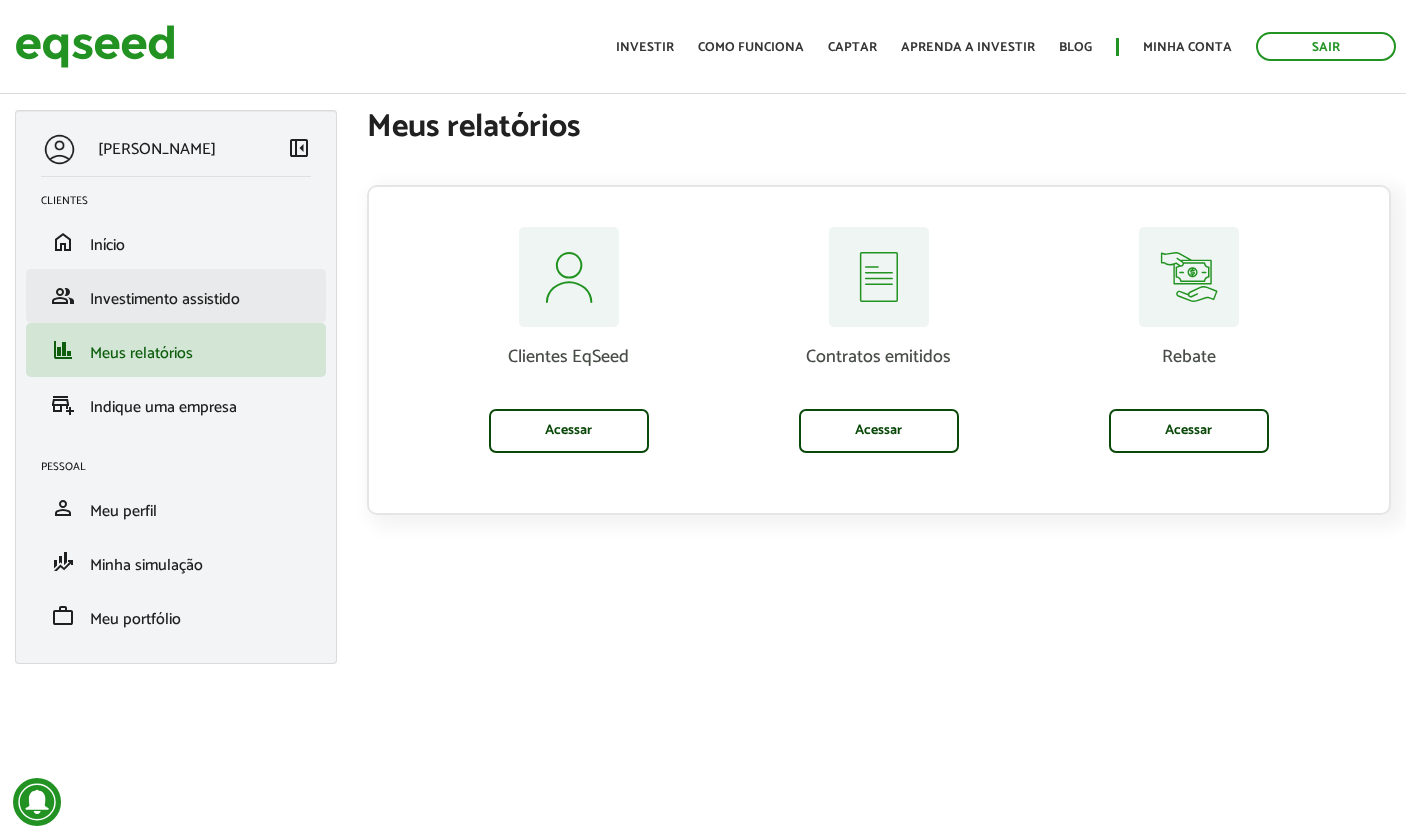 click on "Investimento assistido" at bounding box center [165, 299] 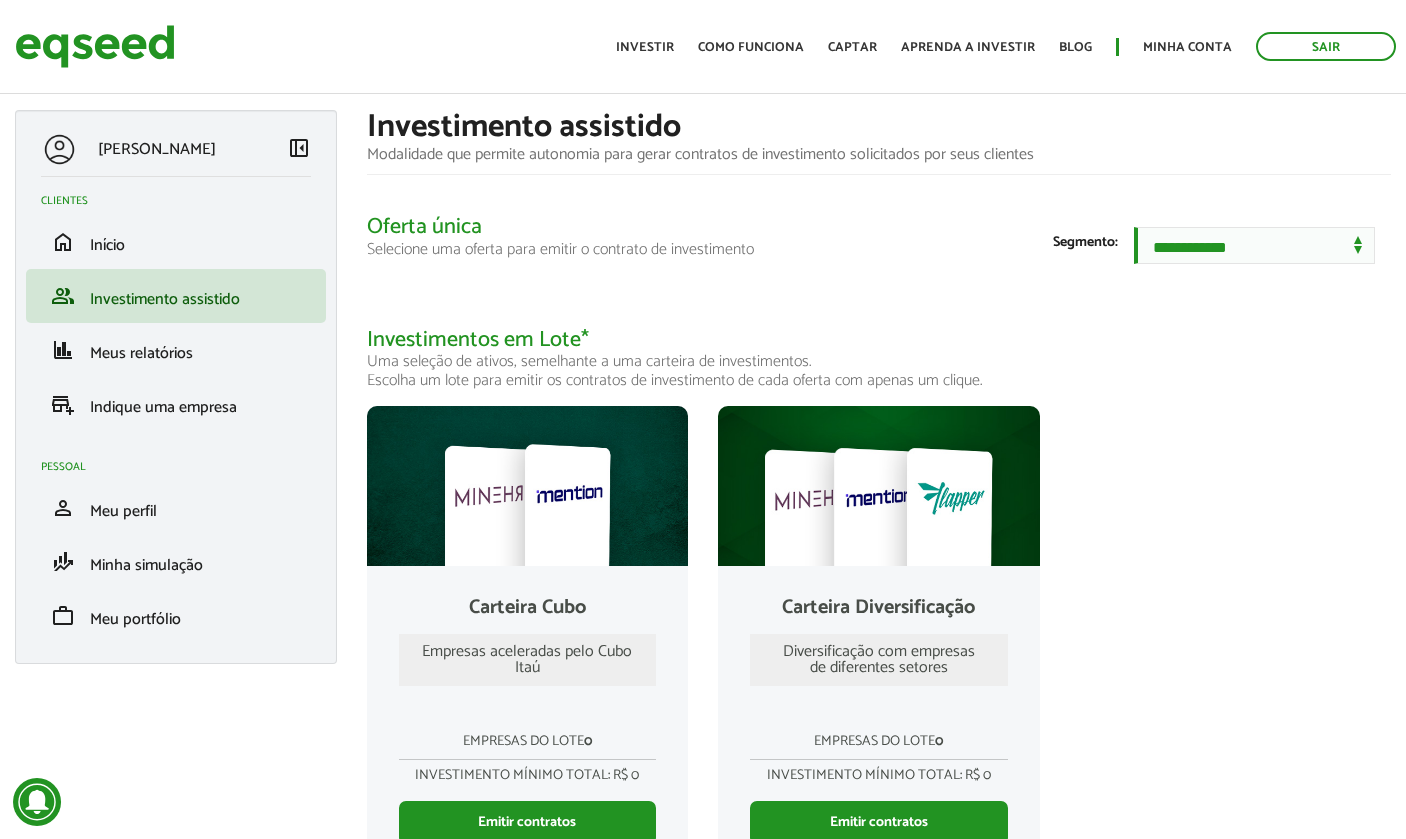 scroll, scrollTop: 0, scrollLeft: 0, axis: both 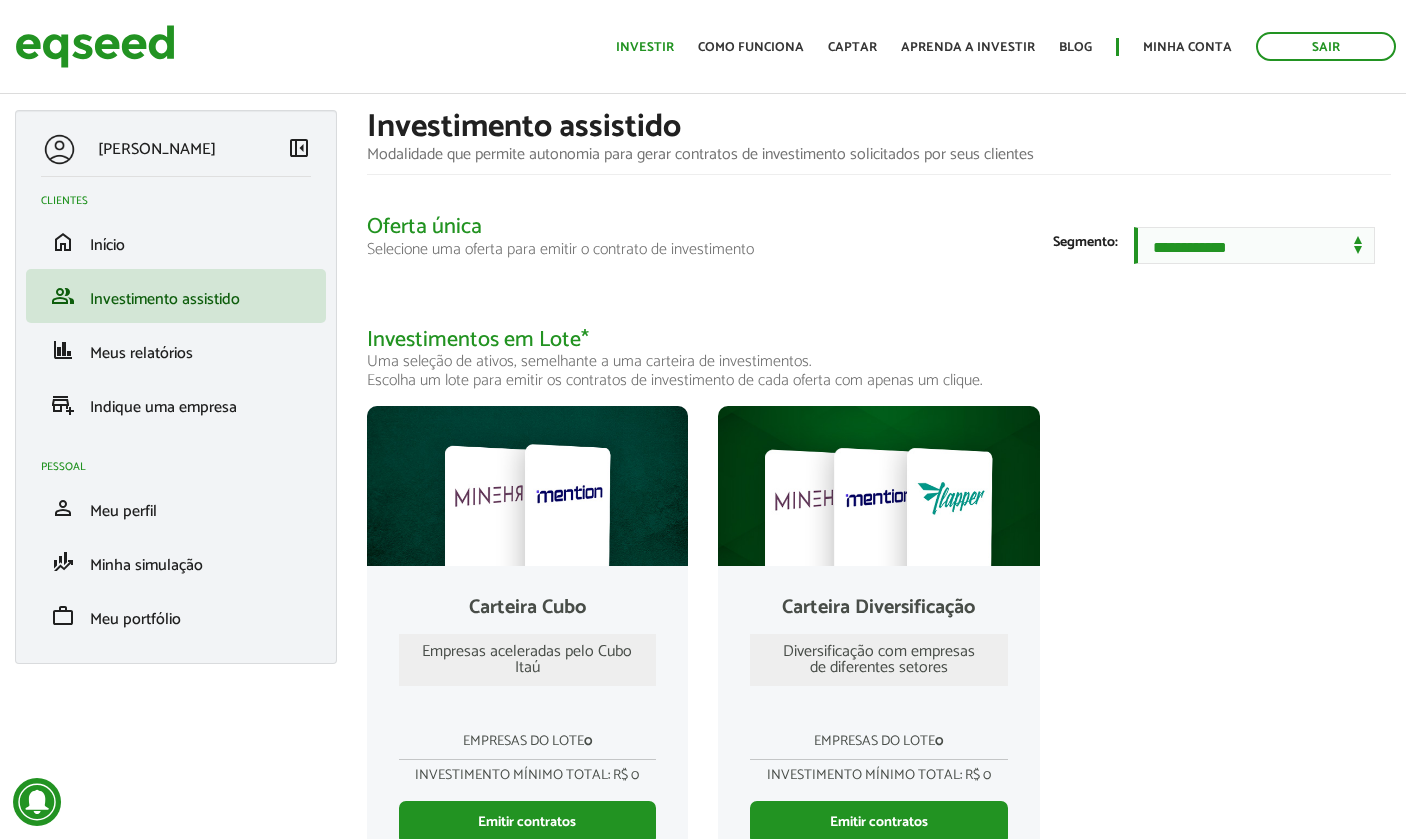 click on "Investir" at bounding box center (645, 47) 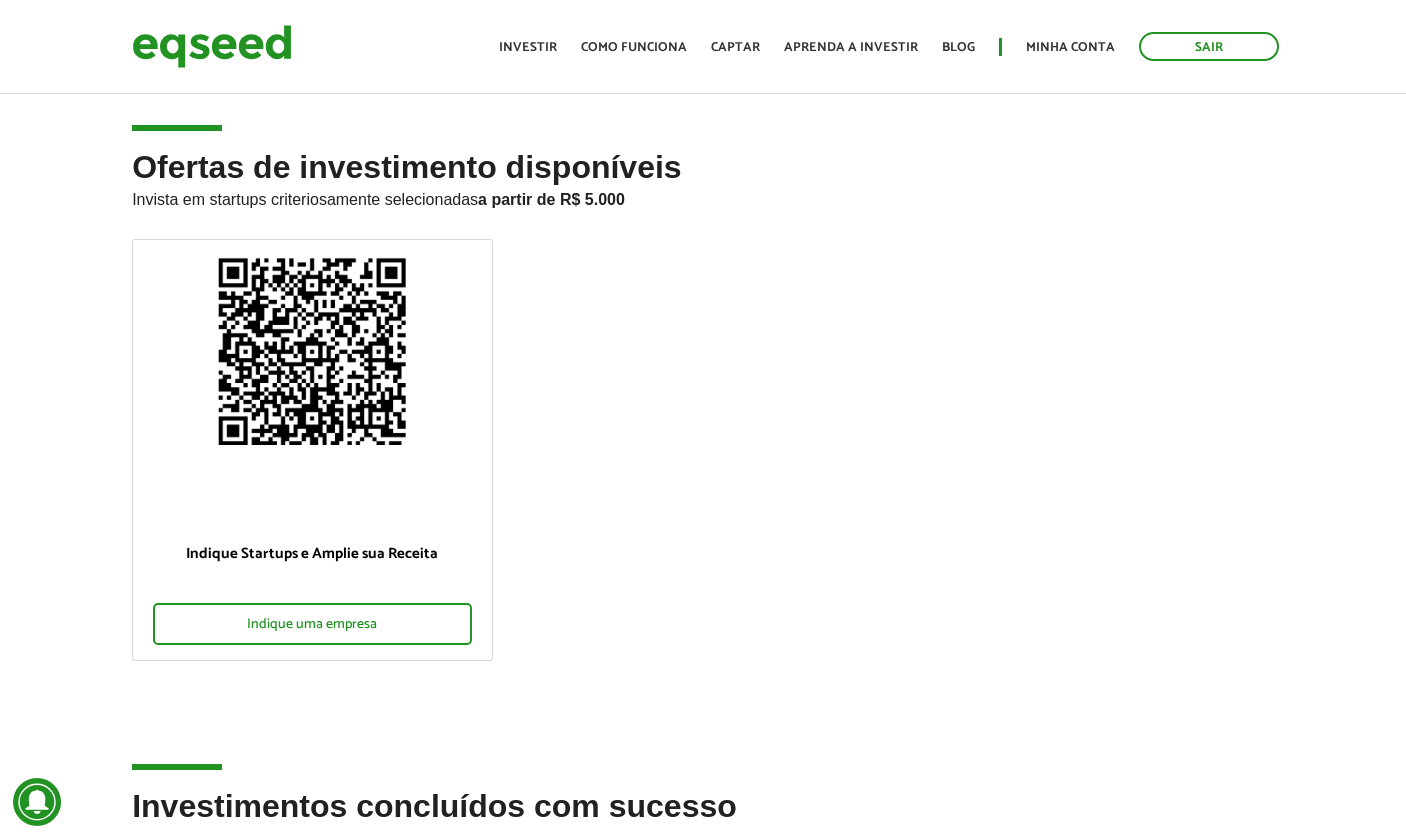 scroll, scrollTop: 0, scrollLeft: 0, axis: both 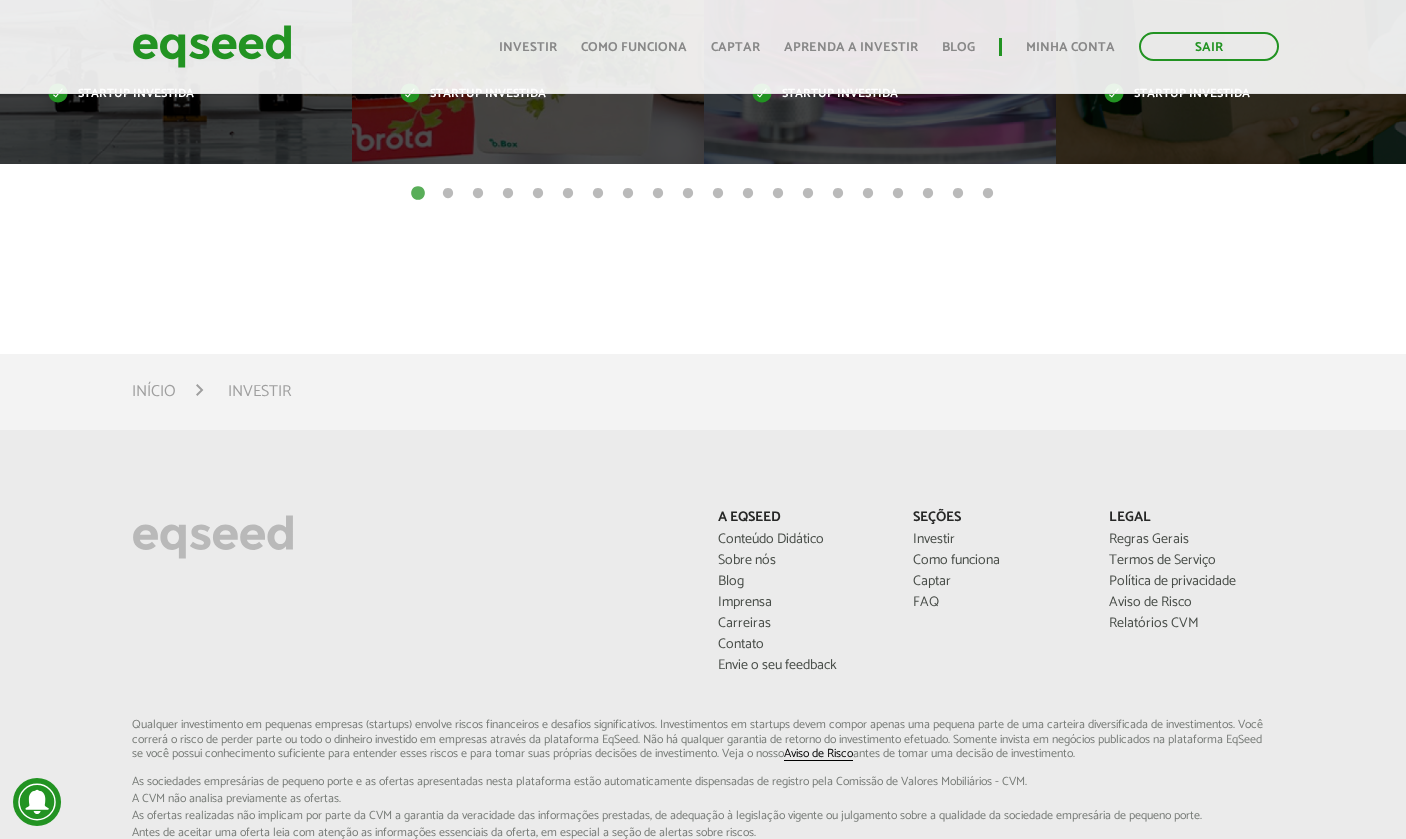 click on "Investir" at bounding box center (259, 391) 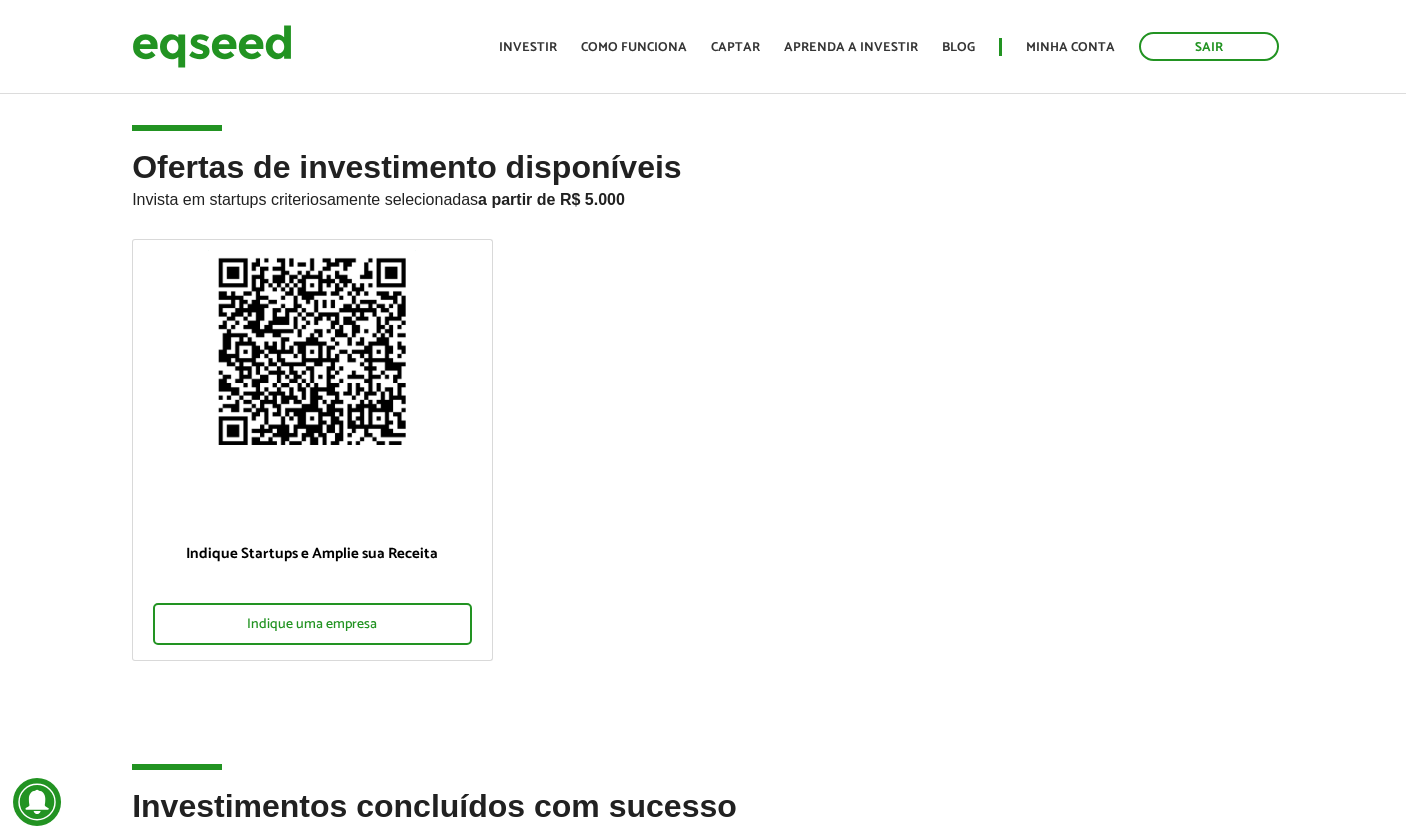 scroll, scrollTop: -1, scrollLeft: 0, axis: vertical 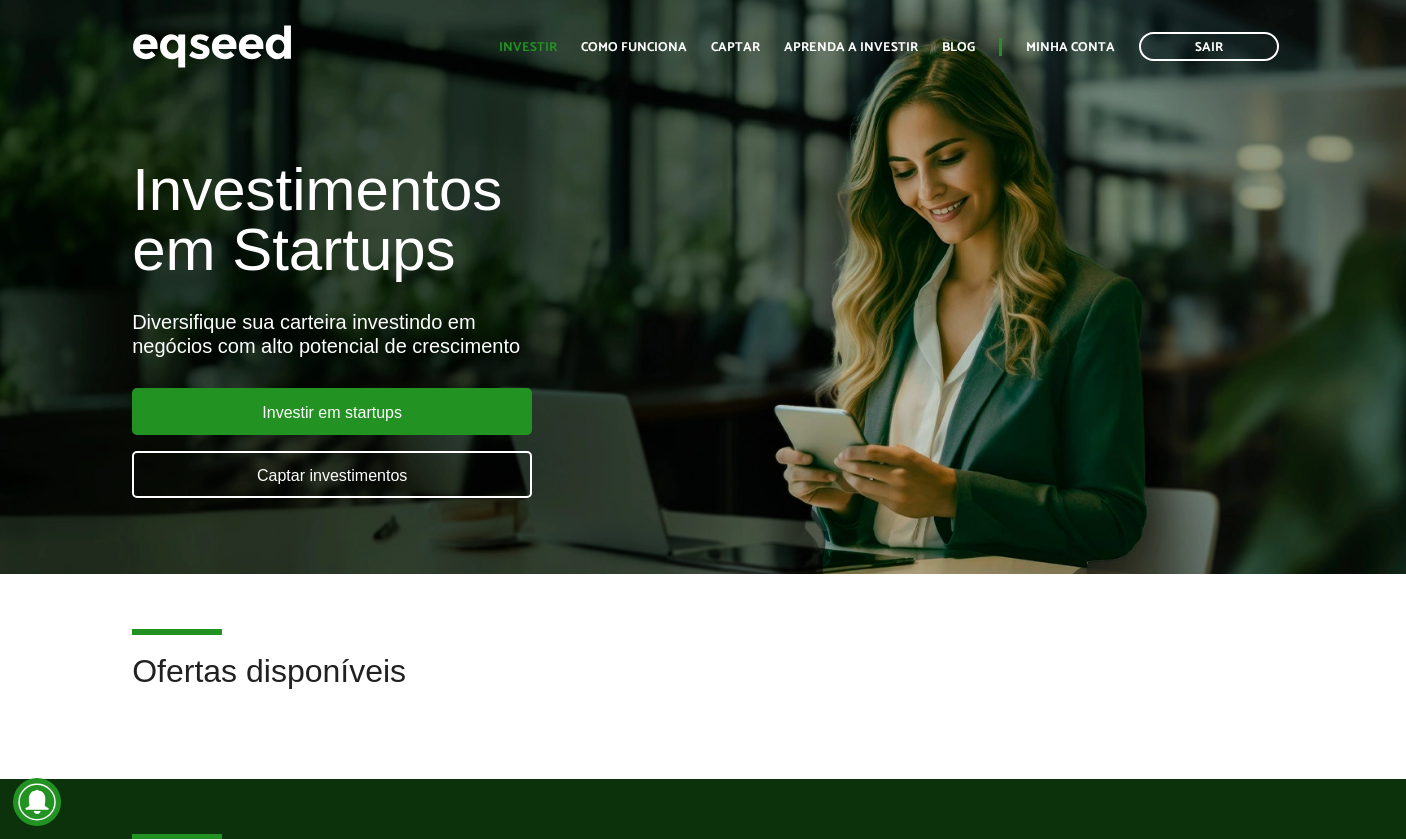 click on "Investir" at bounding box center (528, 47) 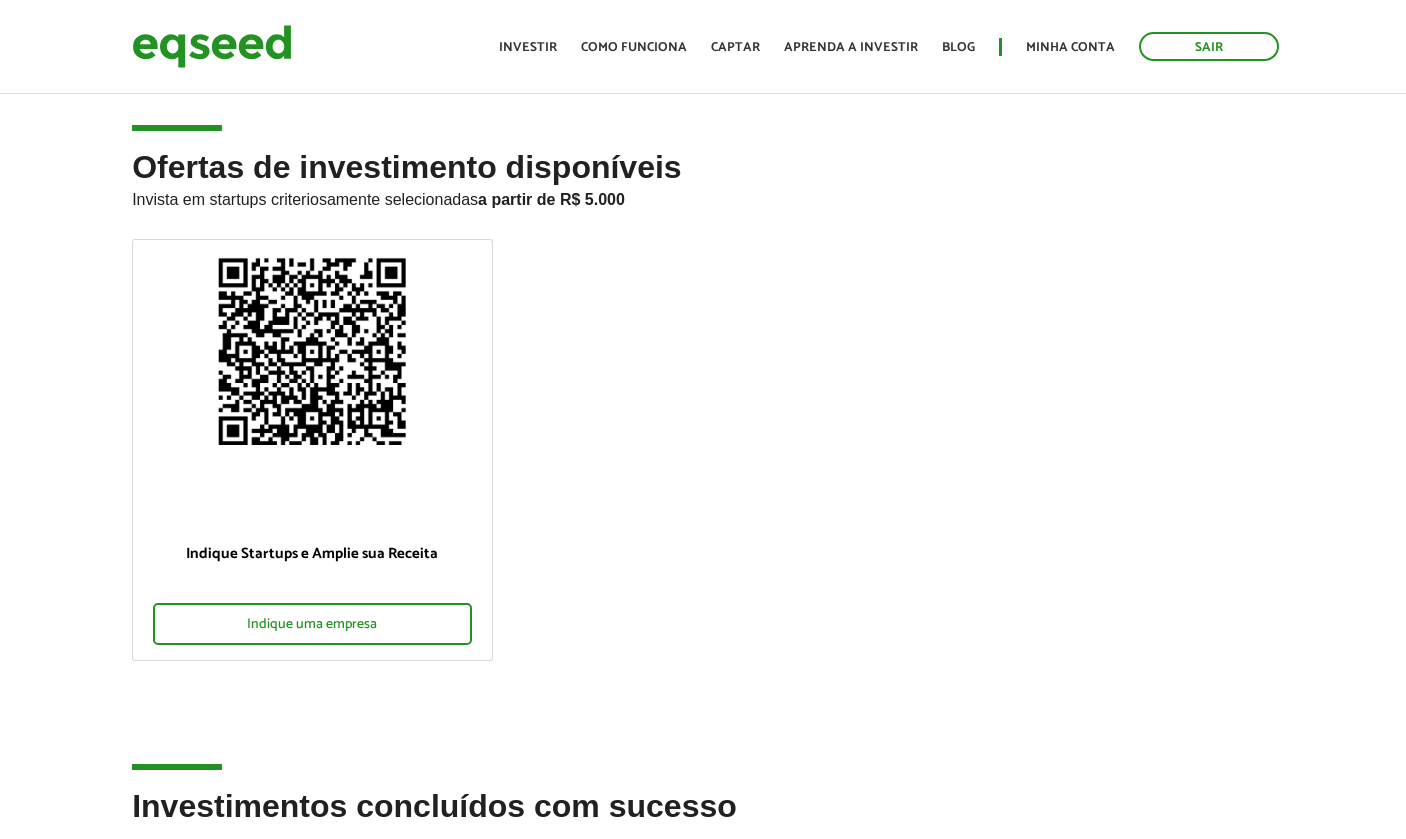 scroll, scrollTop: 0, scrollLeft: 0, axis: both 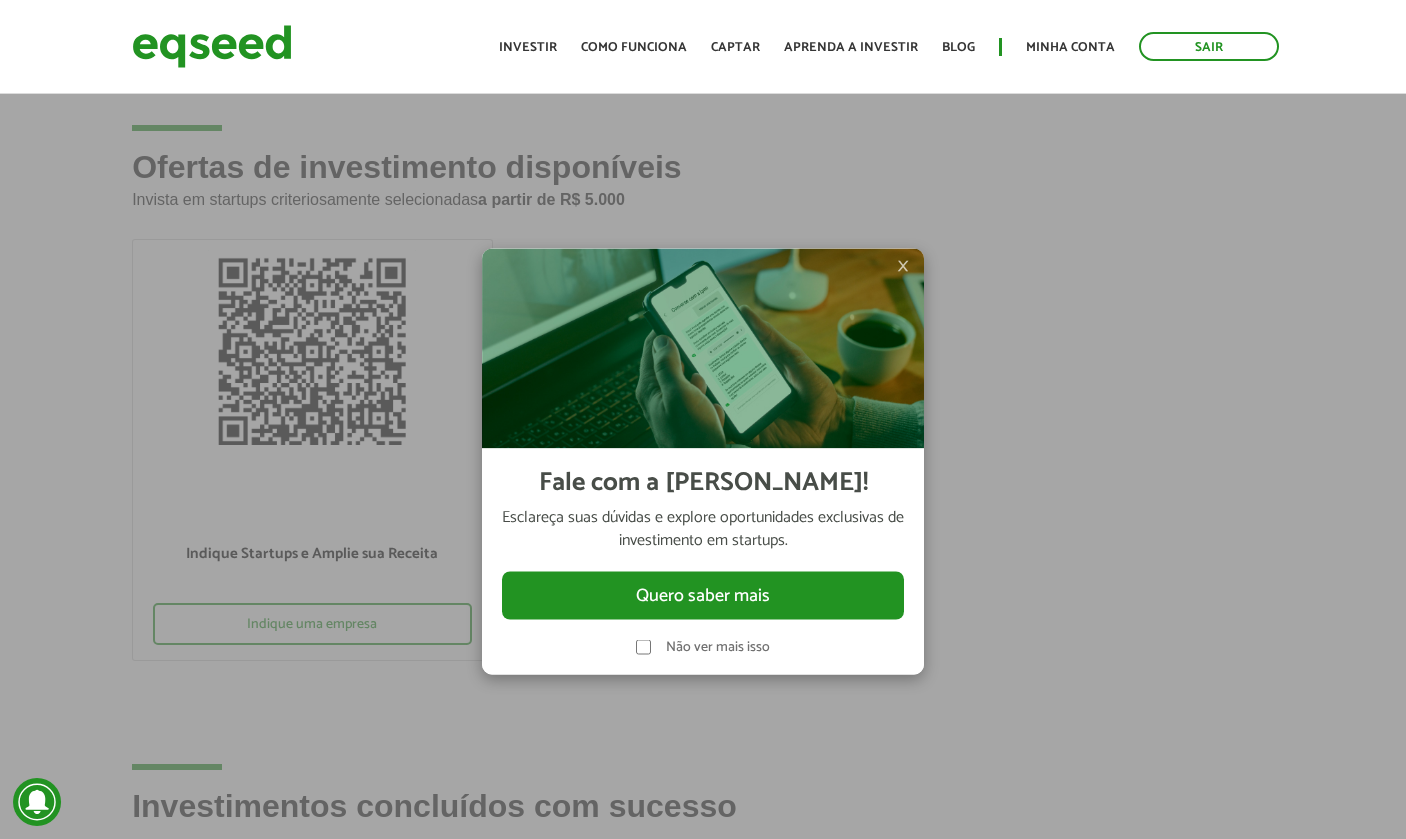 click on "×" at bounding box center [903, 265] 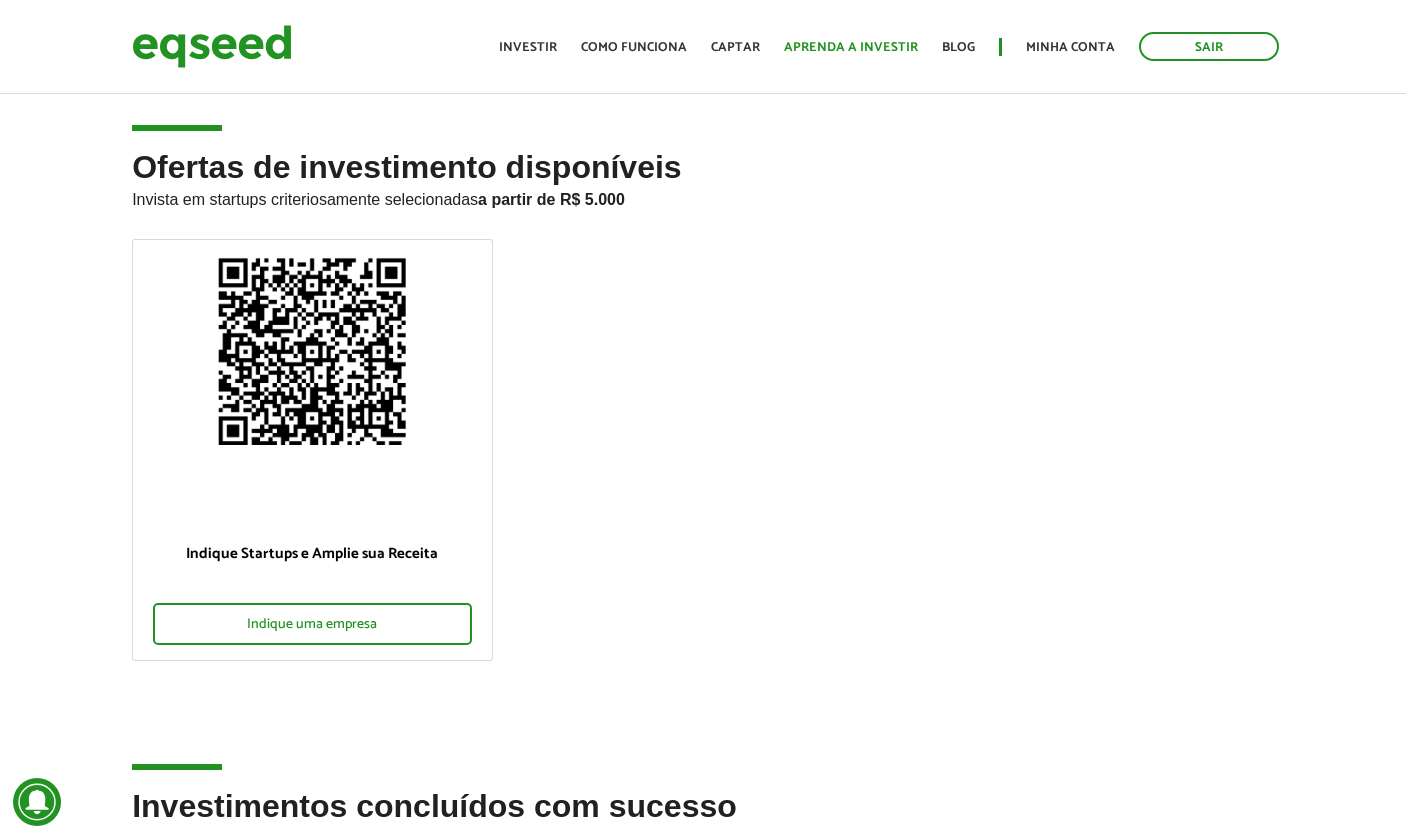click on "Aprenda a investir" at bounding box center [851, 47] 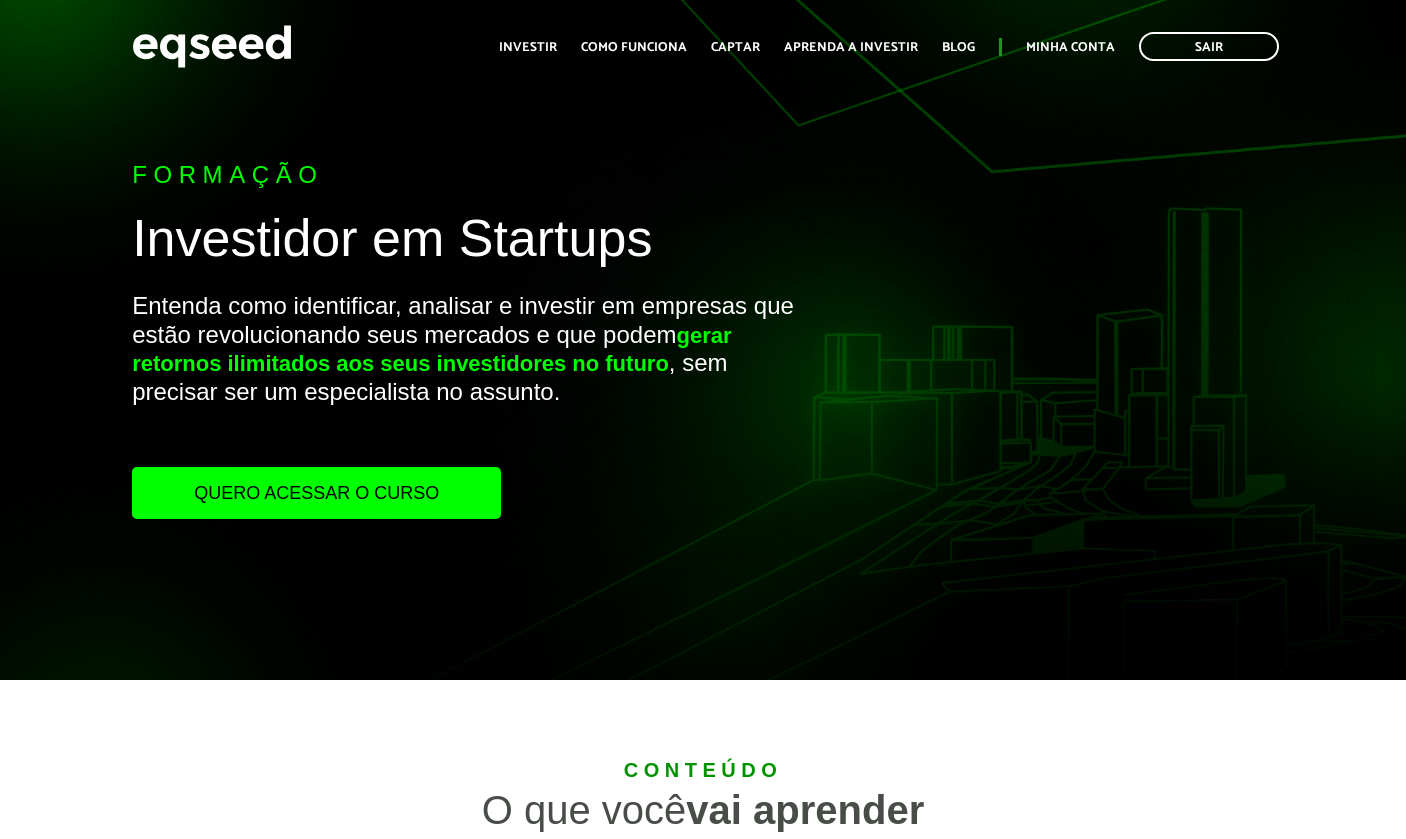 scroll, scrollTop: 0, scrollLeft: 0, axis: both 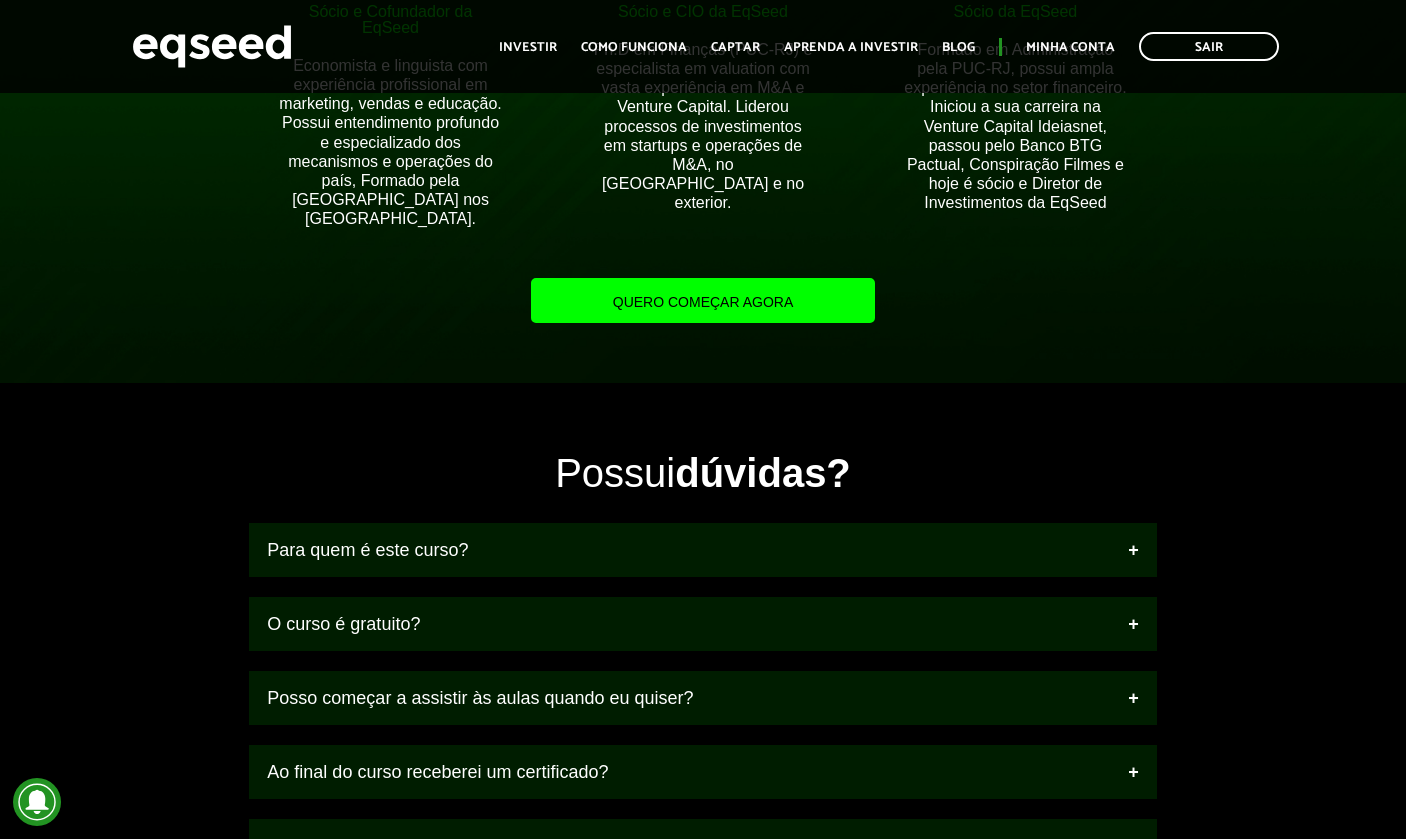 click on "Quero começar agora" at bounding box center (703, 300) 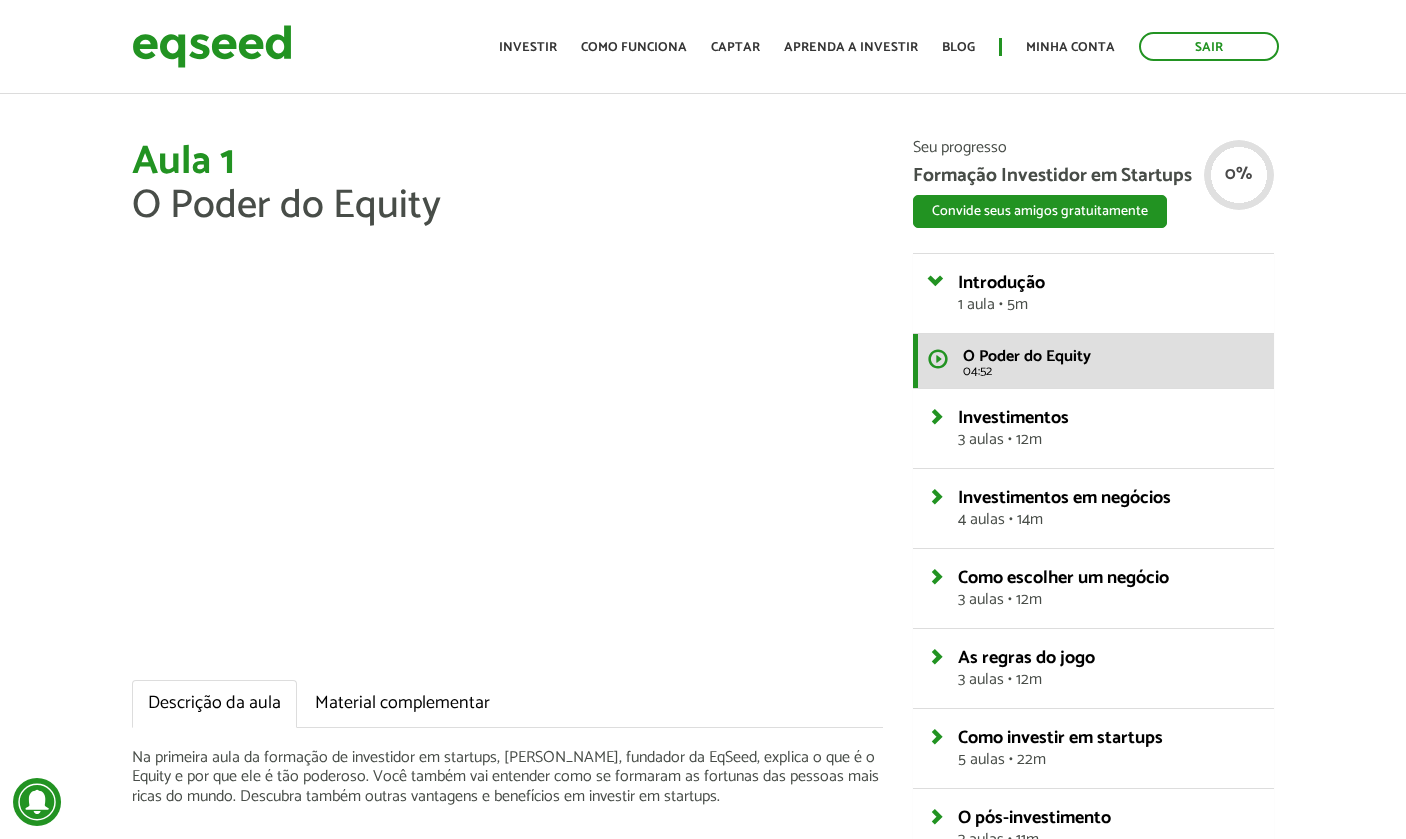 scroll, scrollTop: 0, scrollLeft: 0, axis: both 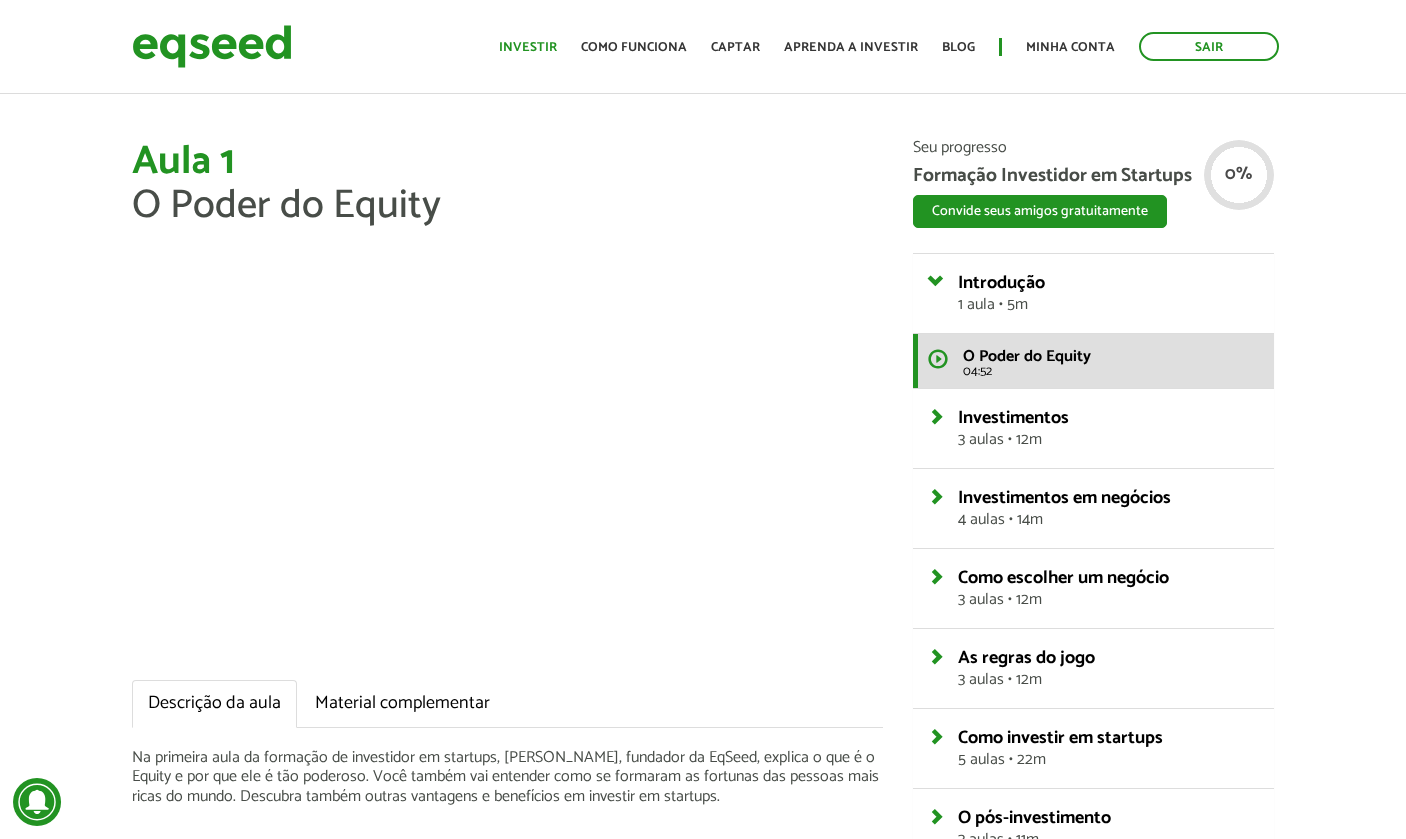 click on "Investir" at bounding box center [528, 47] 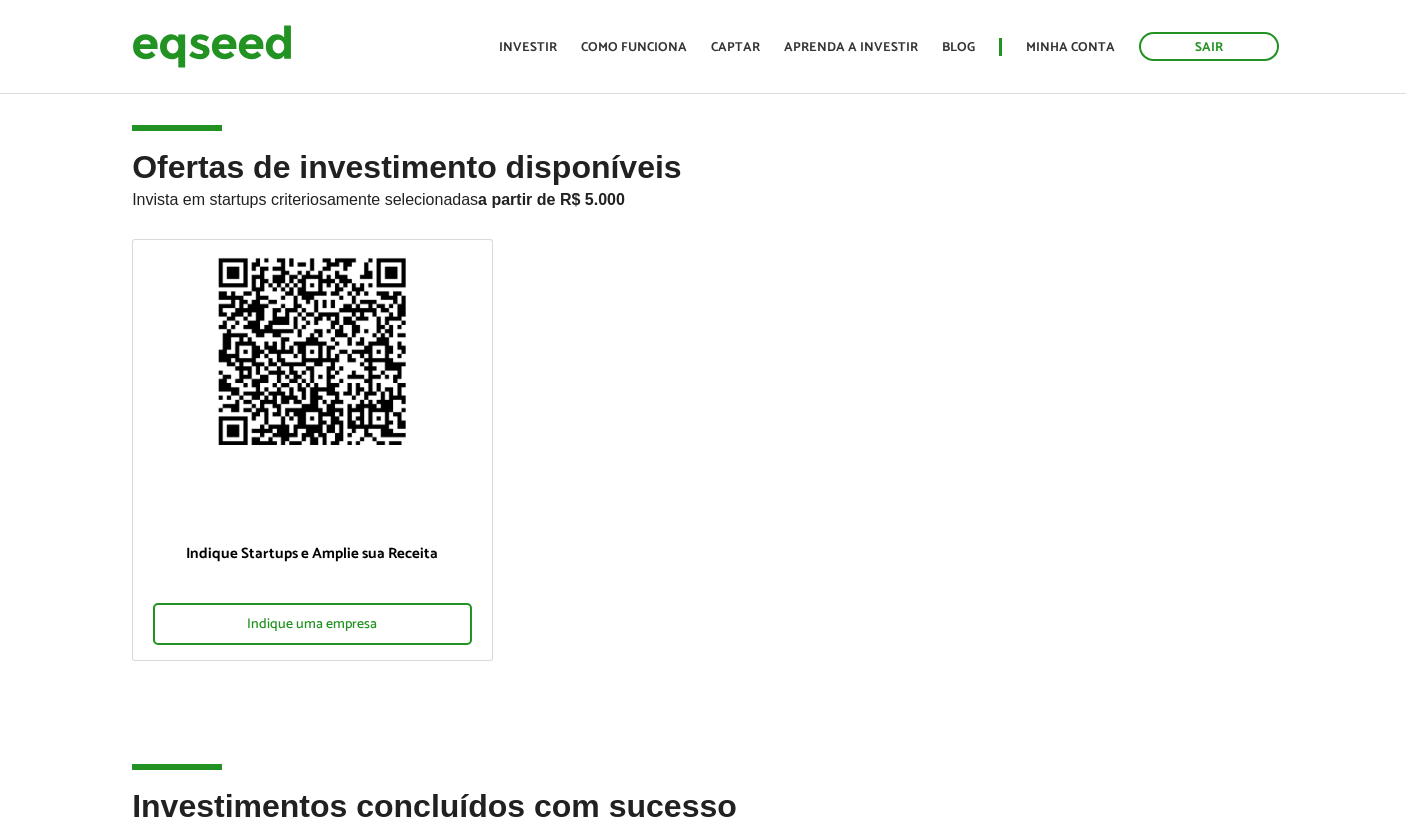 scroll, scrollTop: 0, scrollLeft: 0, axis: both 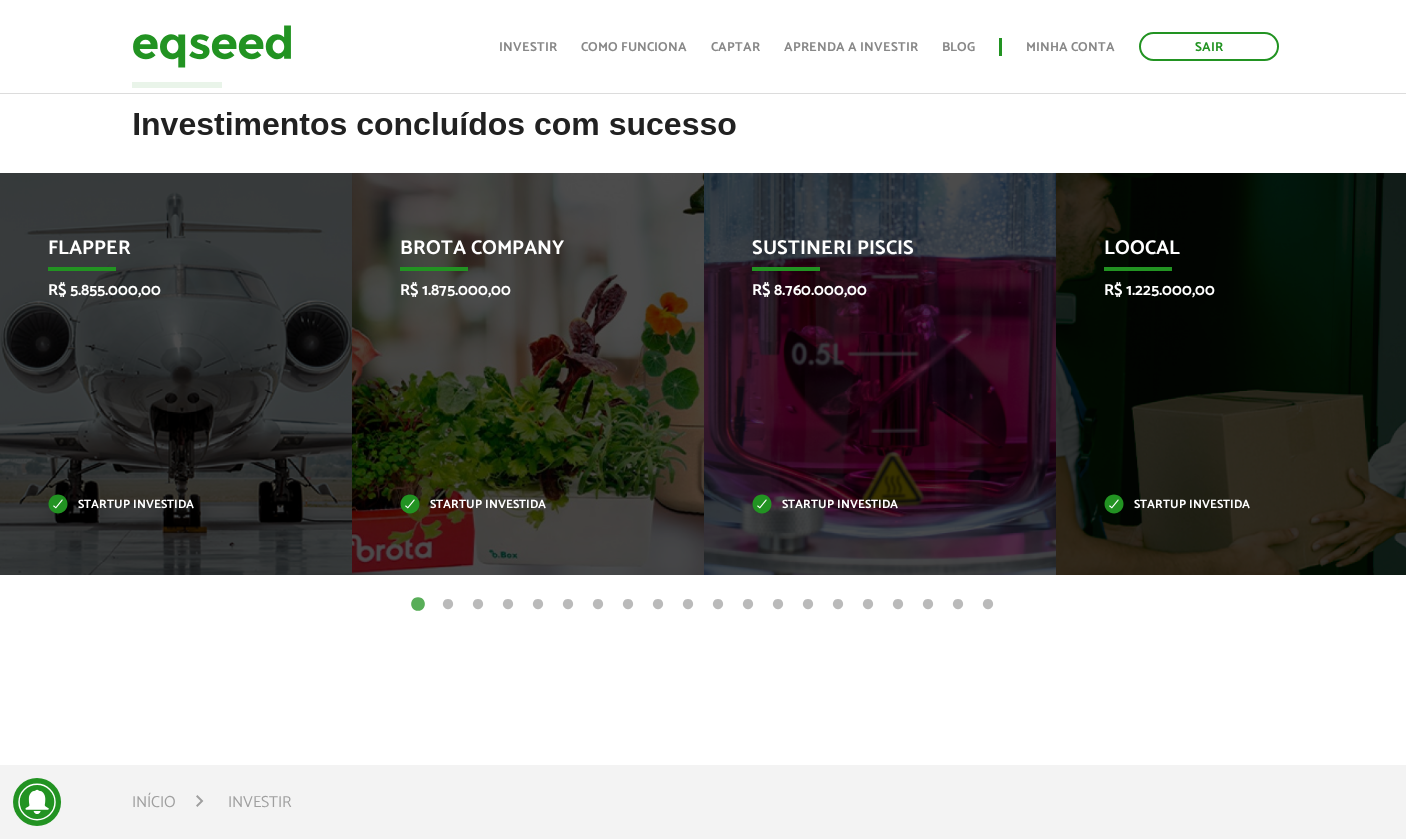 click on "2" at bounding box center (448, 605) 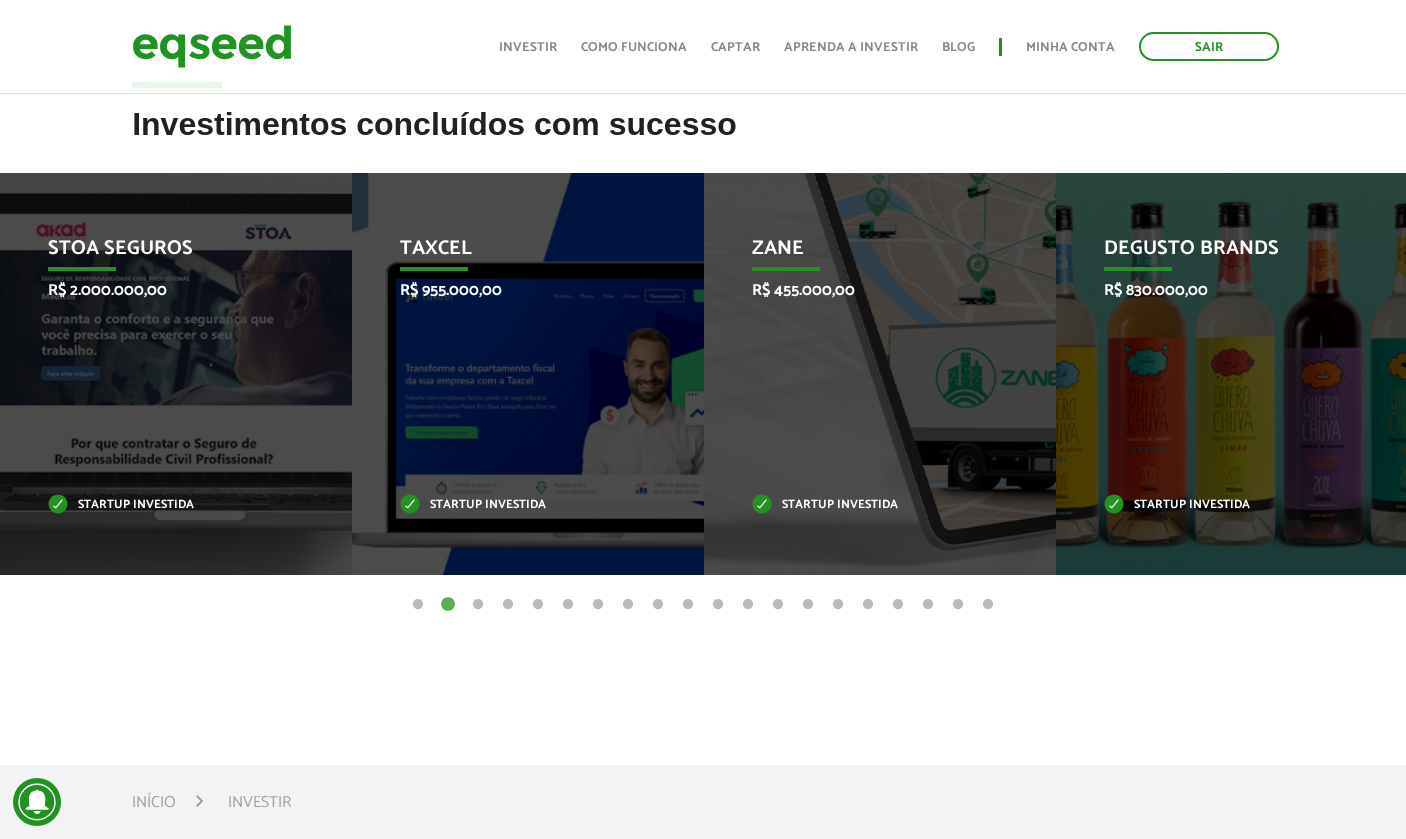 click on "3" at bounding box center (478, 605) 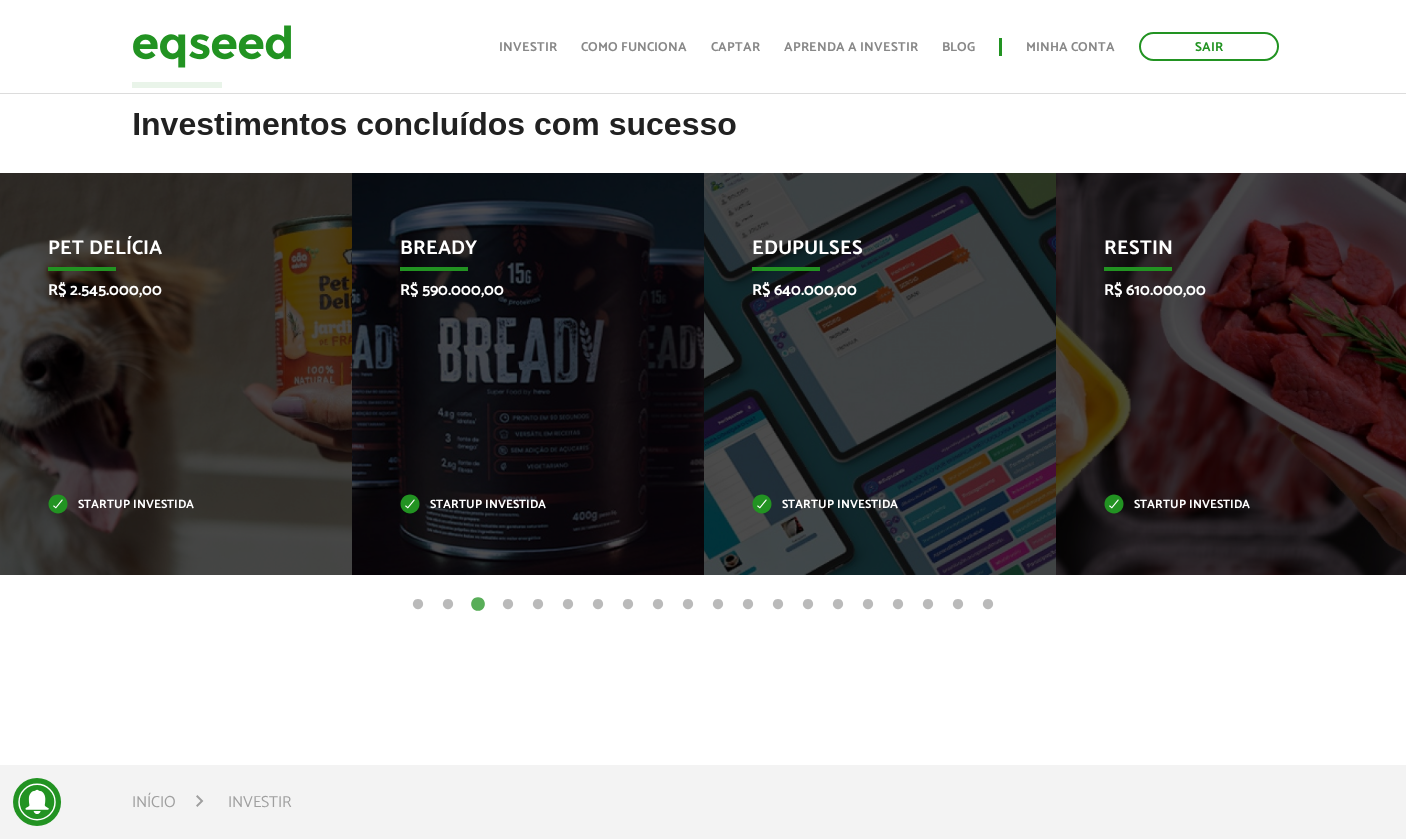 click on "4" at bounding box center (508, 605) 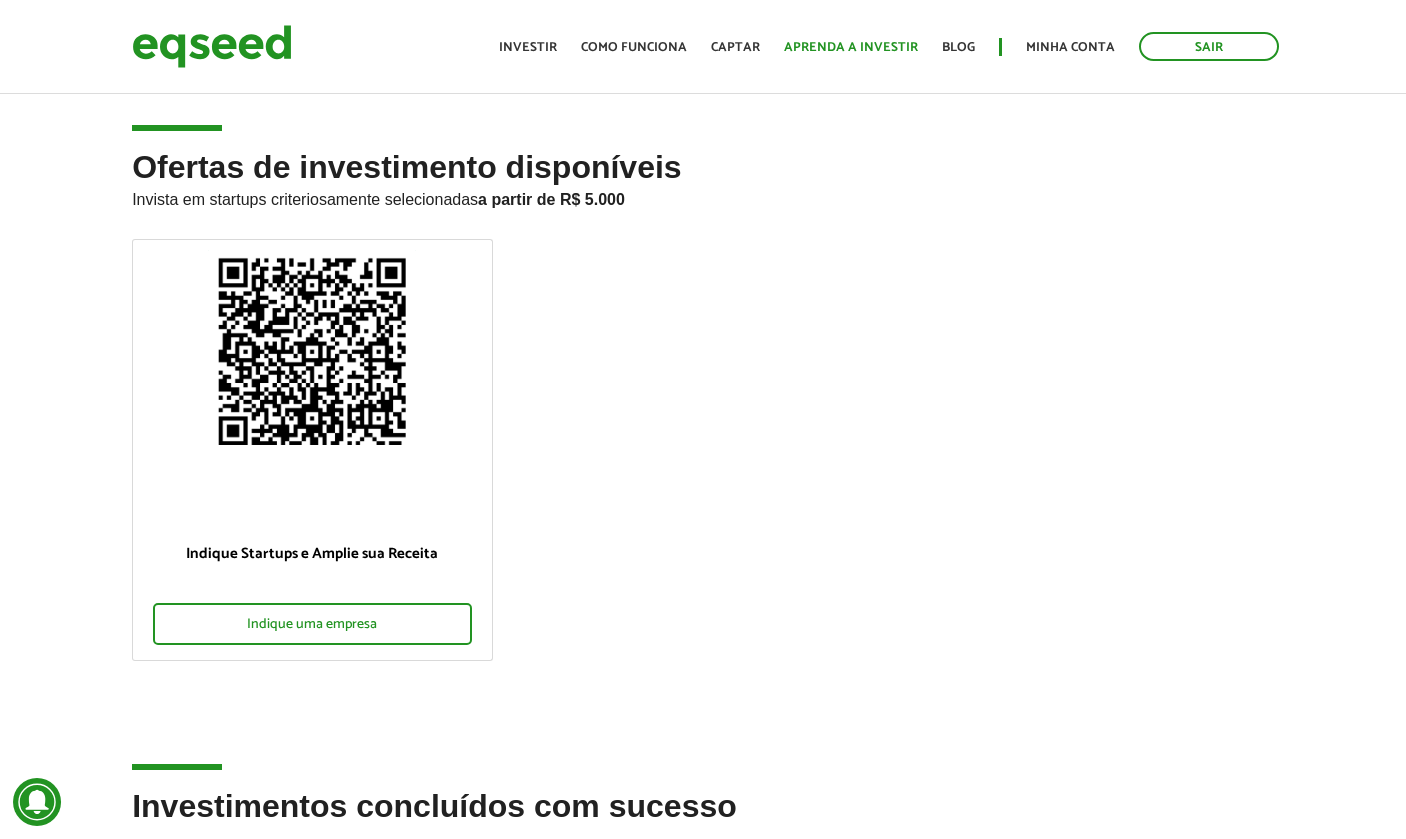 scroll, scrollTop: 0, scrollLeft: 0, axis: both 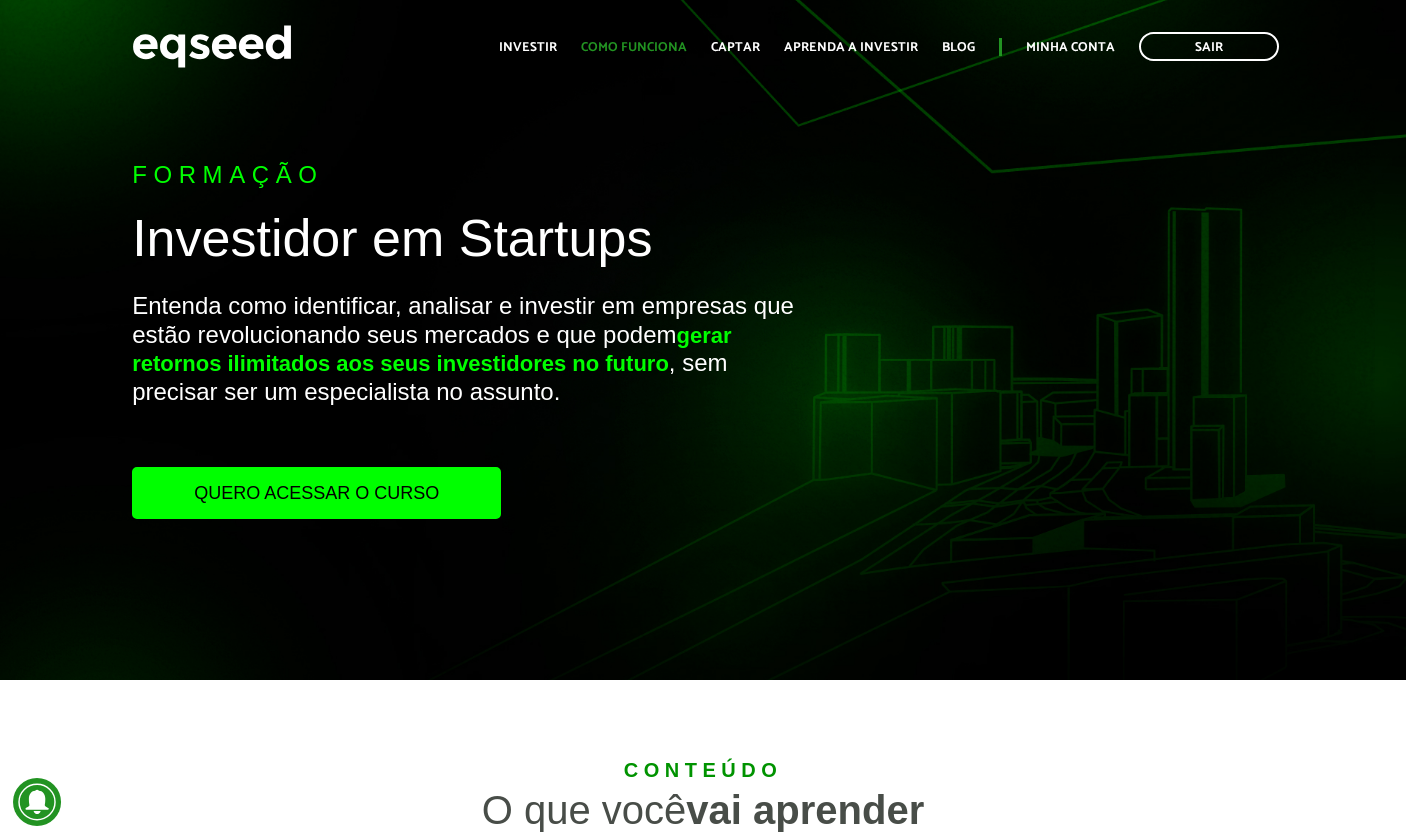 click on "Como funciona" at bounding box center [634, 47] 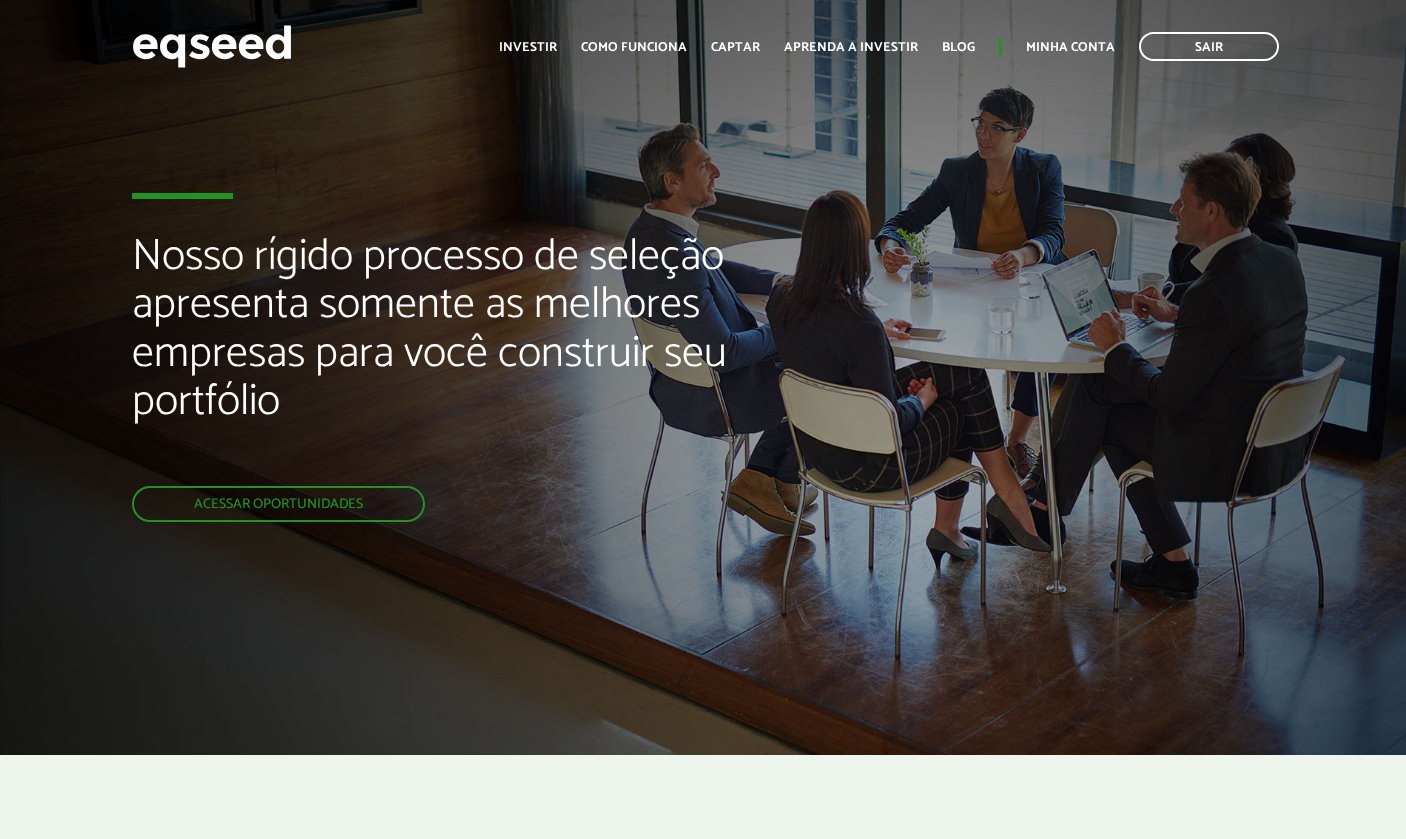 scroll, scrollTop: 0, scrollLeft: 0, axis: both 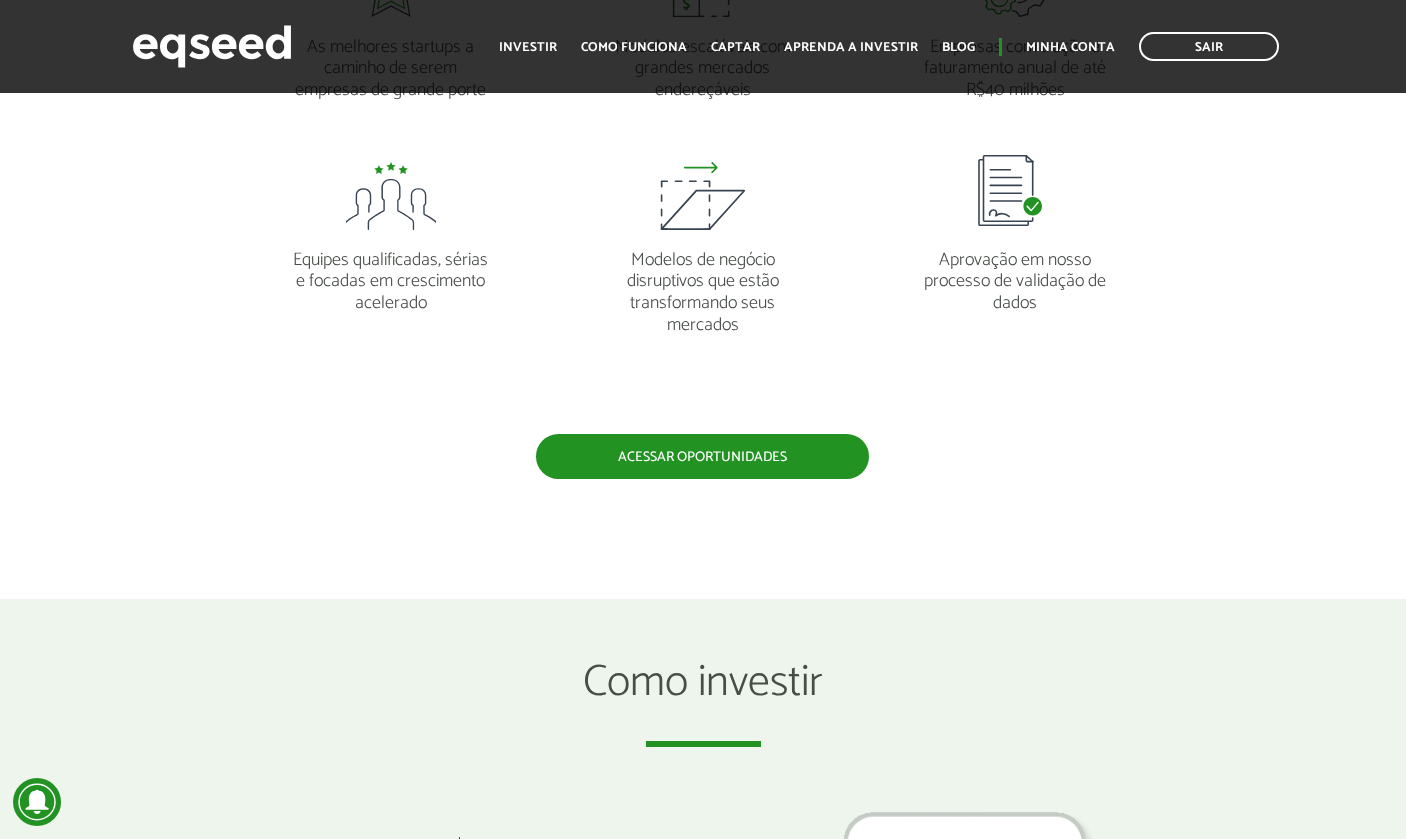 click on "Acessar oportunidades" at bounding box center [702, 456] 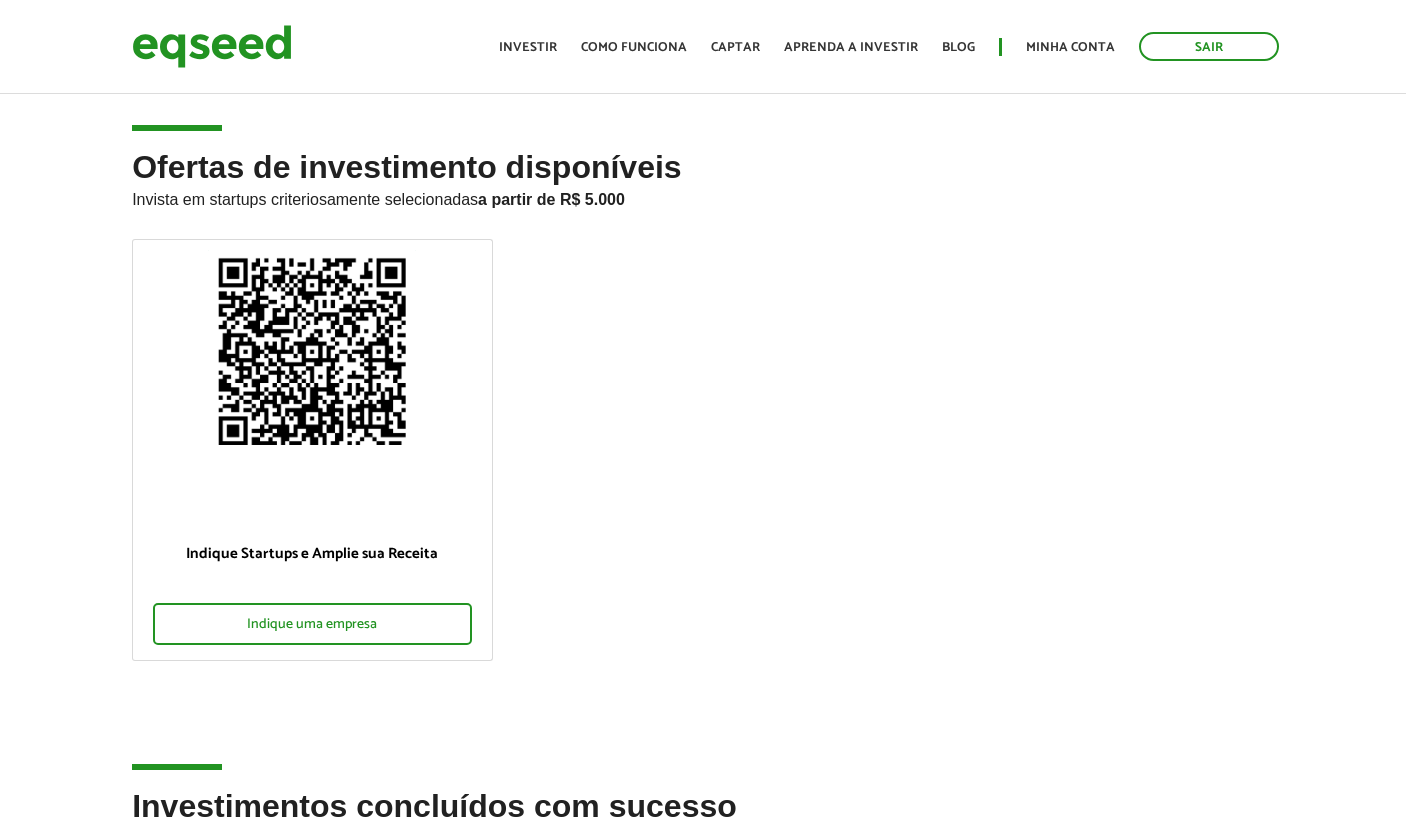scroll, scrollTop: 0, scrollLeft: 0, axis: both 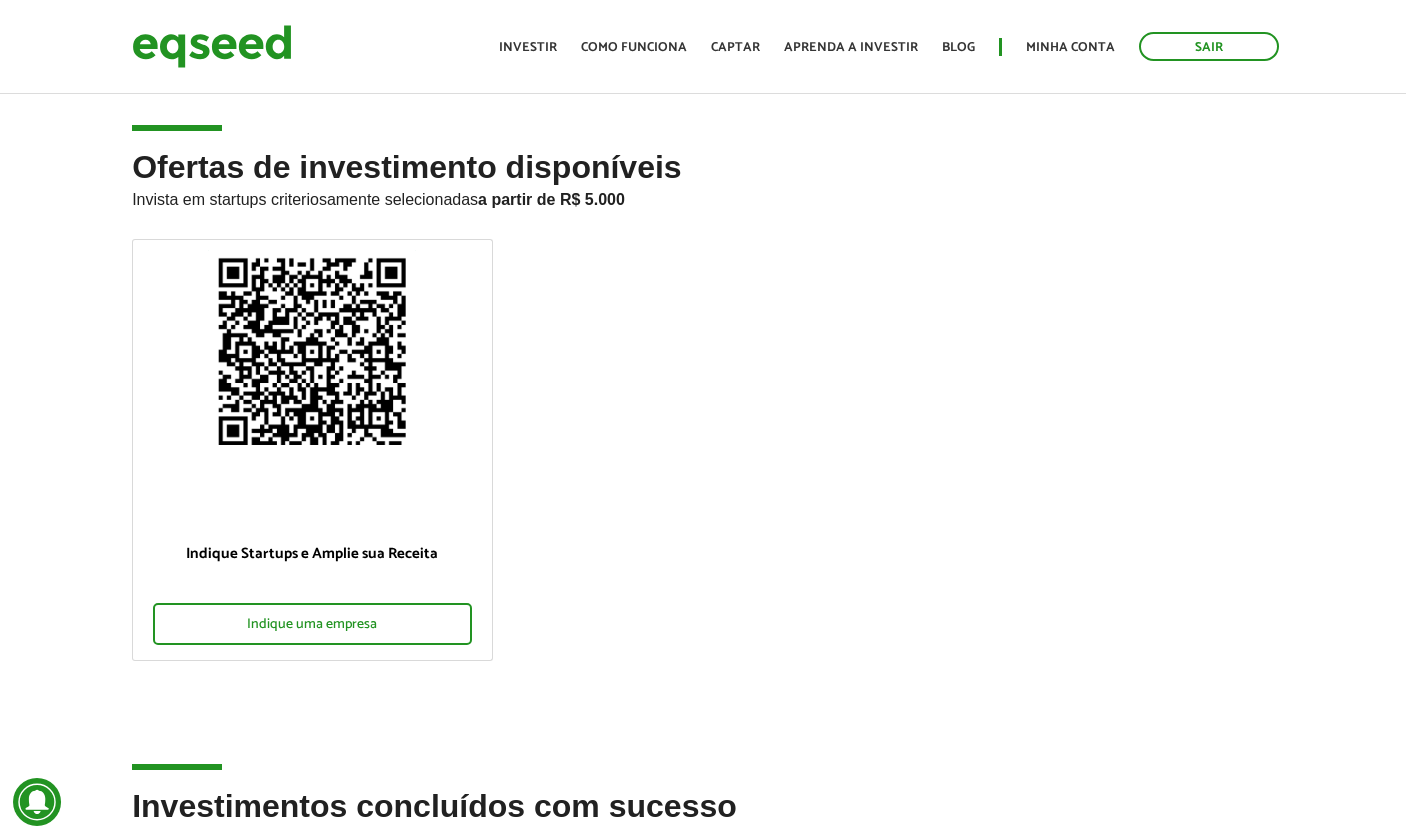 click on "Toggle navigation
Início
Investir
Como funciona
Captar
Aprenda a investir
Blog
Minha conta
Sair" at bounding box center (889, 46) 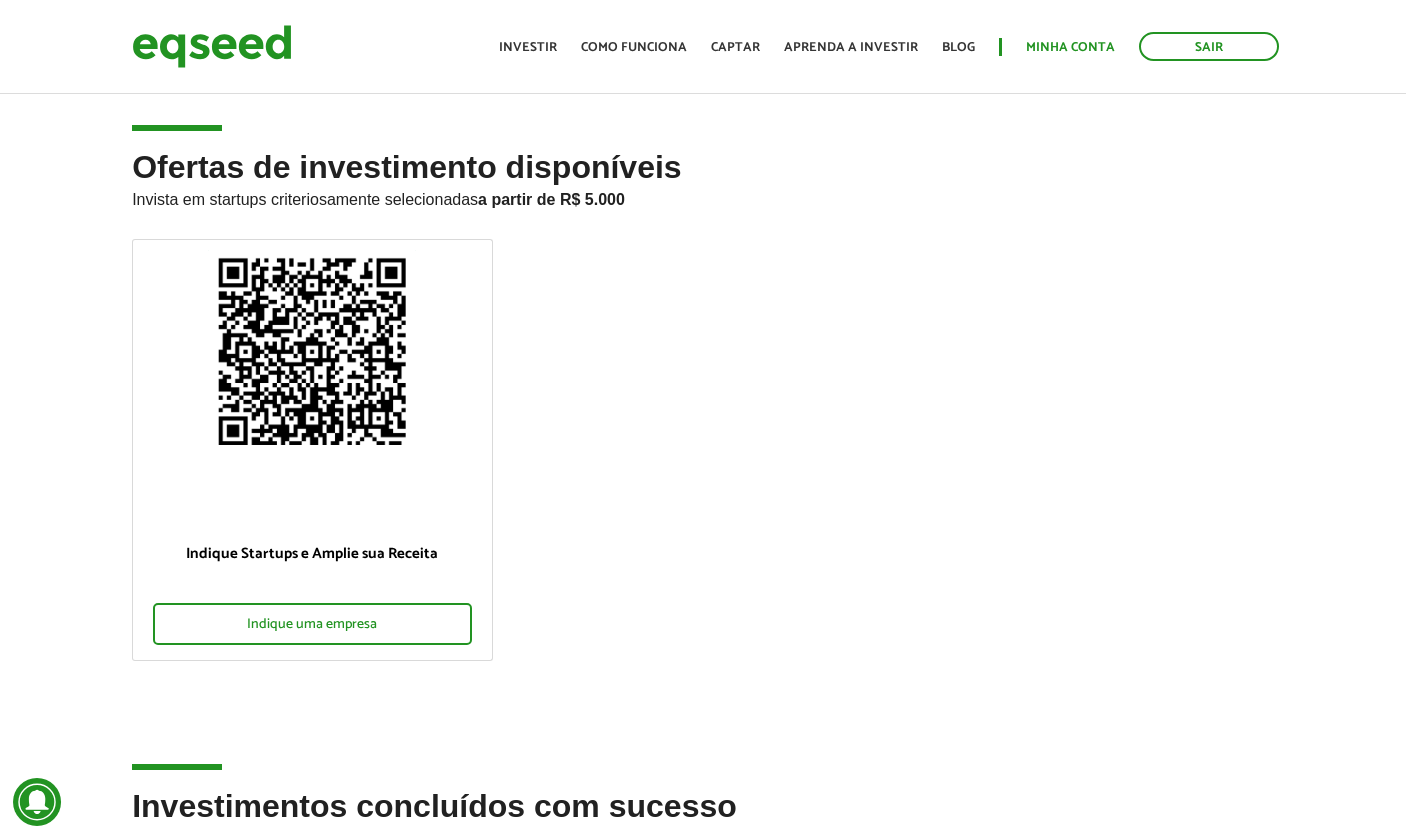 click on "Minha conta" at bounding box center (1070, 47) 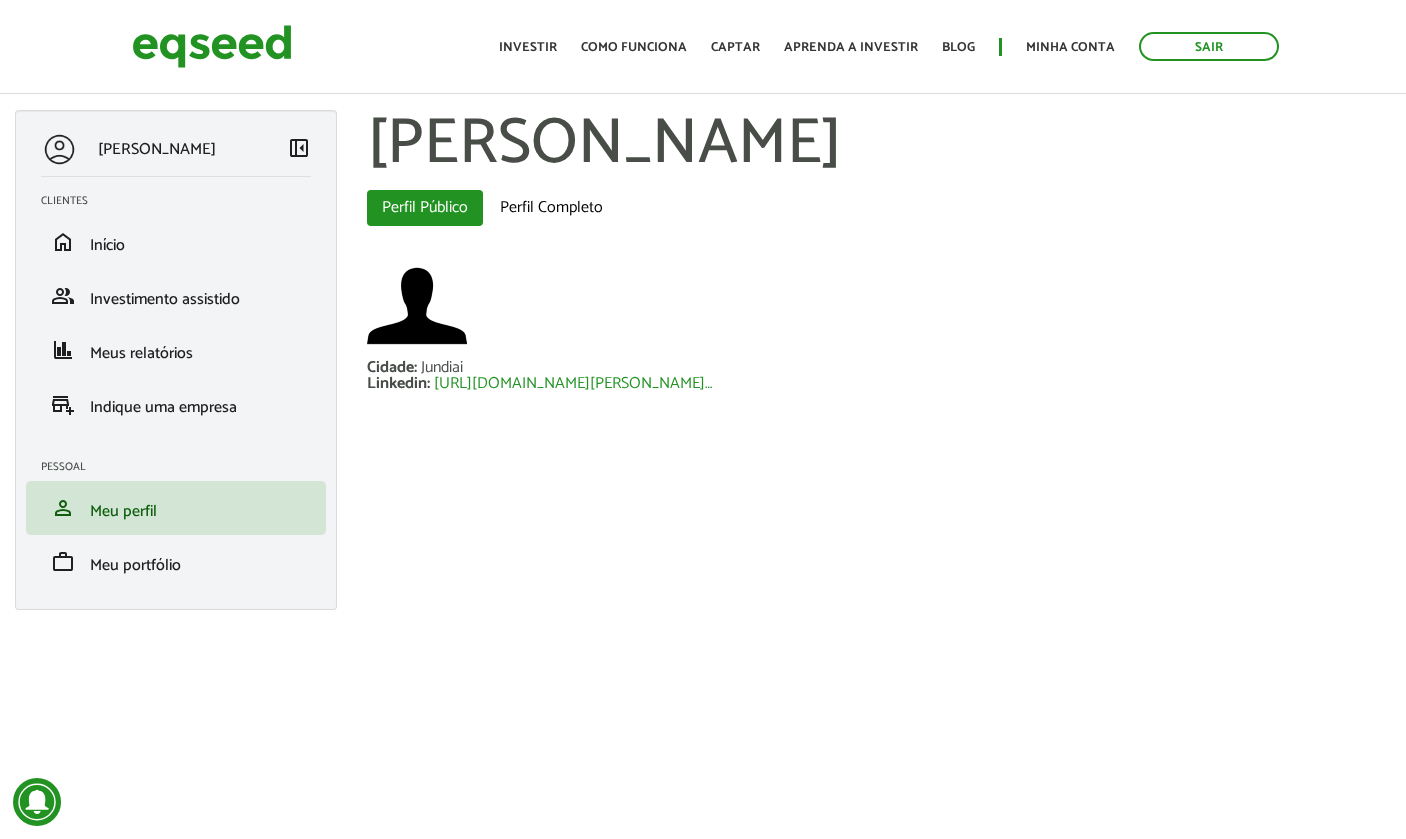scroll, scrollTop: 0, scrollLeft: 0, axis: both 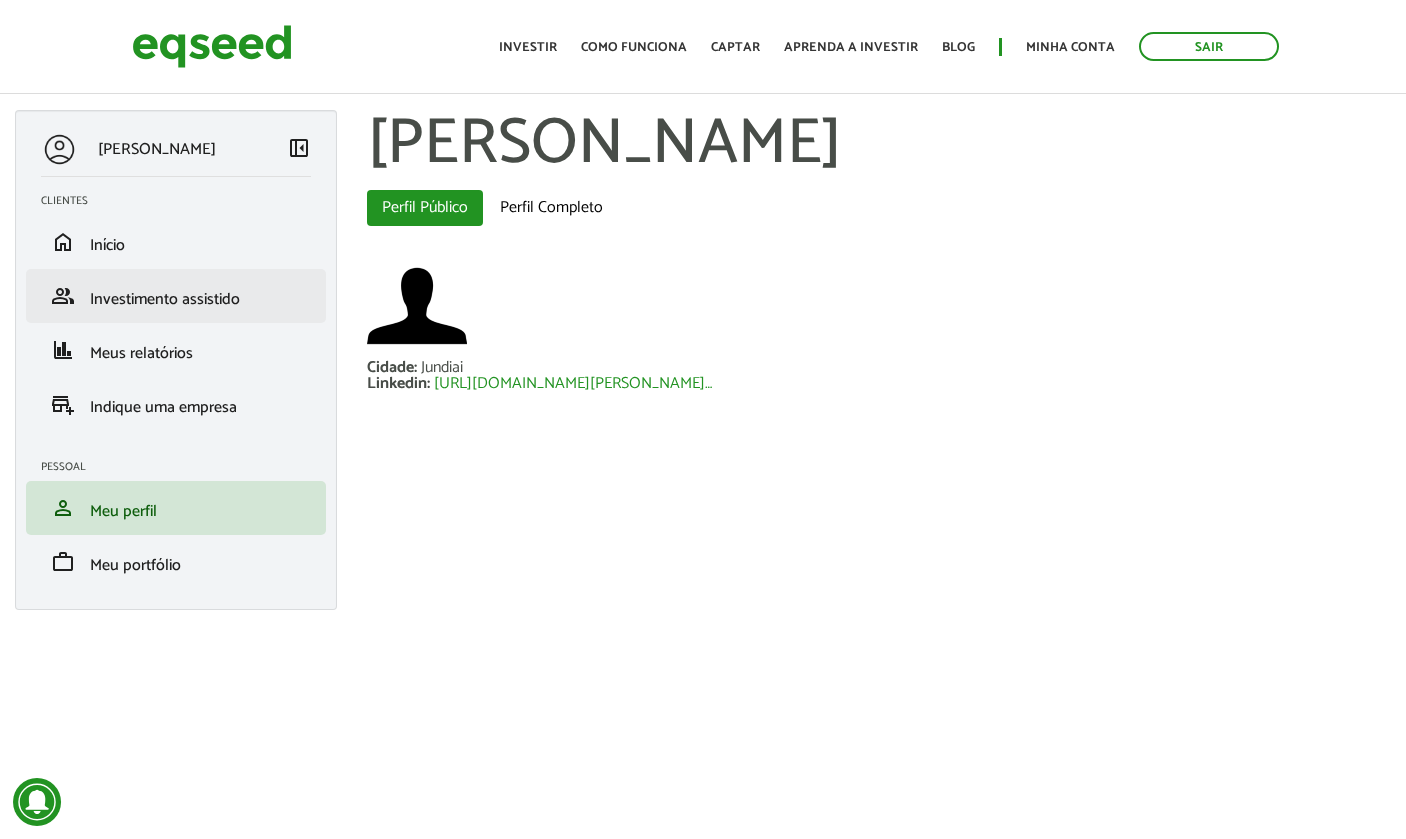 click on "Investimento assistido" at bounding box center [165, 299] 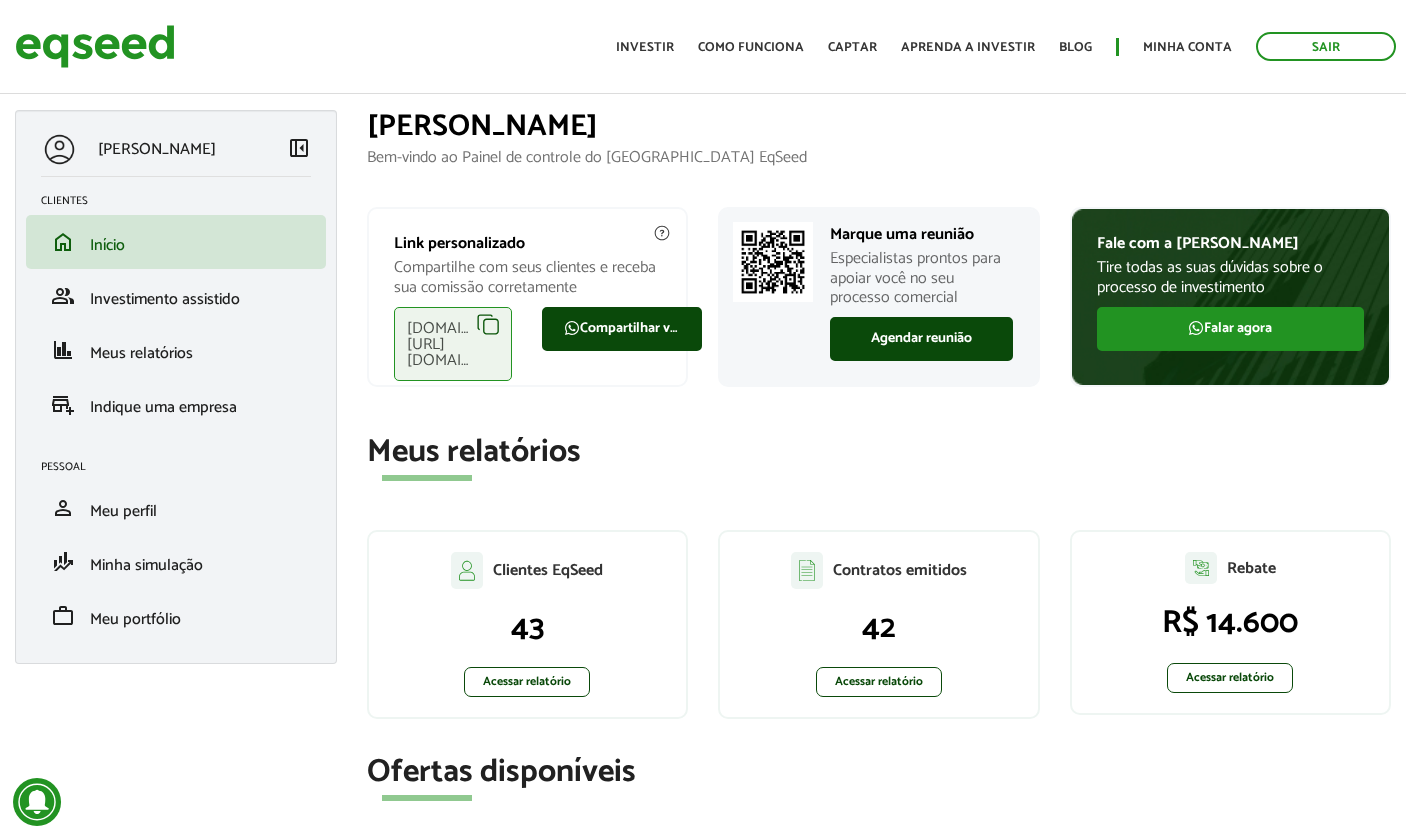 scroll, scrollTop: 0, scrollLeft: 0, axis: both 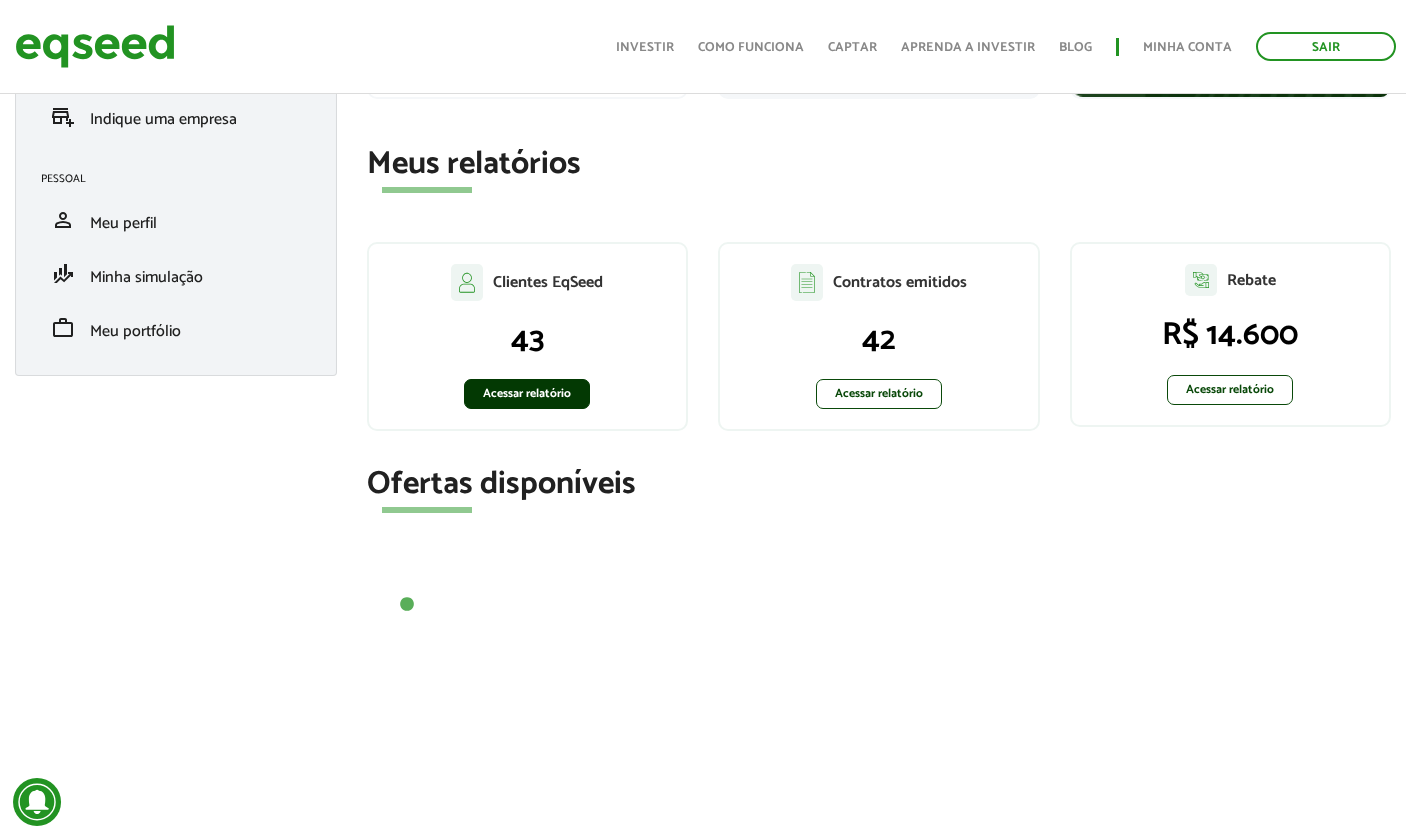 click on "Acessar relatório" at bounding box center [527, 394] 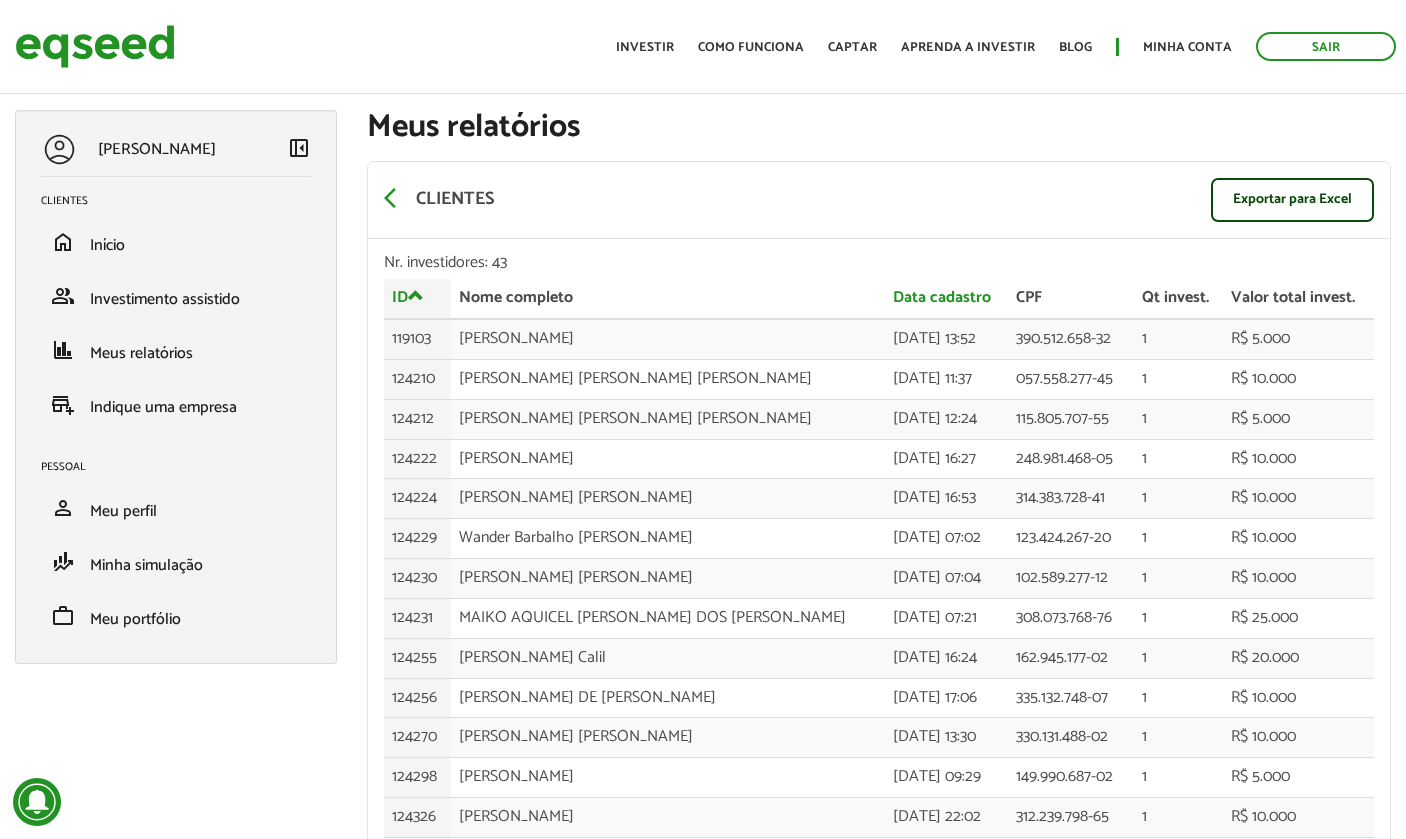 scroll, scrollTop: 0, scrollLeft: 0, axis: both 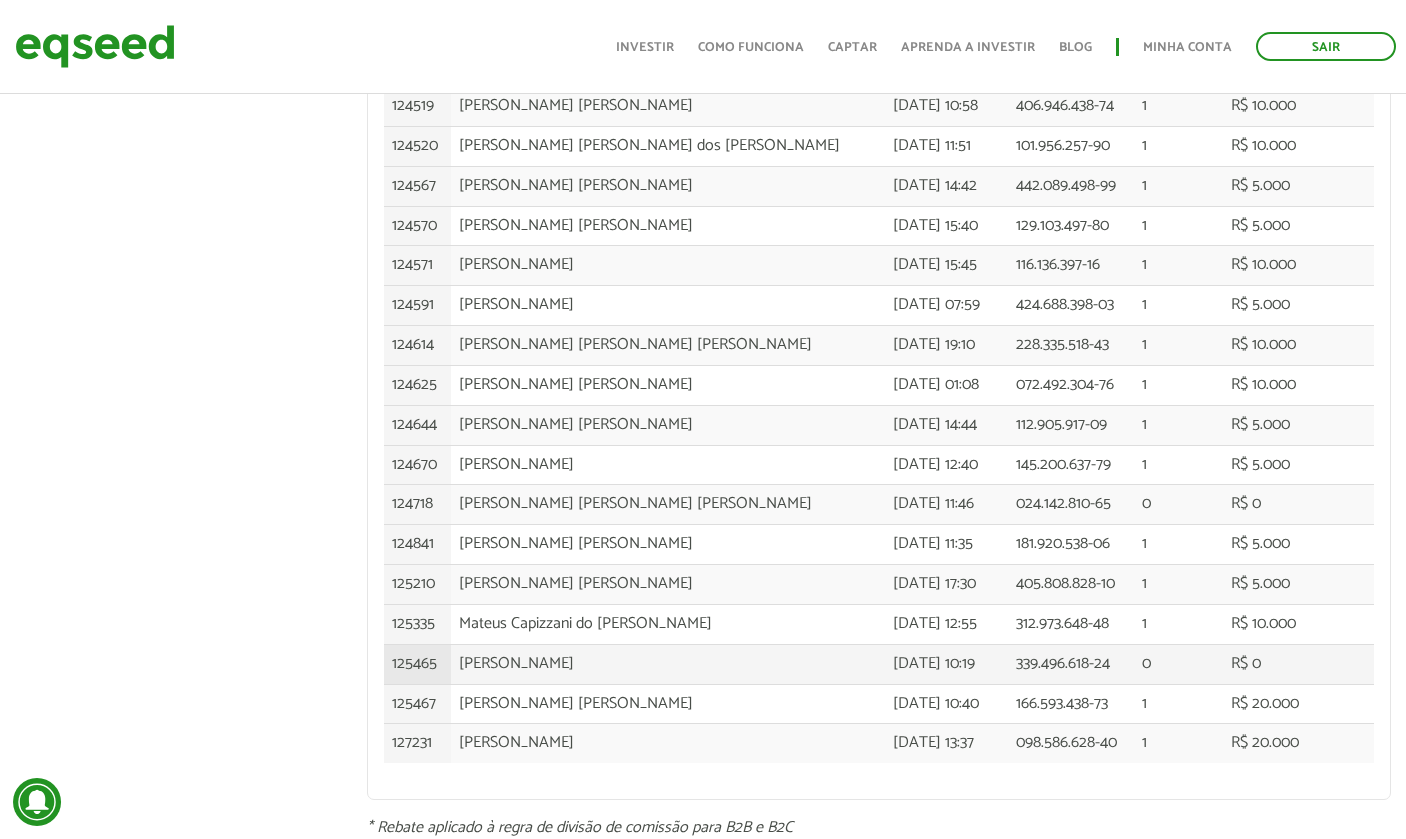 click on "Thiago Henrique Silva Gonçalves" at bounding box center [668, 664] 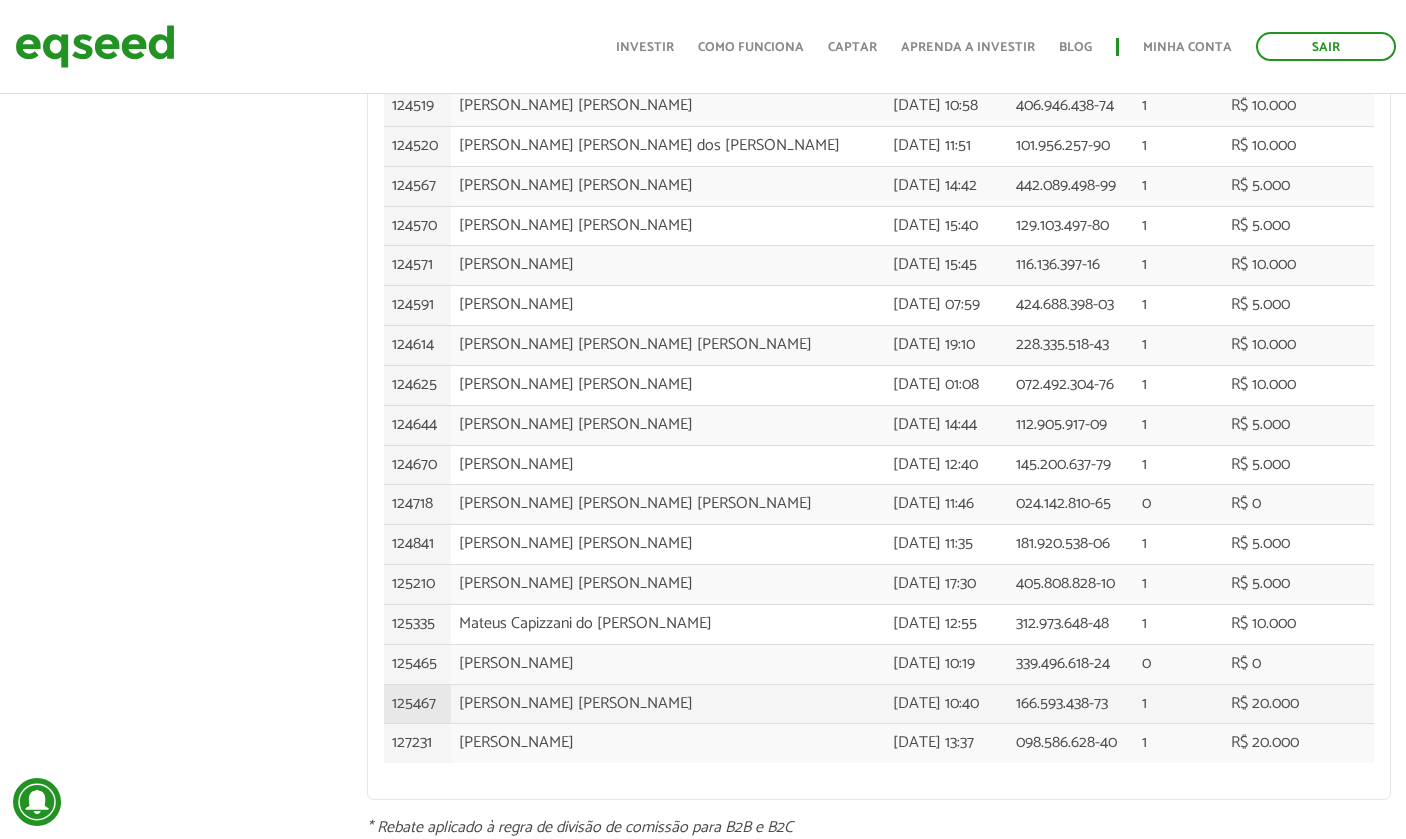 click on "Adriana Nunes Scarelli" at bounding box center [668, 704] 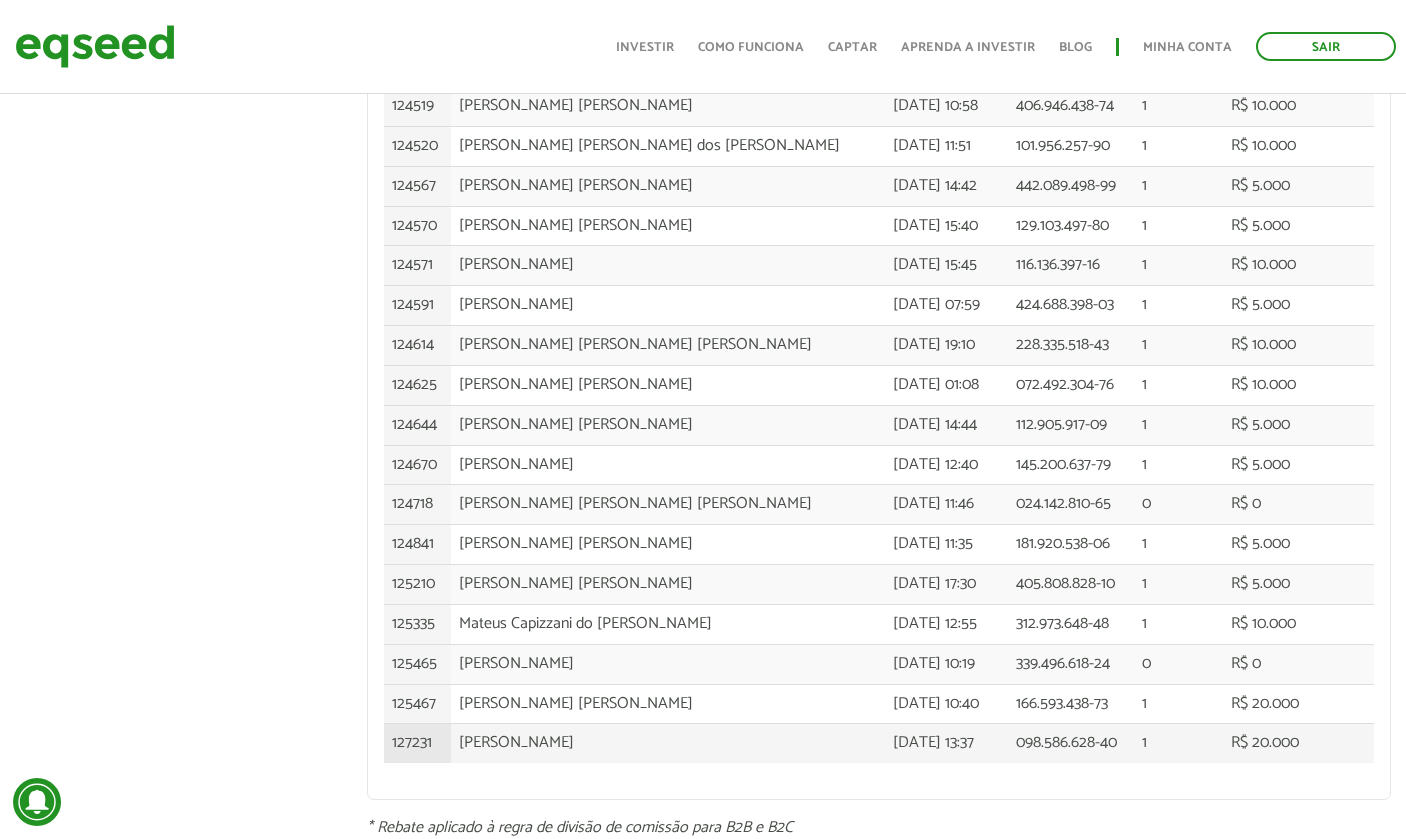 click on "CESAR EDUARDO FLORES" at bounding box center [668, 743] 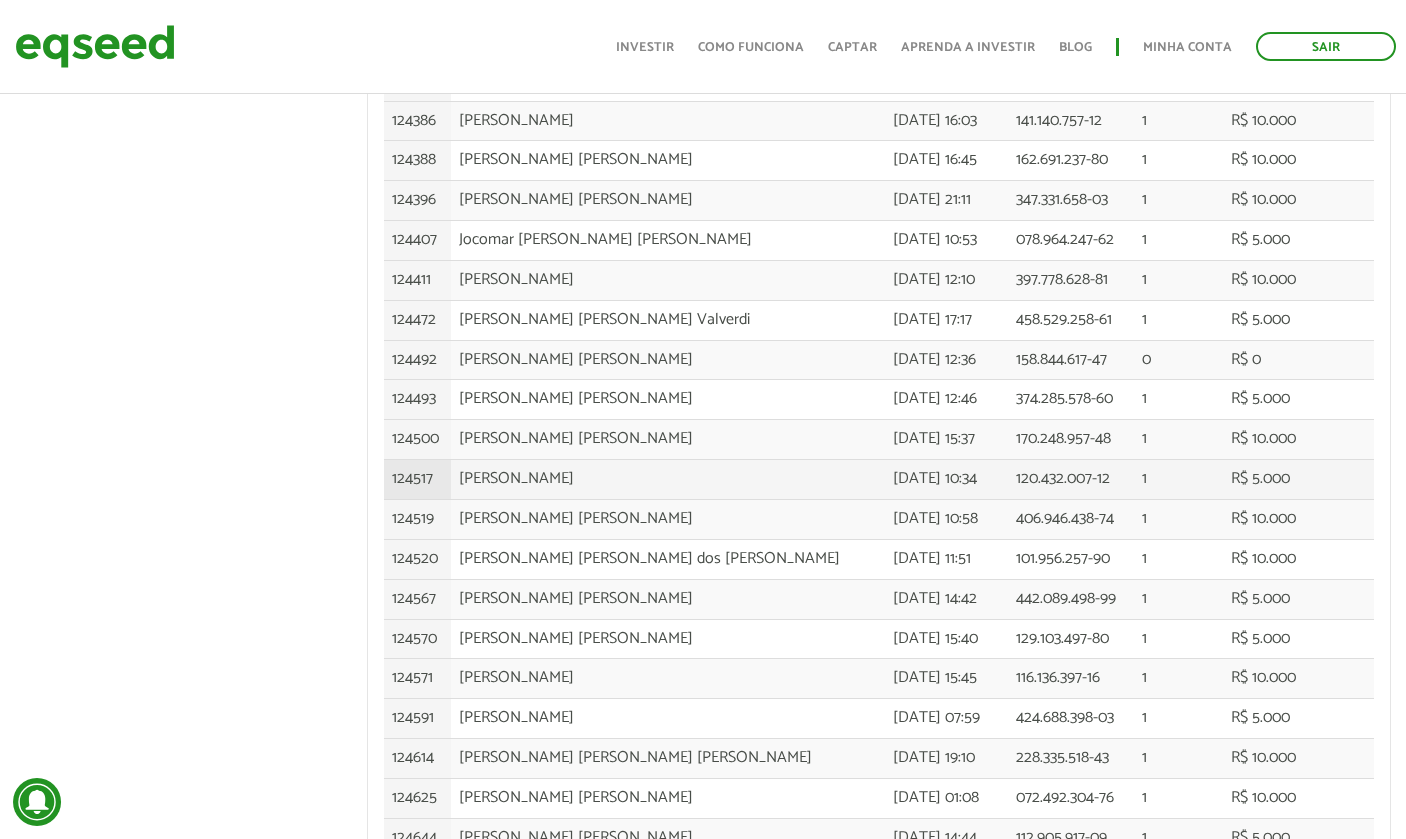 scroll, scrollTop: 849, scrollLeft: 0, axis: vertical 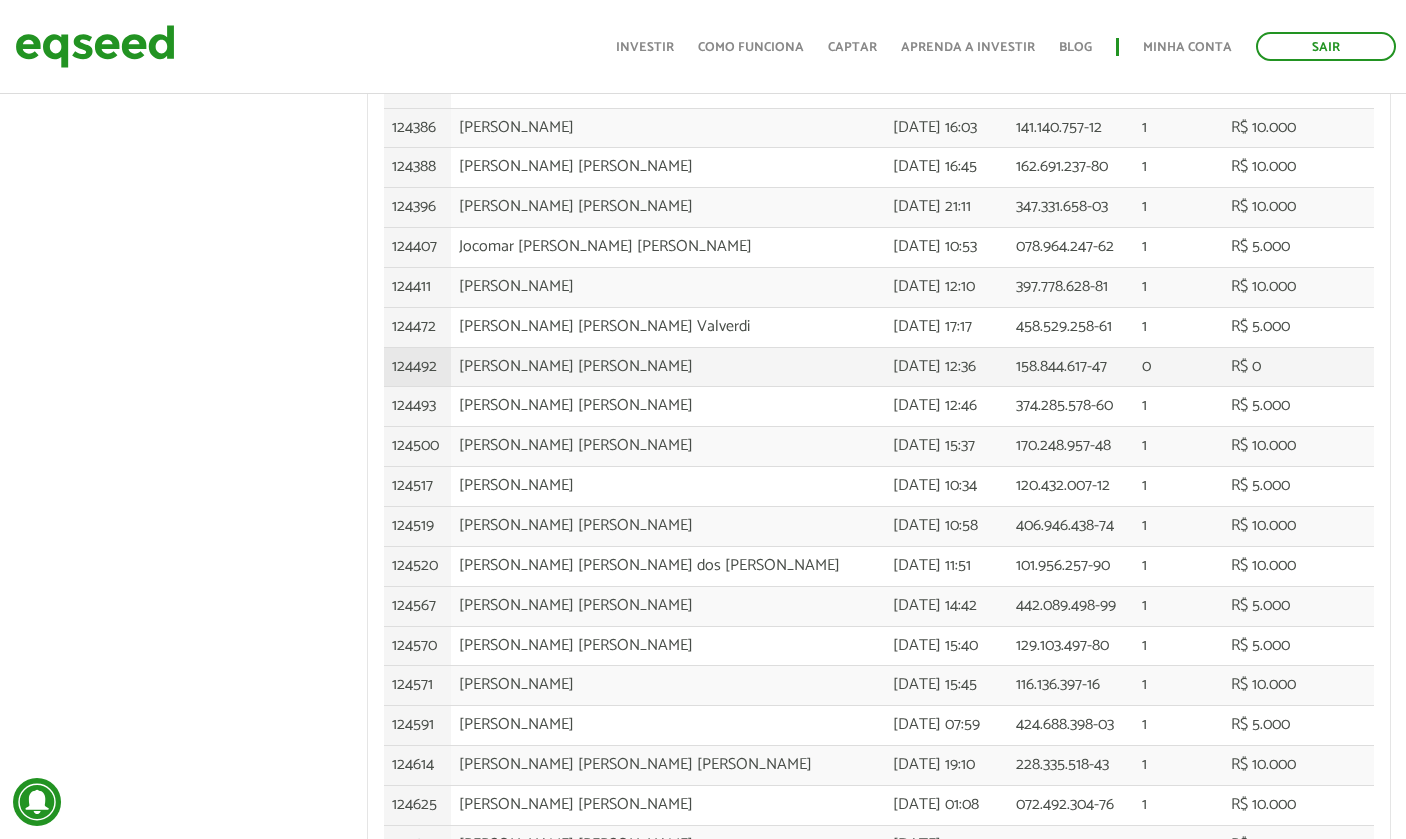 click on "PEDRO JULIO PACHECO VELASCO" at bounding box center (668, 367) 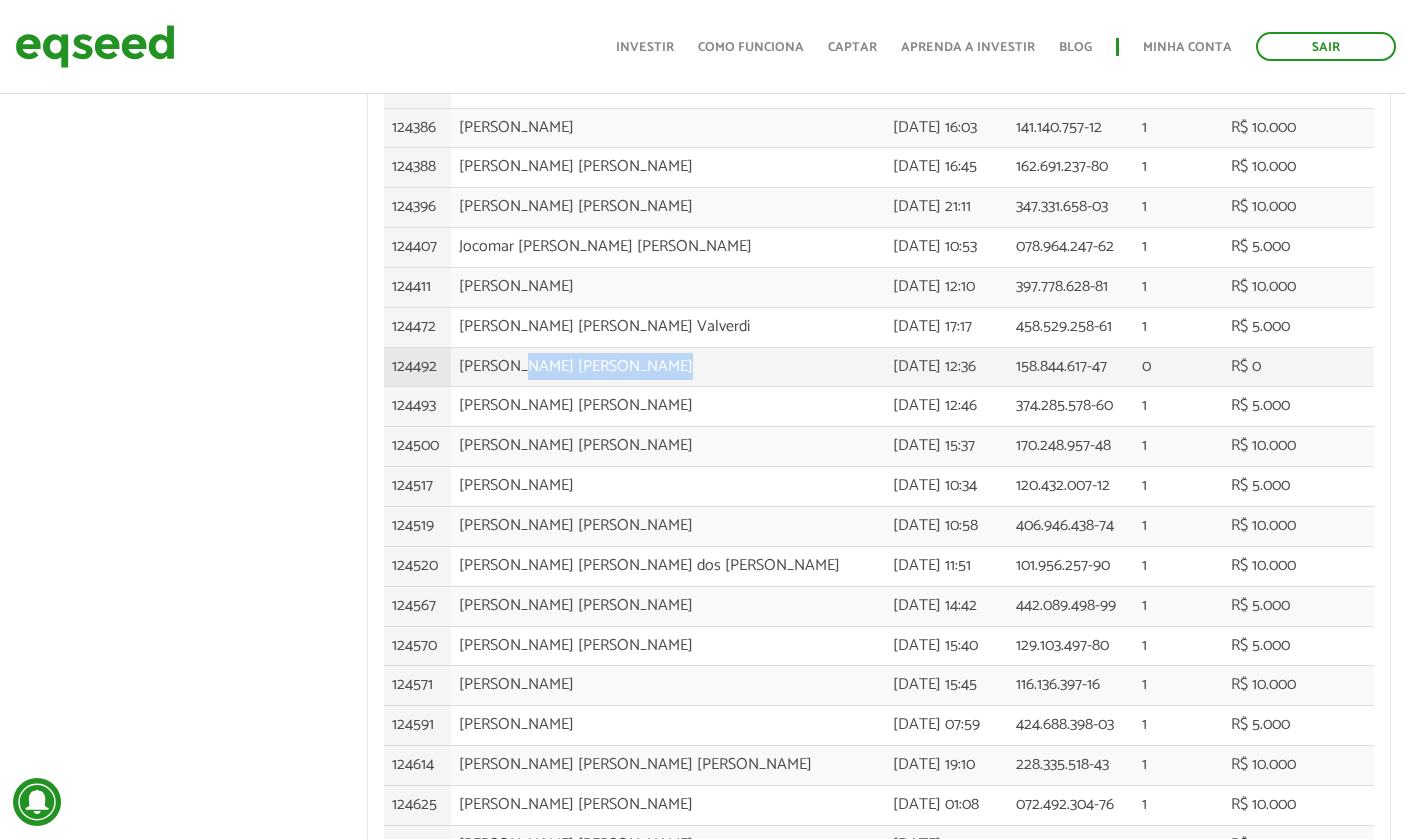 drag, startPoint x: 530, startPoint y: 337, endPoint x: 800, endPoint y: 358, distance: 270.81543 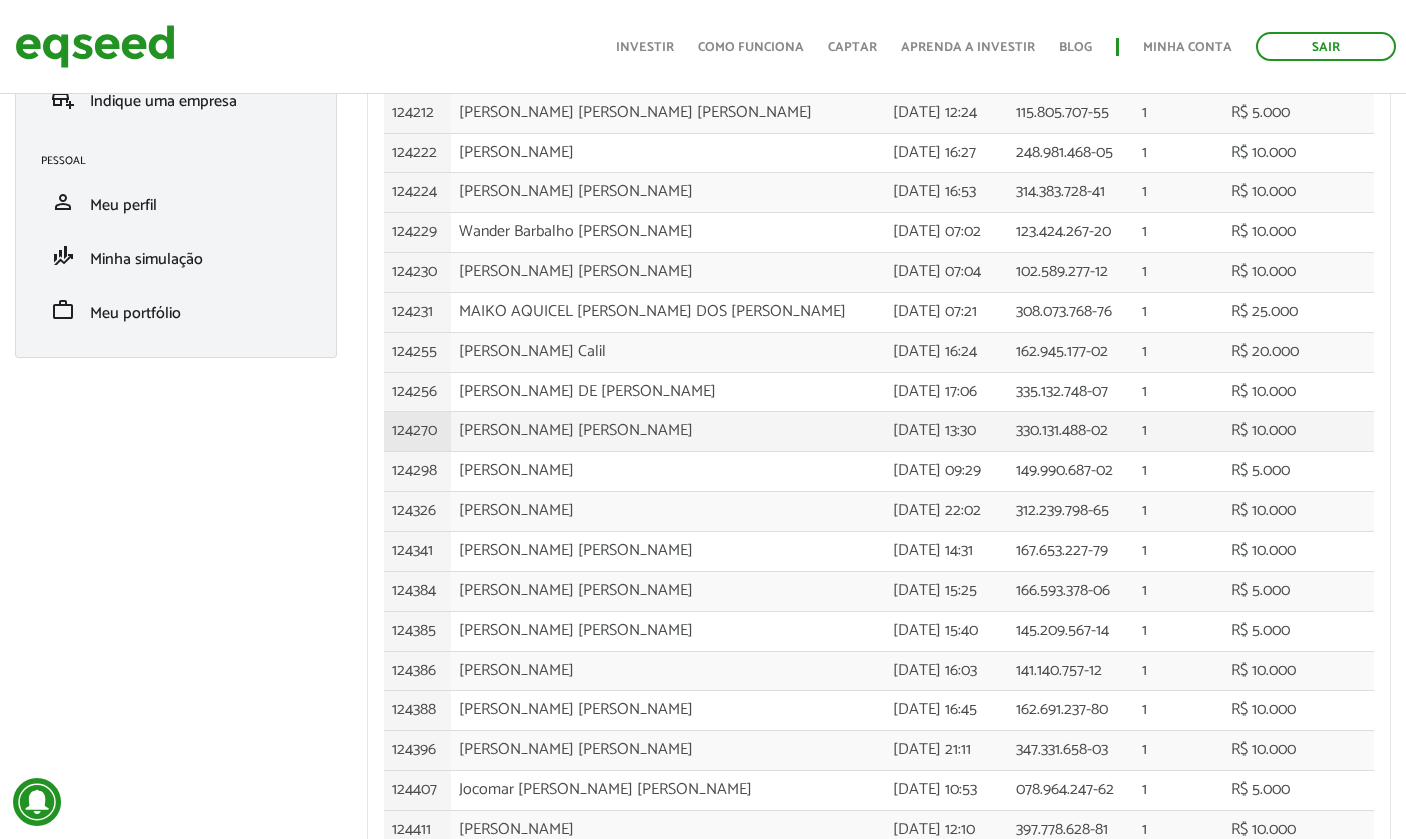 scroll, scrollTop: 310, scrollLeft: 0, axis: vertical 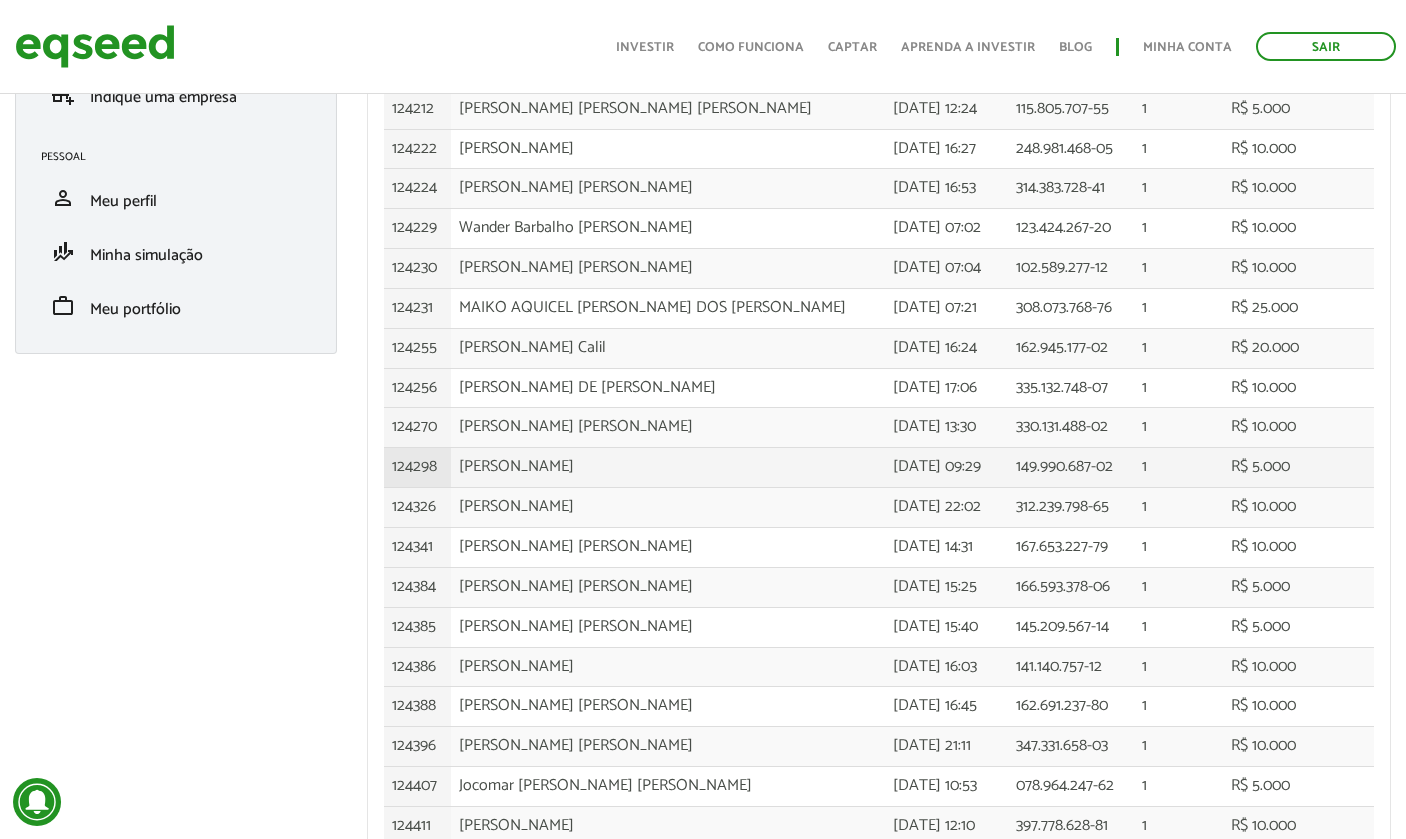 drag, startPoint x: 550, startPoint y: 454, endPoint x: 849, endPoint y: 473, distance: 299.60306 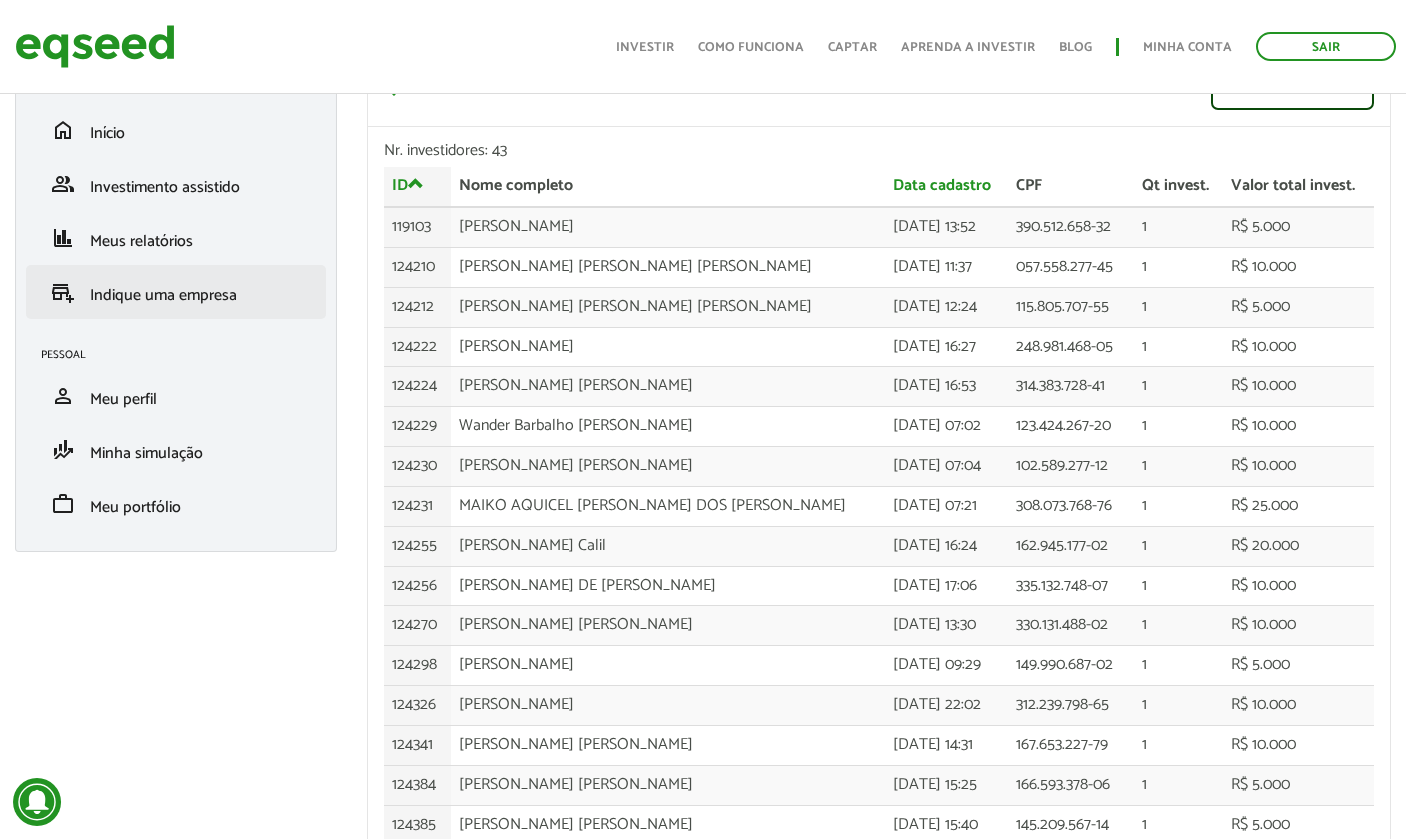 scroll, scrollTop: 71, scrollLeft: 0, axis: vertical 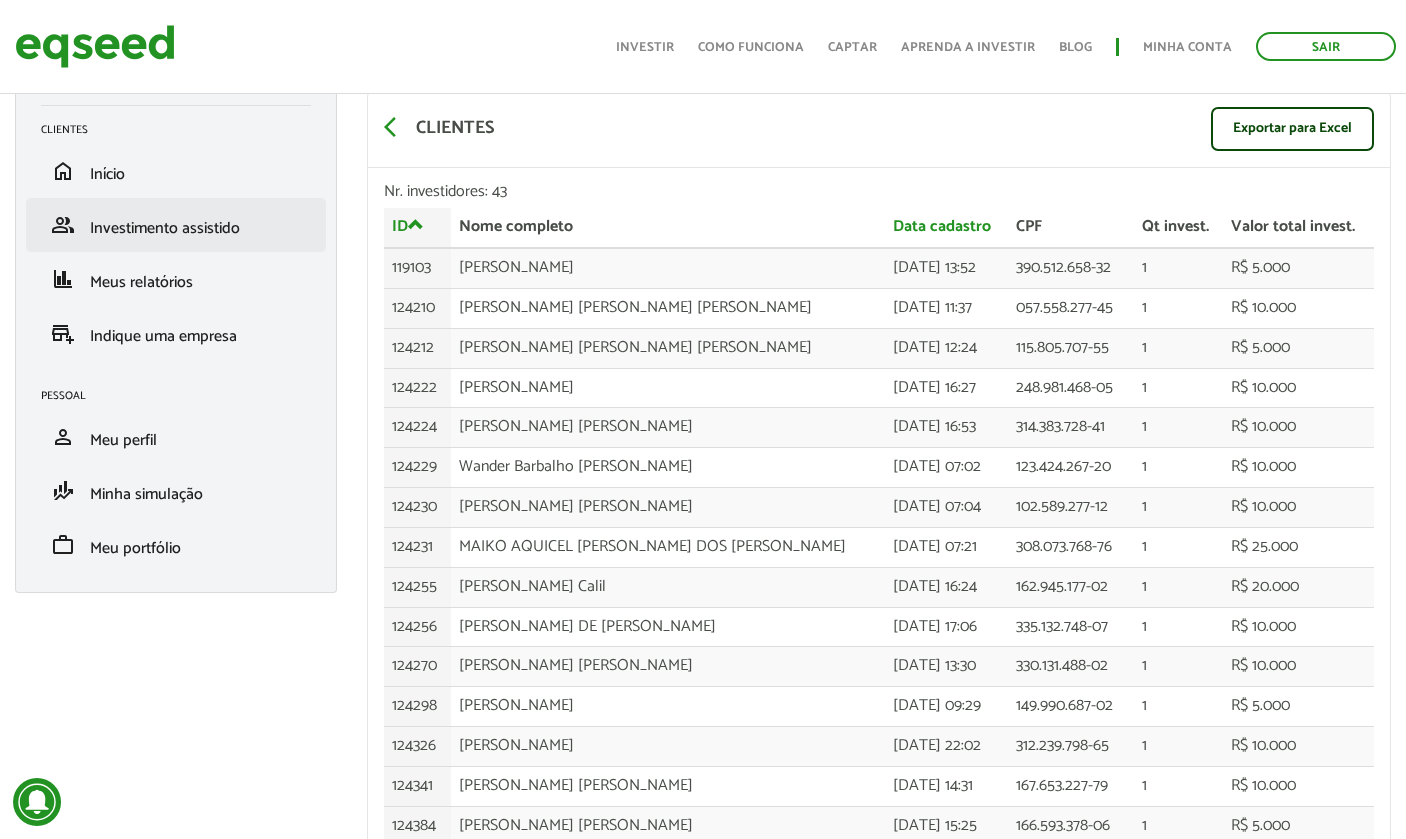 click on "Investimento assistido" at bounding box center [165, 228] 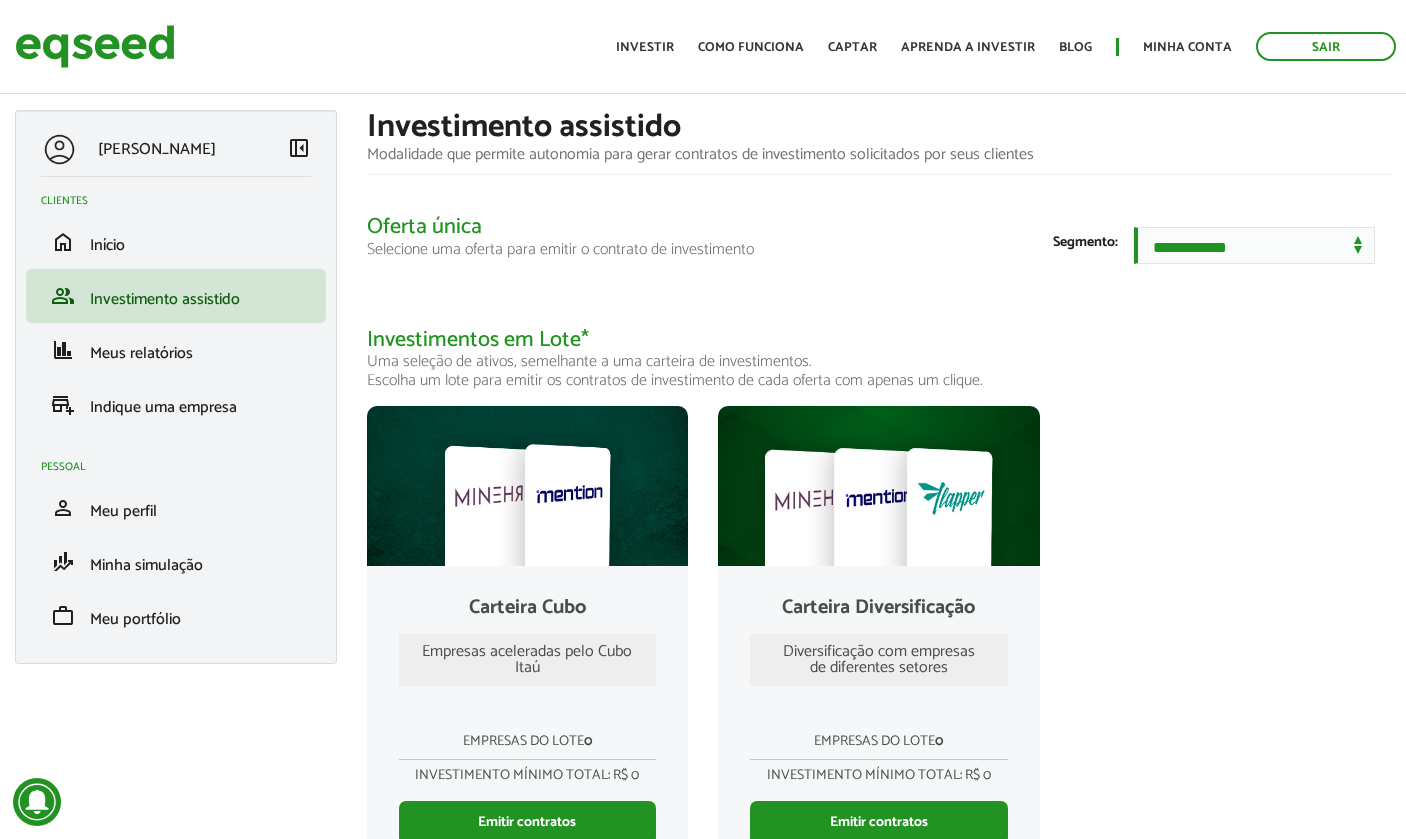 scroll, scrollTop: 0, scrollLeft: 0, axis: both 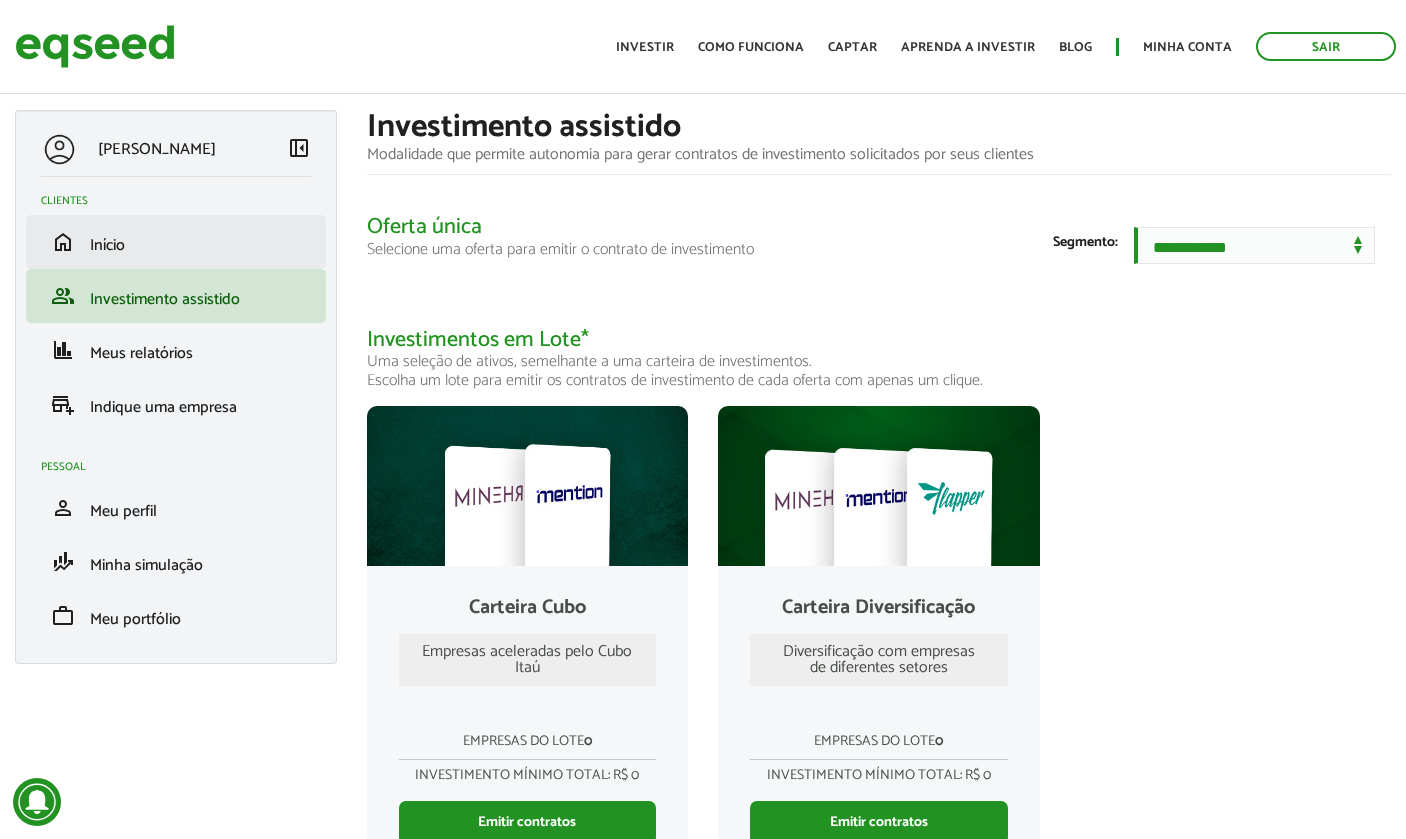 click on "Início" at bounding box center (107, 245) 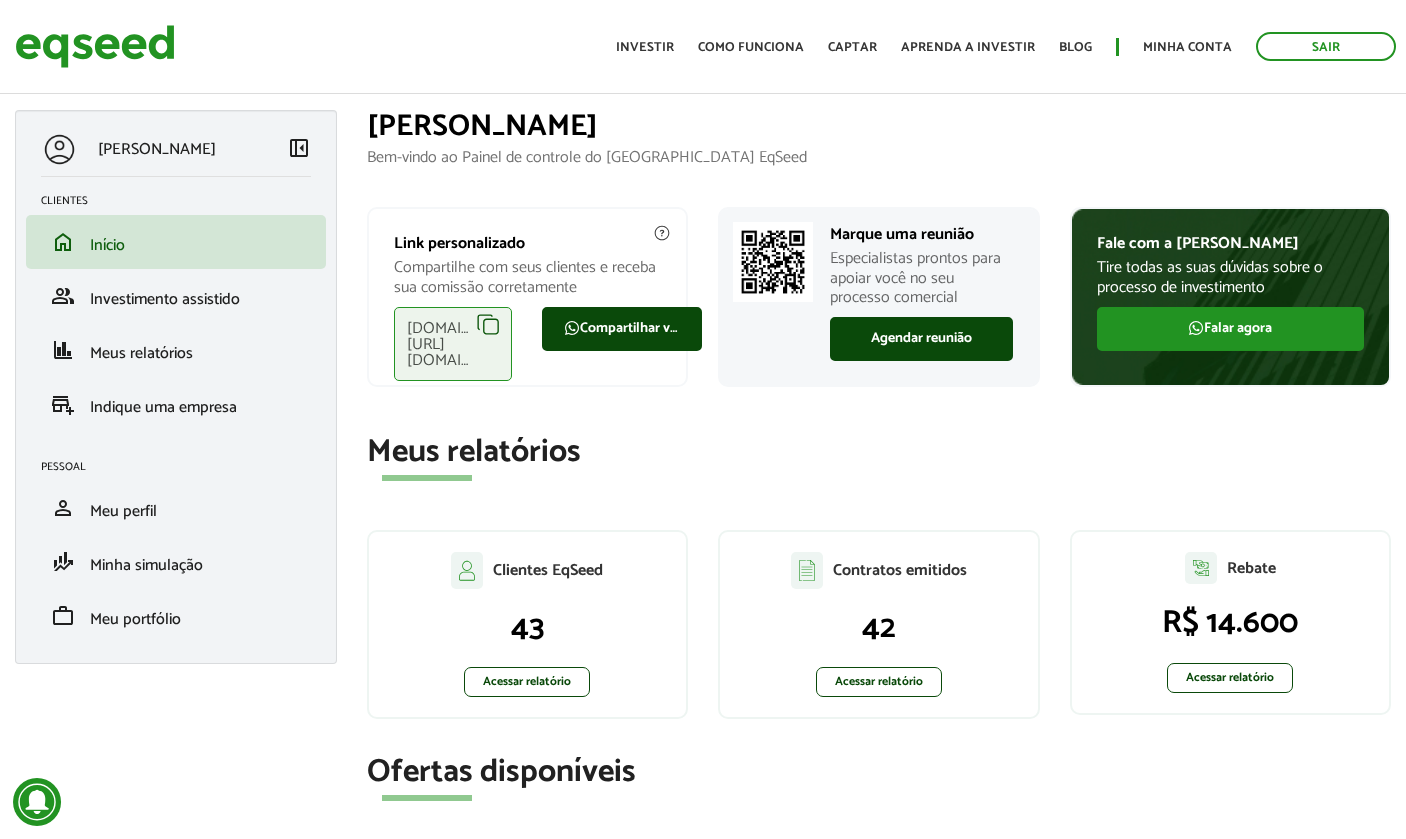 scroll, scrollTop: 0, scrollLeft: 0, axis: both 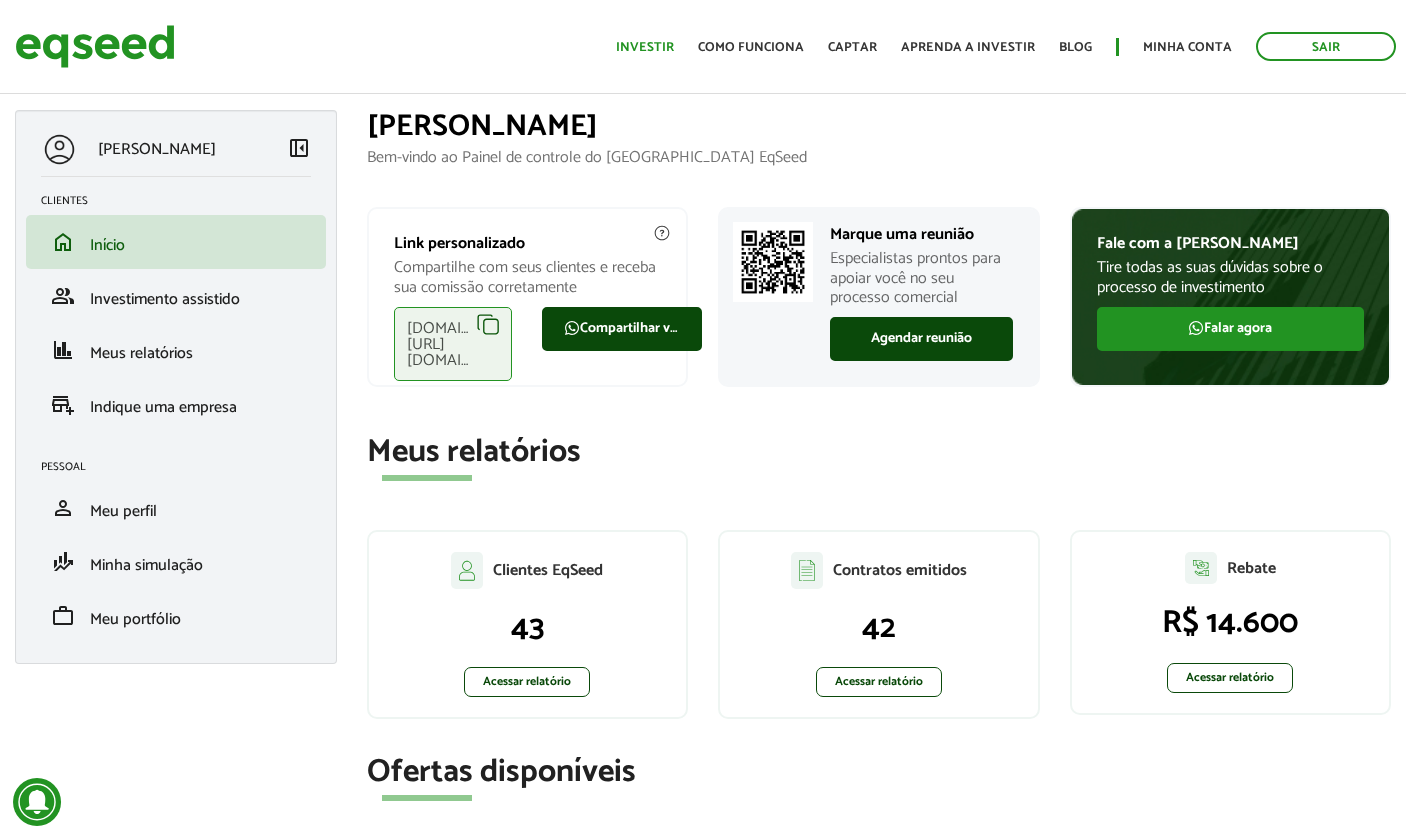 click on "Investir" at bounding box center (645, 47) 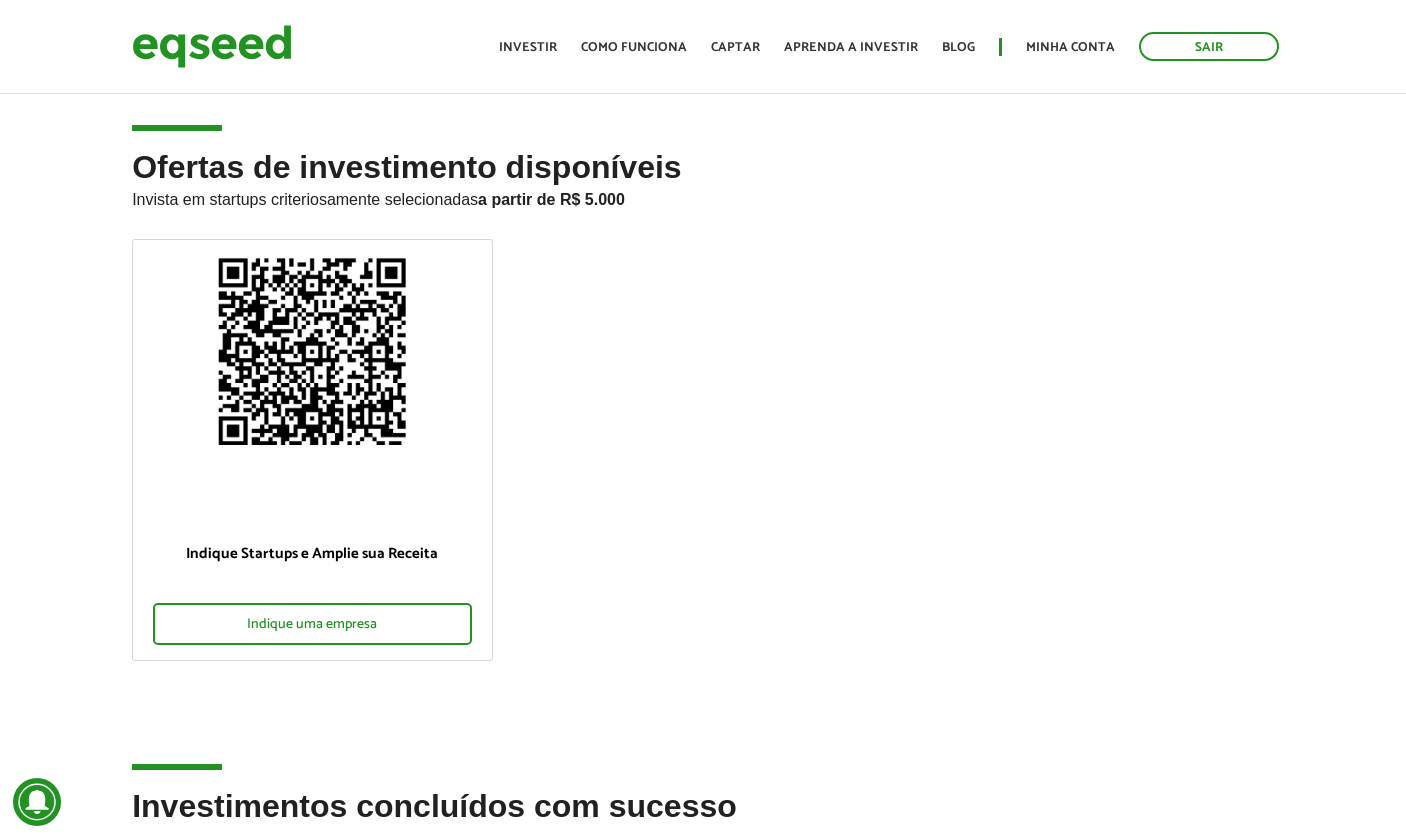 scroll, scrollTop: 0, scrollLeft: 0, axis: both 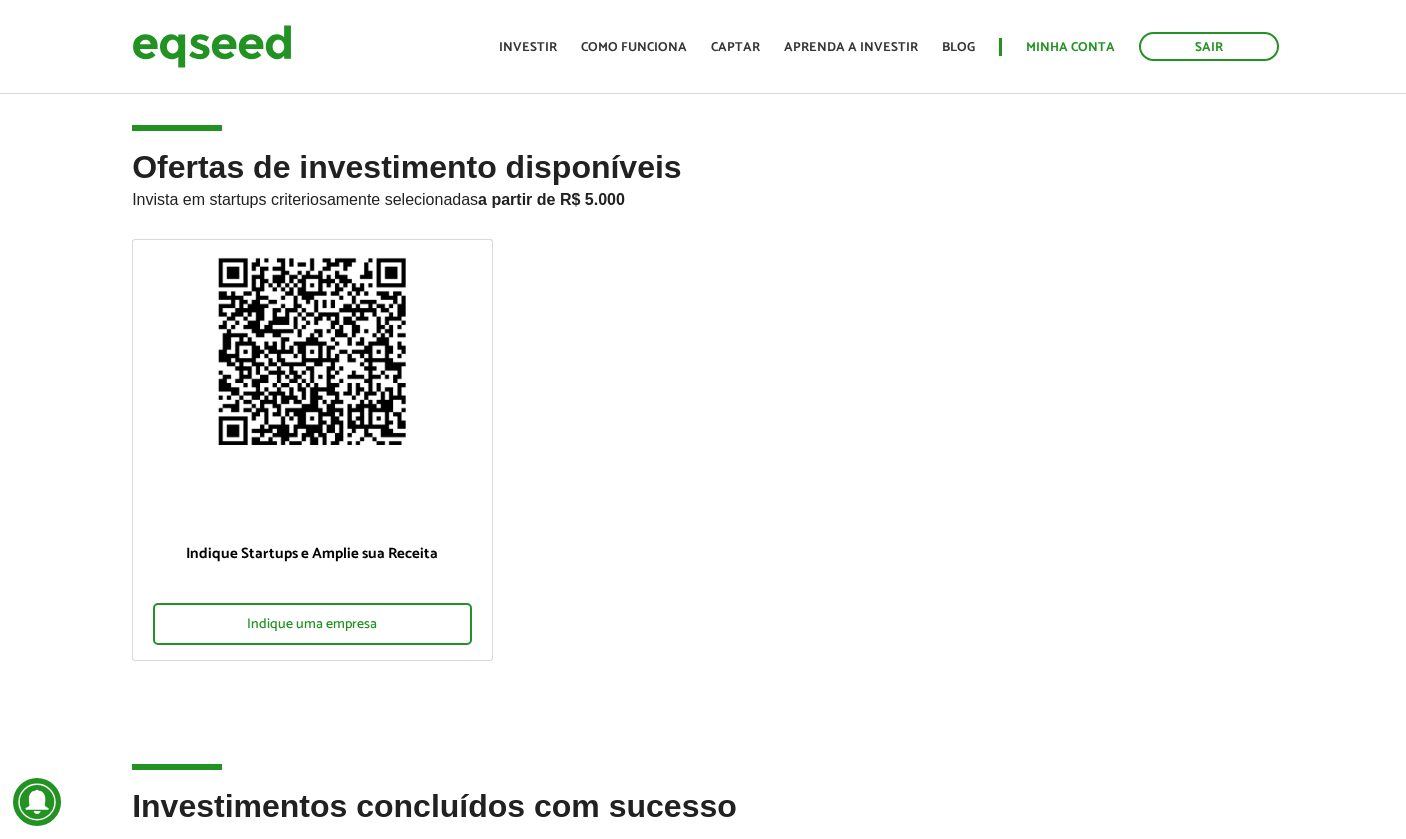 click on "Minha conta" at bounding box center [1070, 47] 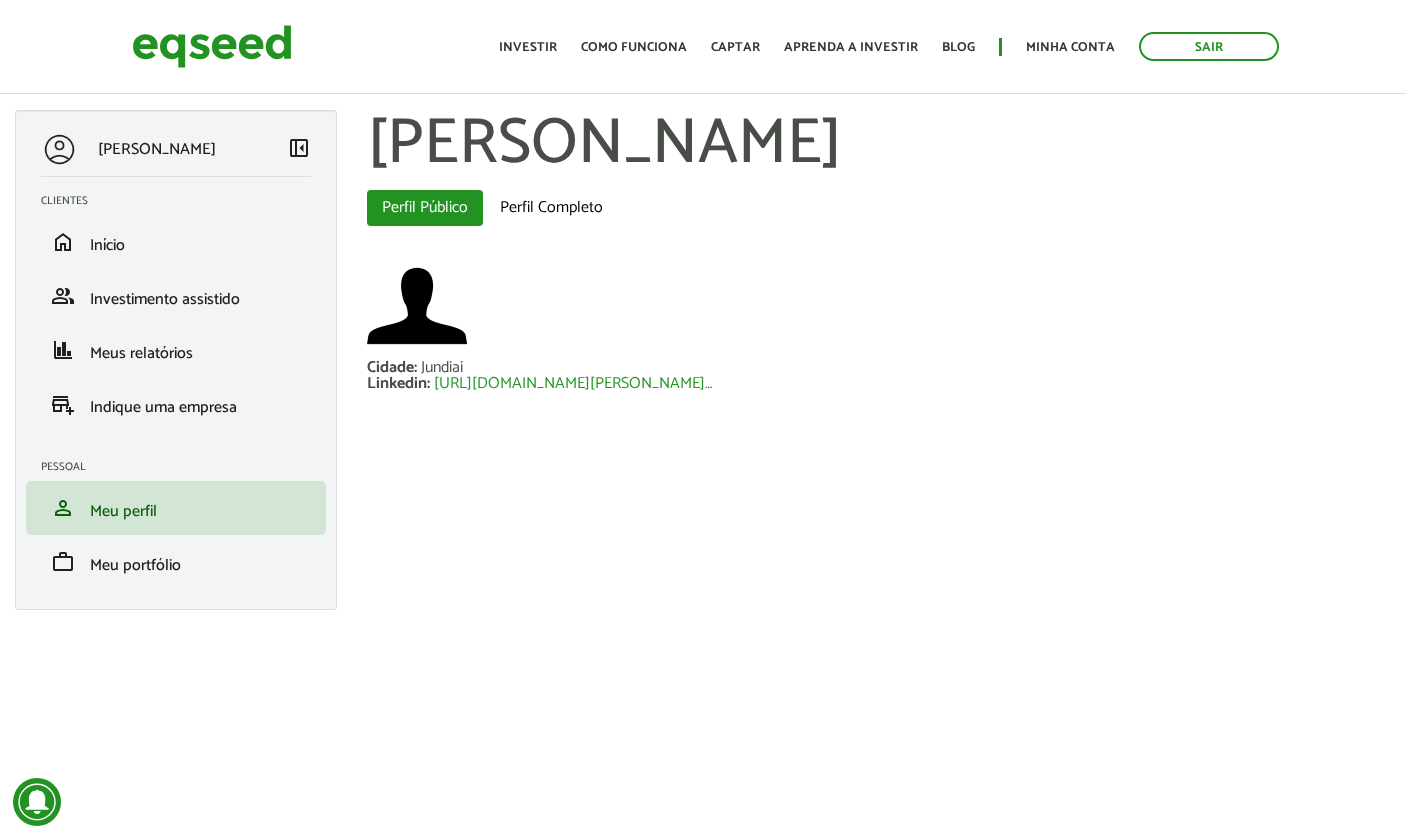 scroll, scrollTop: 14, scrollLeft: 0, axis: vertical 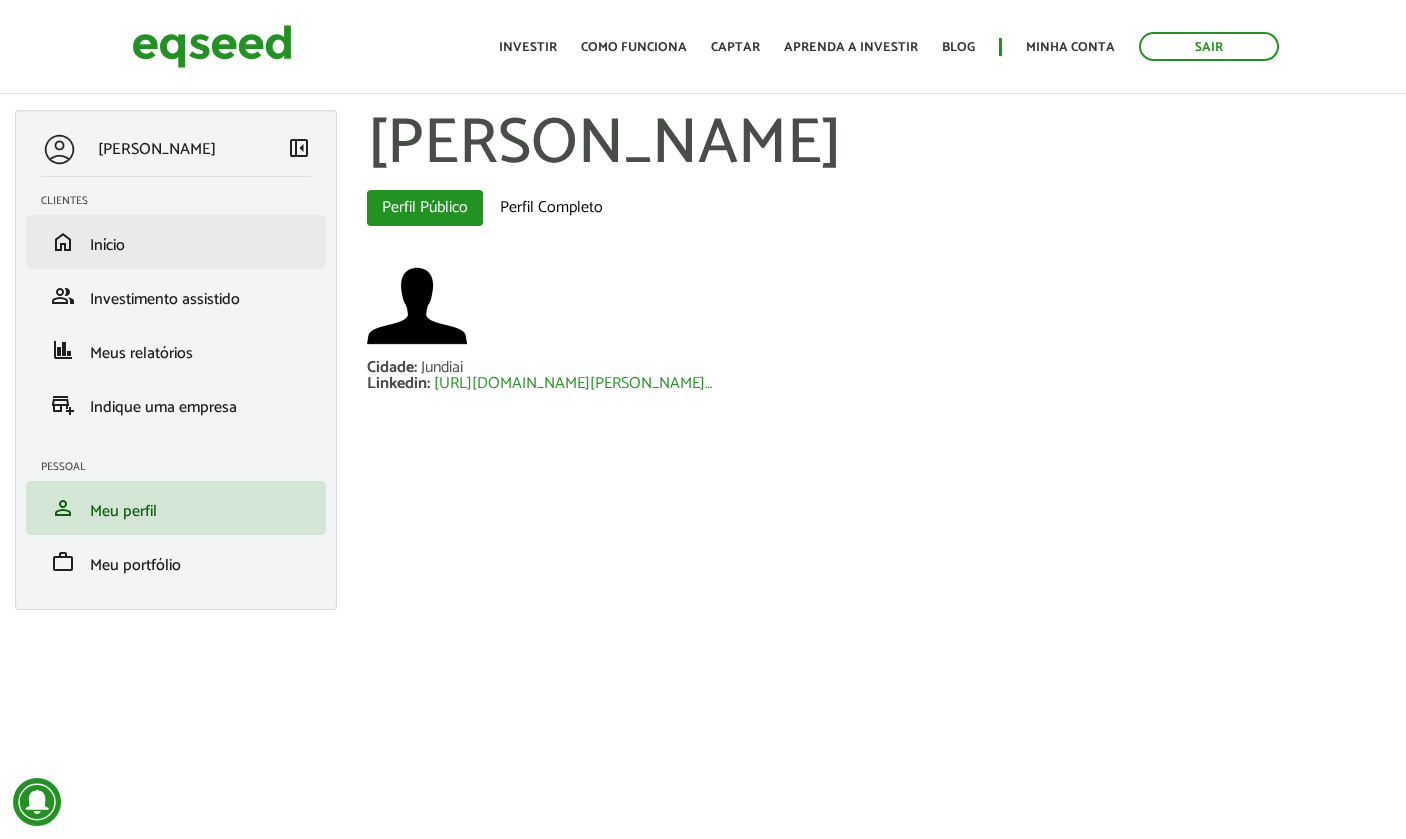 click on "Início" at bounding box center [107, 245] 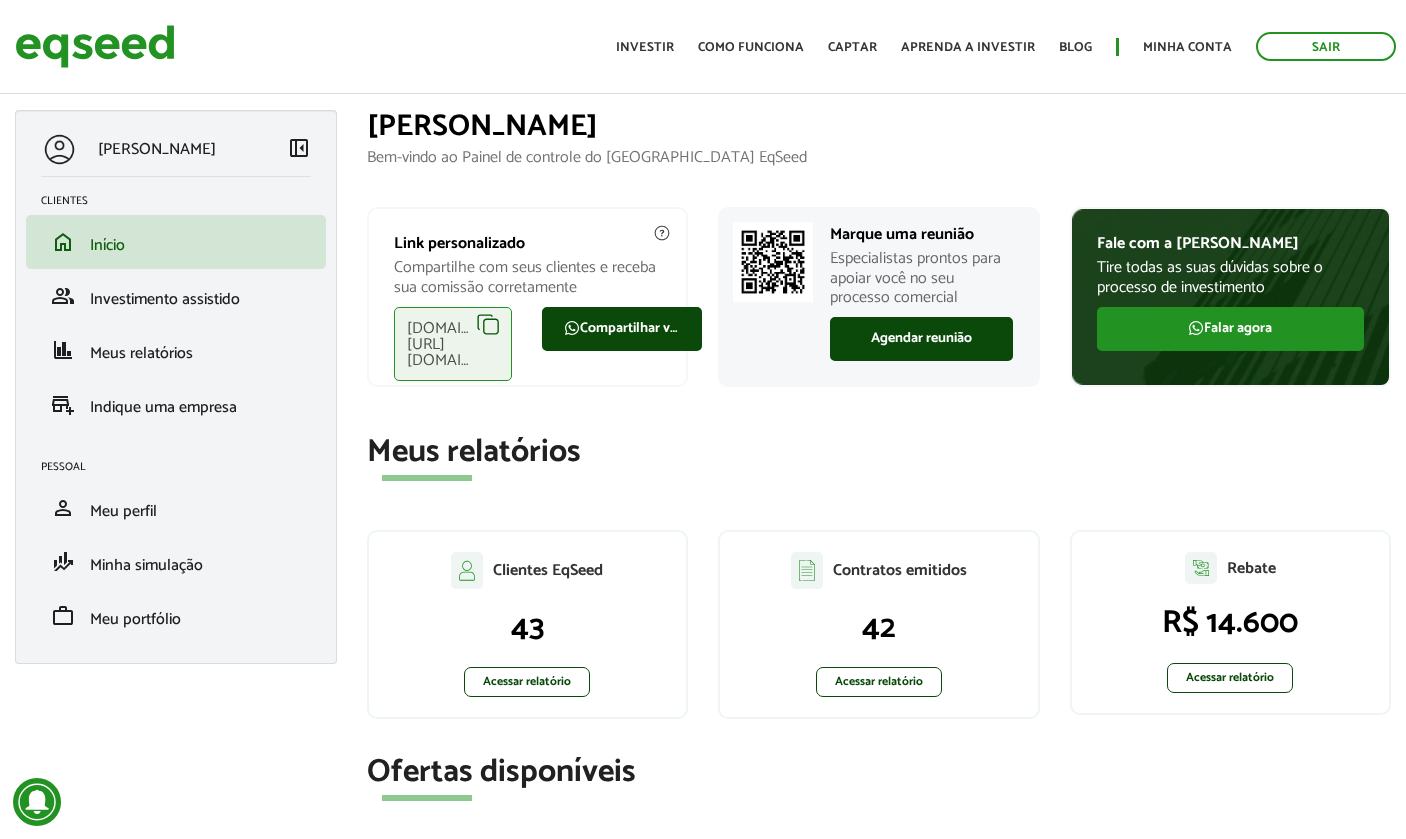 scroll, scrollTop: 0, scrollLeft: 0, axis: both 